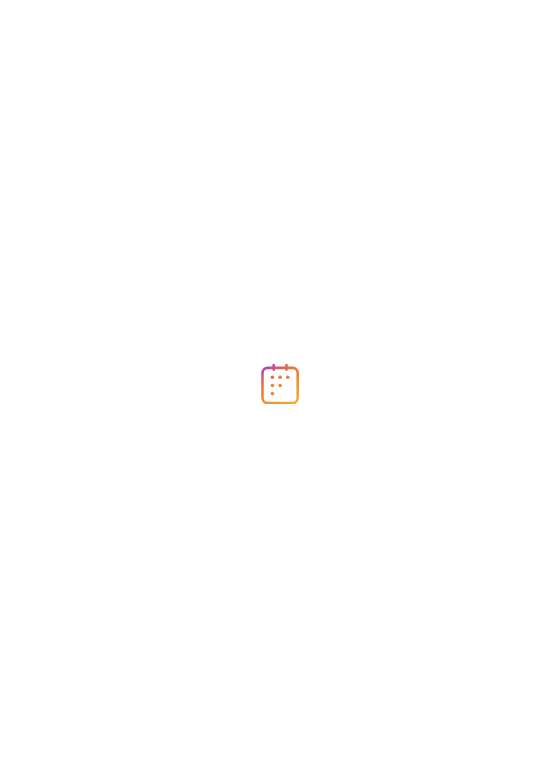 scroll, scrollTop: 0, scrollLeft: 0, axis: both 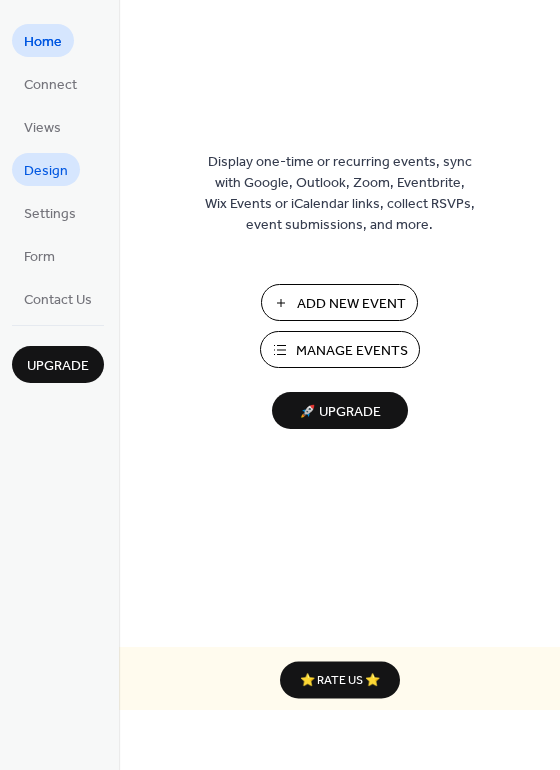 click on "Design" at bounding box center [46, 171] 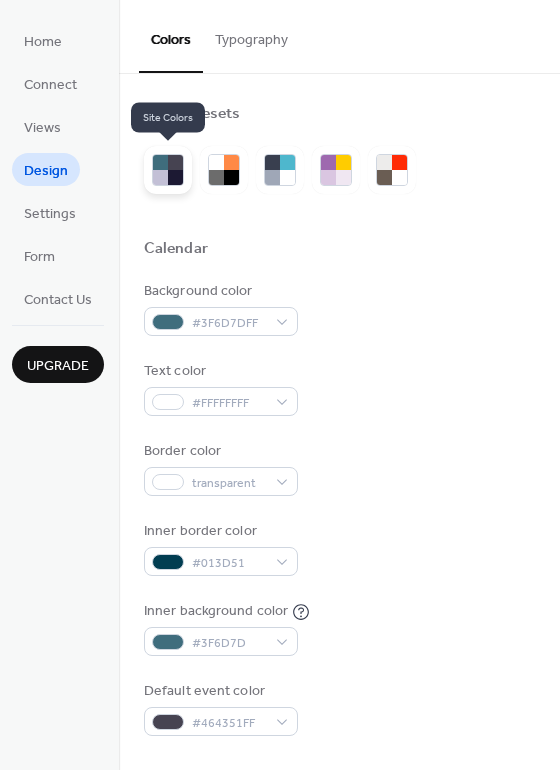 click at bounding box center [175, 177] 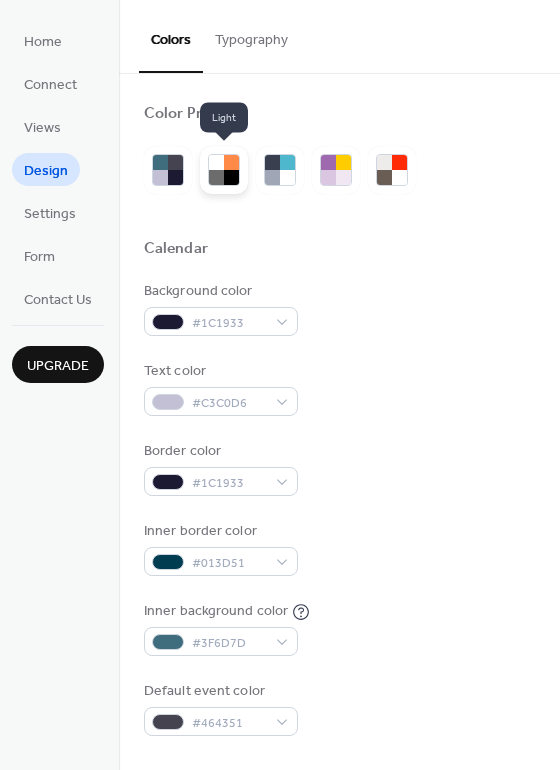 click at bounding box center [216, 177] 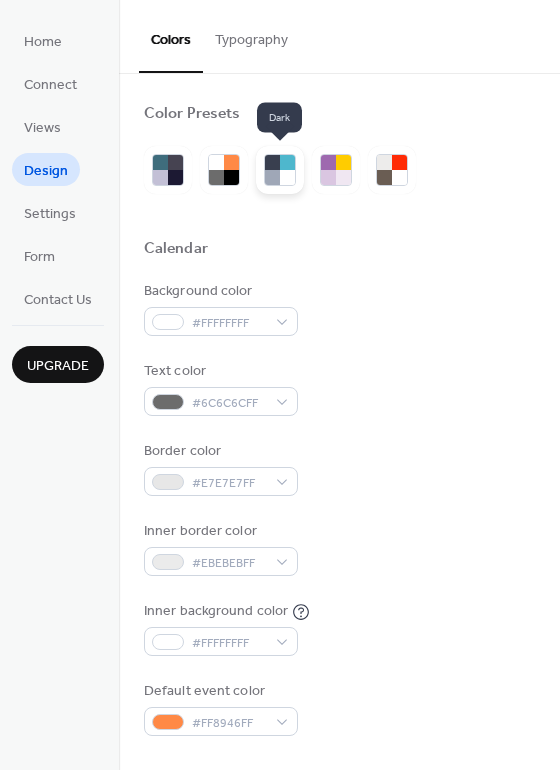 click at bounding box center [287, 177] 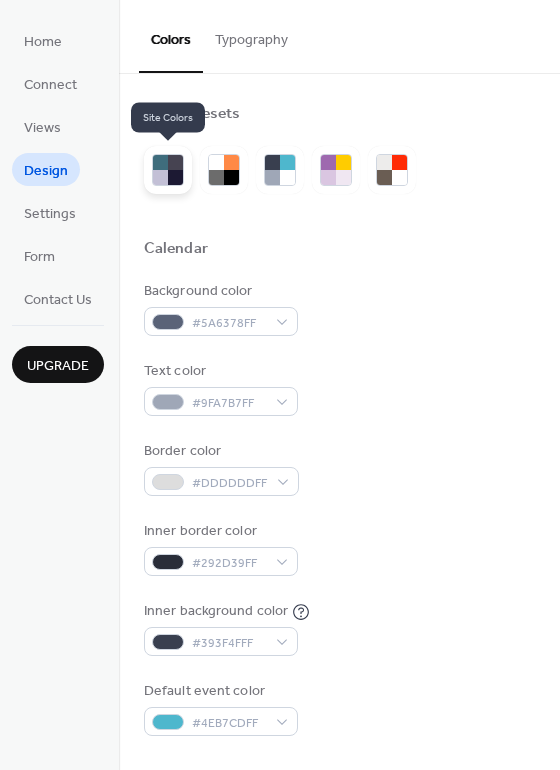 click at bounding box center (175, 177) 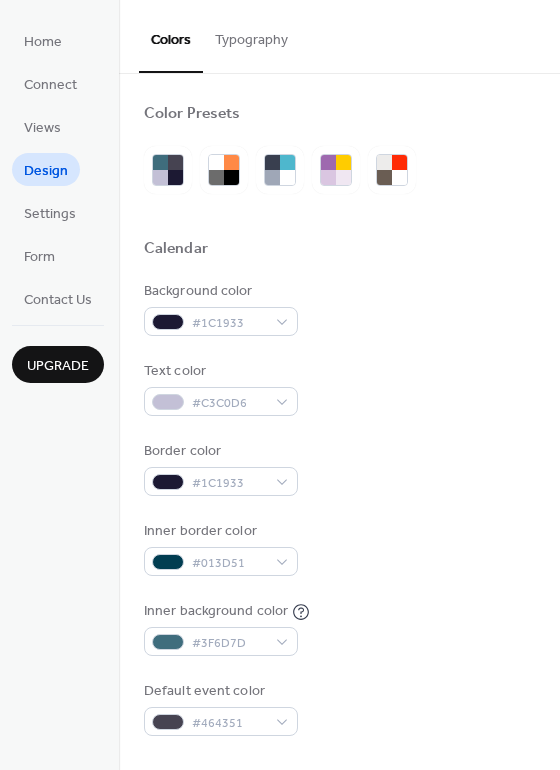 scroll, scrollTop: 666, scrollLeft: 0, axis: vertical 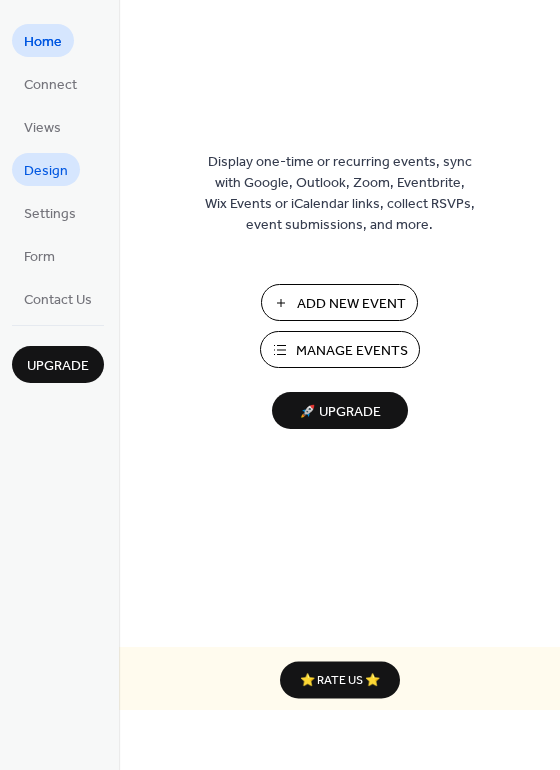 click on "Design" at bounding box center (46, 171) 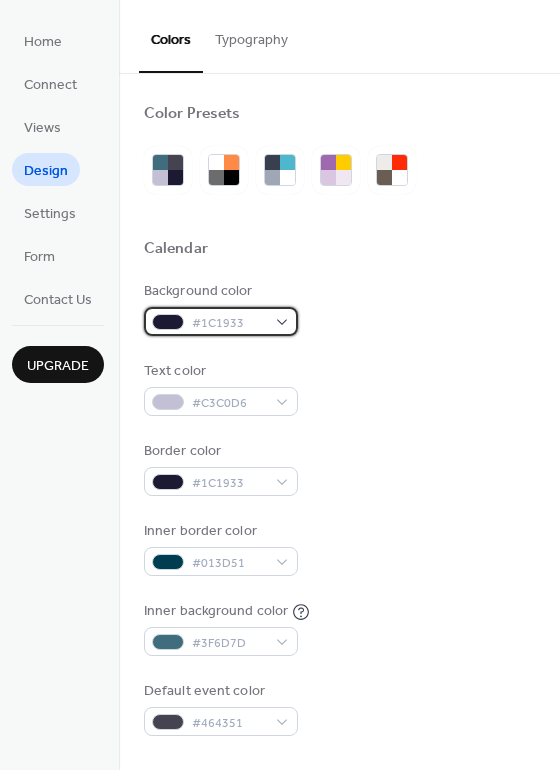 click on "#1C1933" at bounding box center [229, 323] 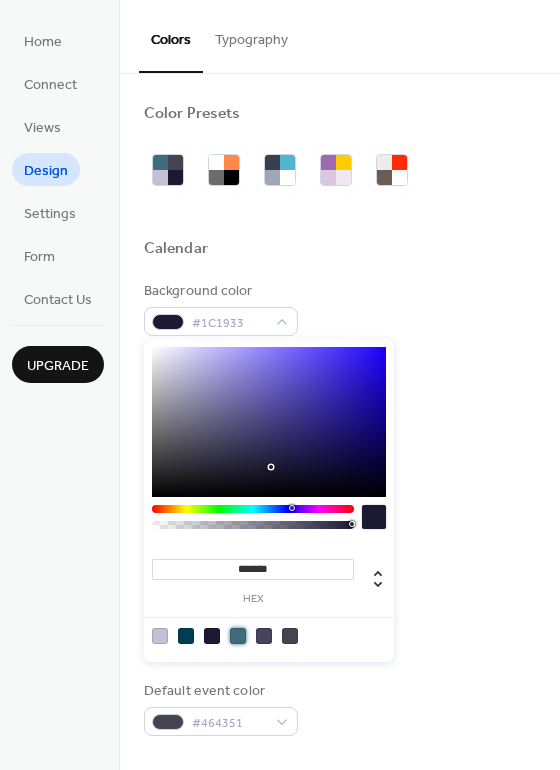 click at bounding box center (238, 636) 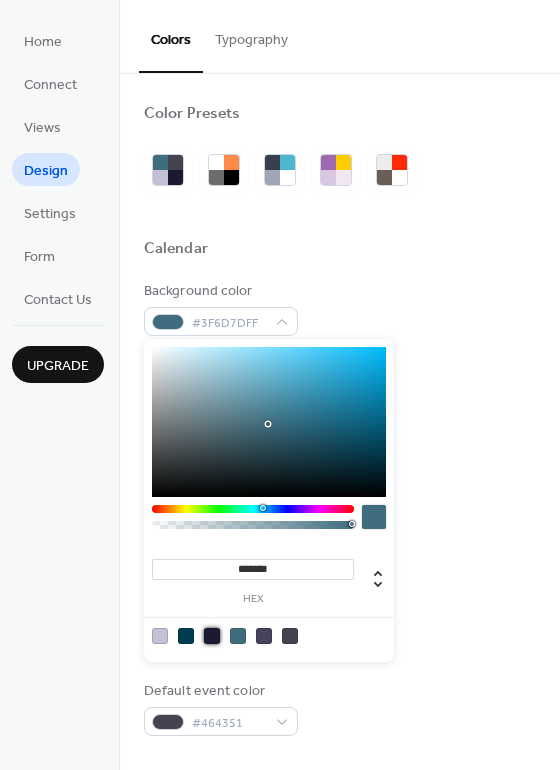 click at bounding box center (212, 636) 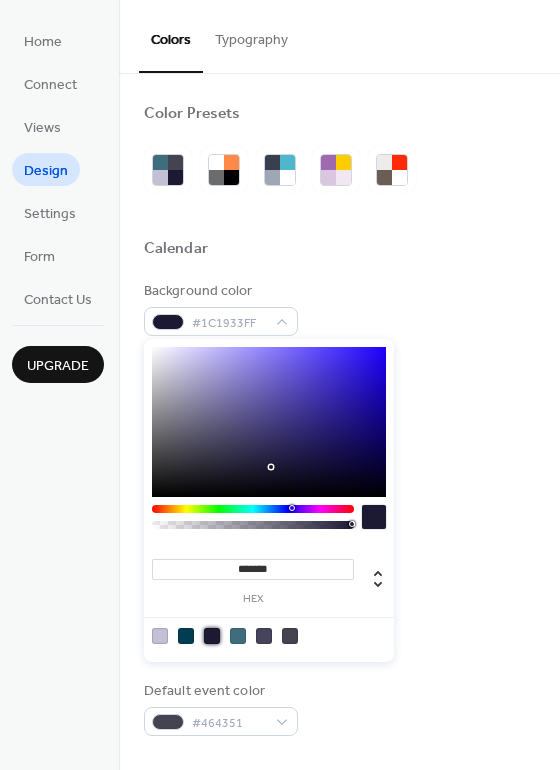 click at bounding box center (160, 636) 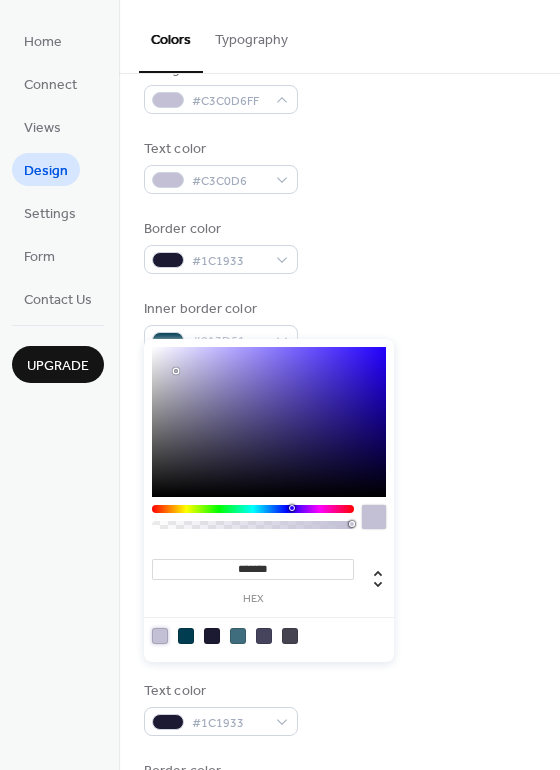 click on "Background color #3F6D7D Text color #1C1933 Border color #3F6D7D" at bounding box center [339, 708] 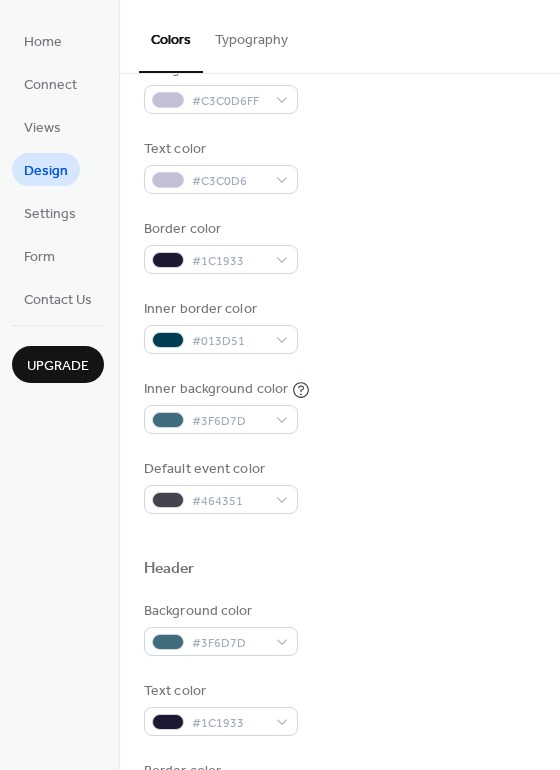scroll, scrollTop: 333, scrollLeft: 0, axis: vertical 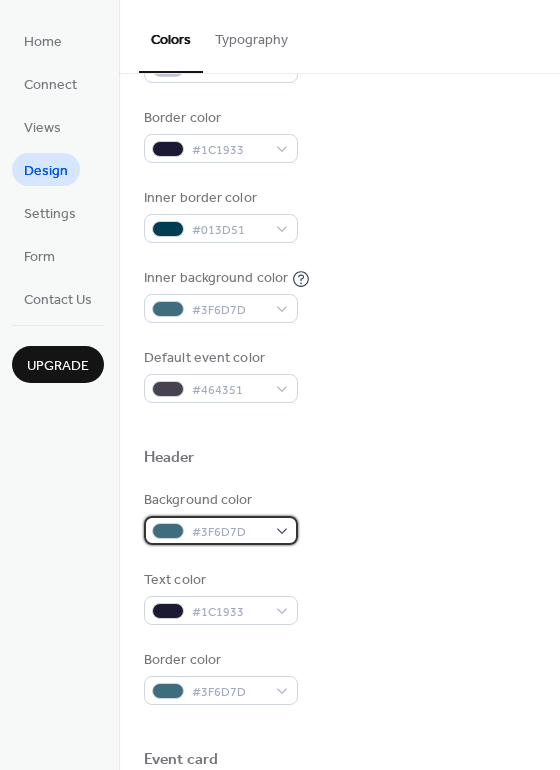 click on "#3F6D7D" at bounding box center [229, 532] 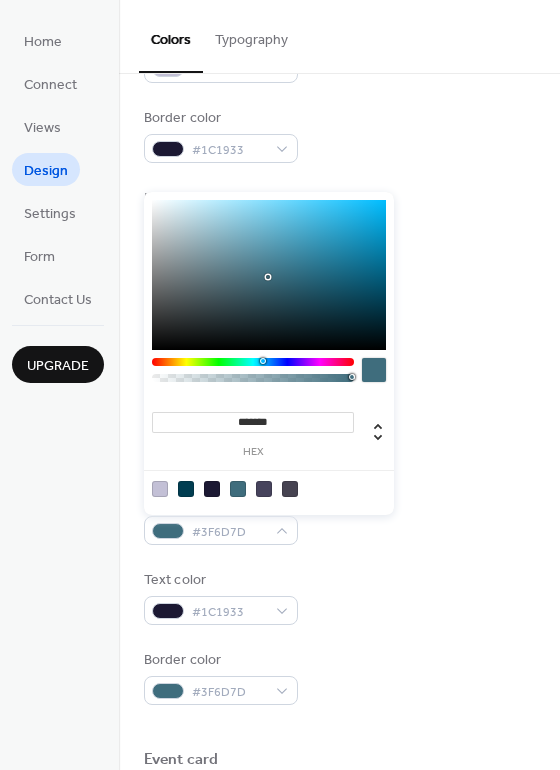 click at bounding box center [212, 489] 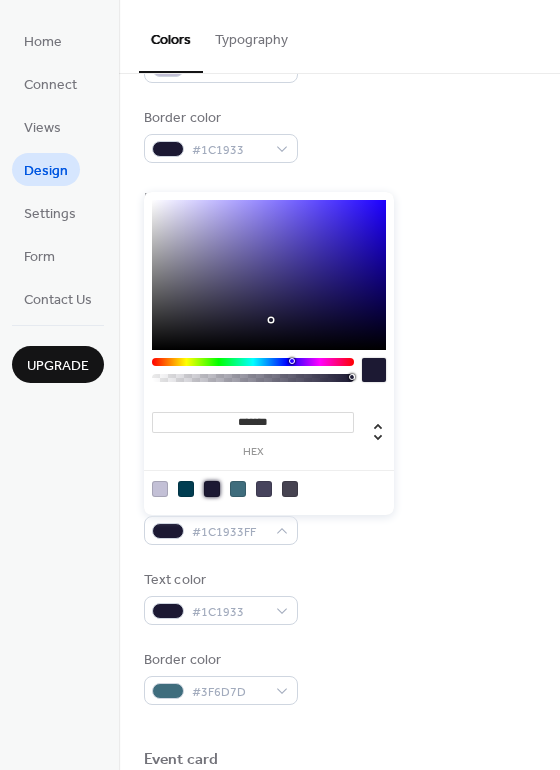 click at bounding box center (186, 489) 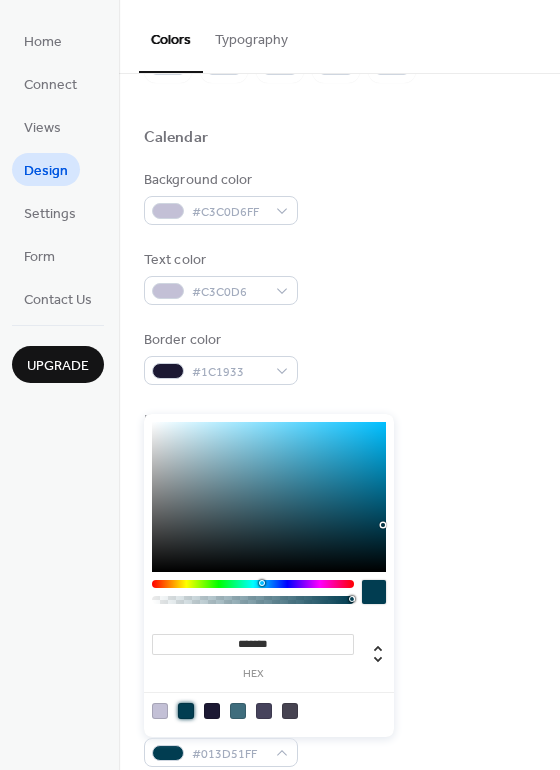 scroll, scrollTop: 0, scrollLeft: 0, axis: both 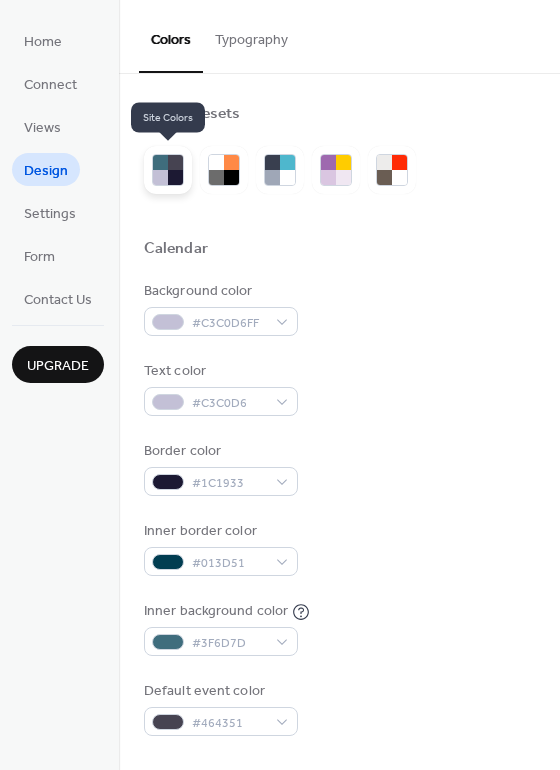 click at bounding box center [160, 162] 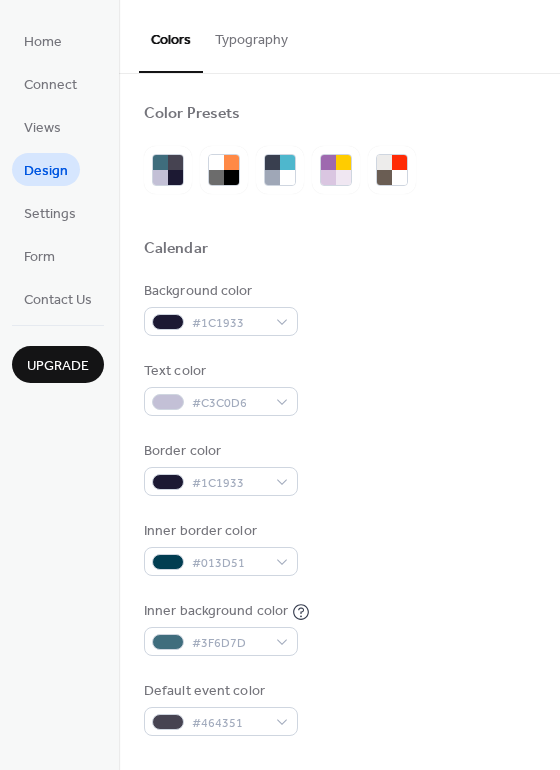 click on "Inner border color #013D51" at bounding box center (339, 548) 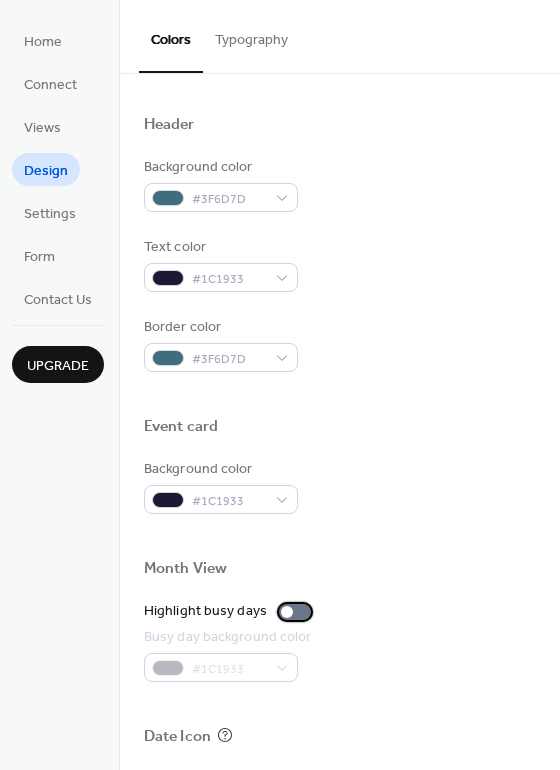 click at bounding box center [295, 612] 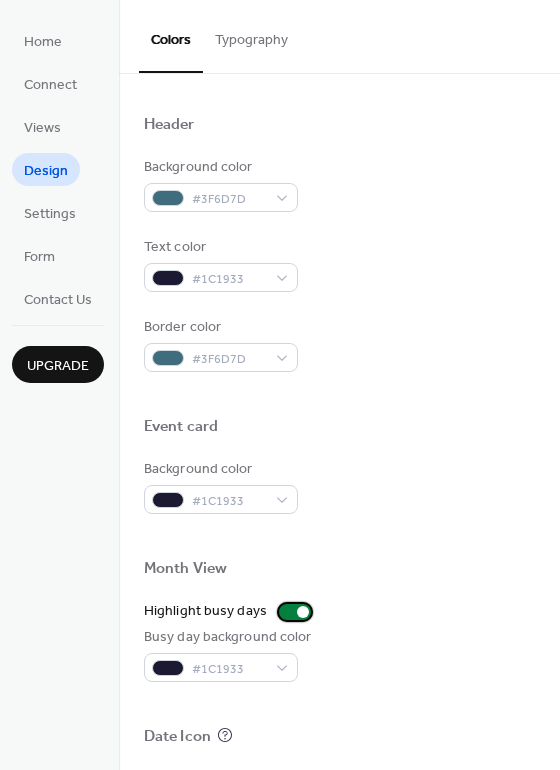 click at bounding box center (295, 612) 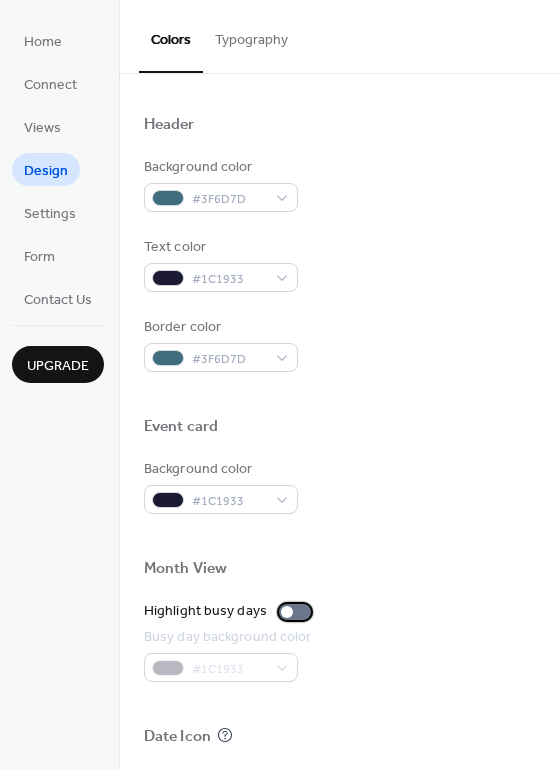 scroll, scrollTop: 855, scrollLeft: 0, axis: vertical 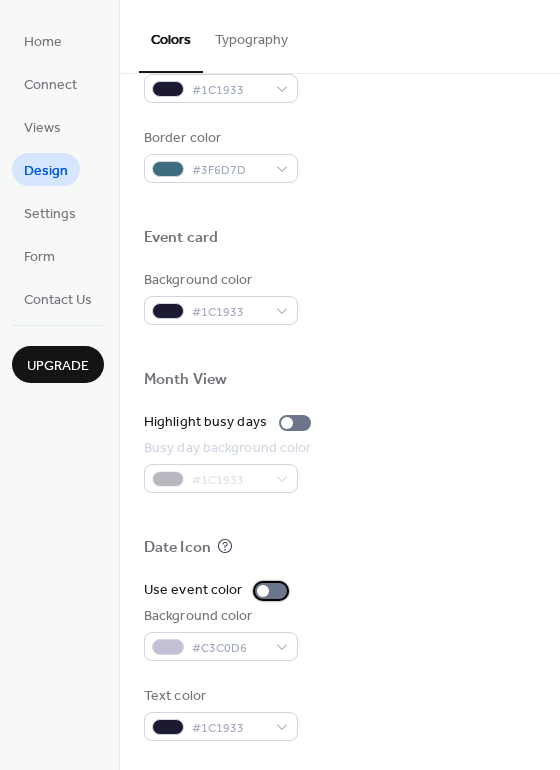 click at bounding box center (271, 591) 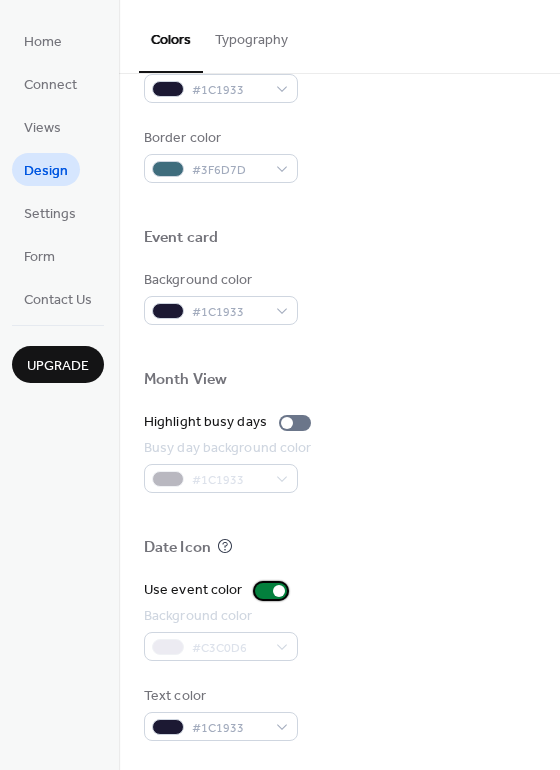 click on "Use event color" at bounding box center [219, 590] 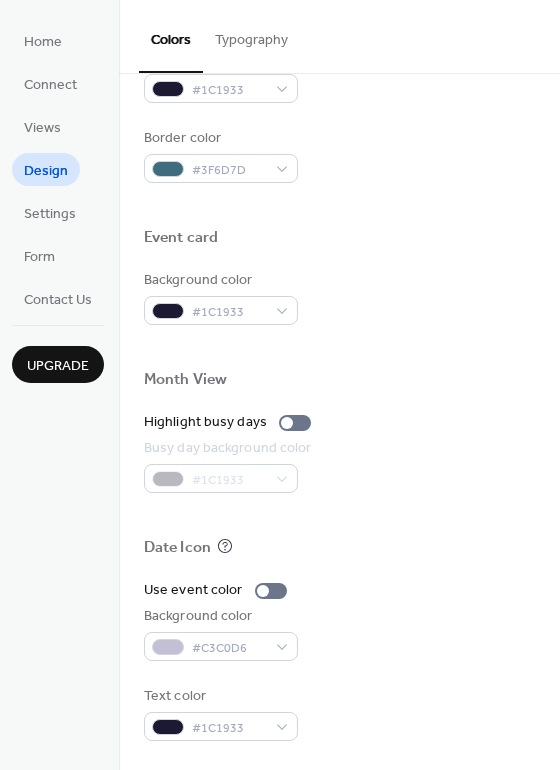 click on "Background color #C3C0D6" at bounding box center (339, 633) 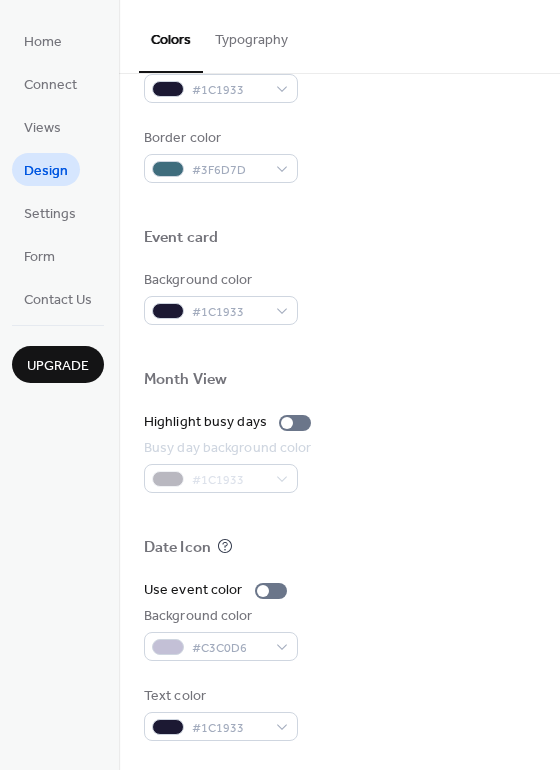 click on "Background color #C3C0D6" at bounding box center [339, 633] 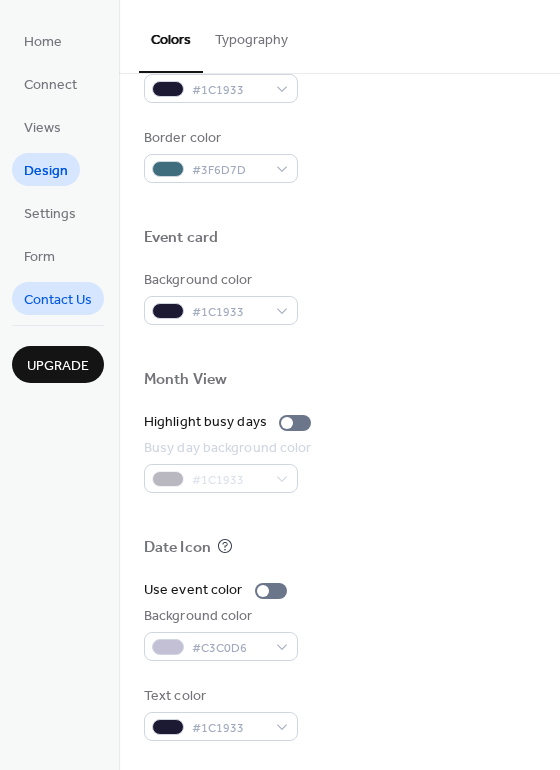 click on "Contact Us" at bounding box center (58, 300) 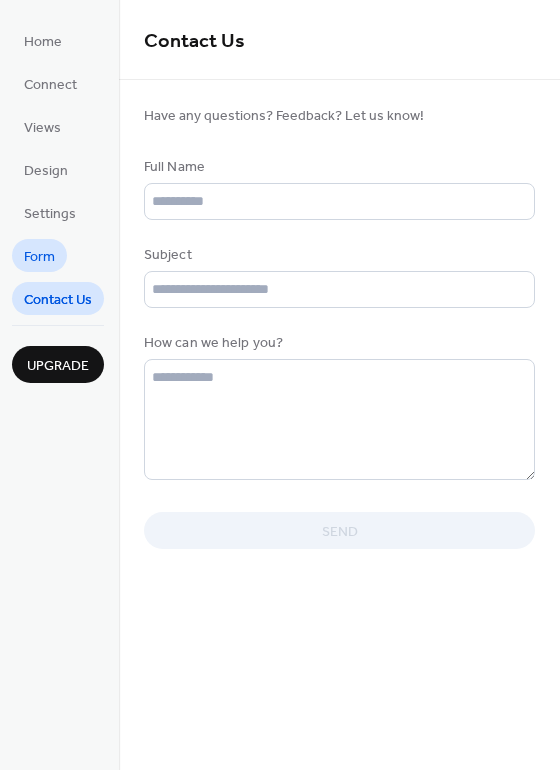 click on "Form" at bounding box center [39, 257] 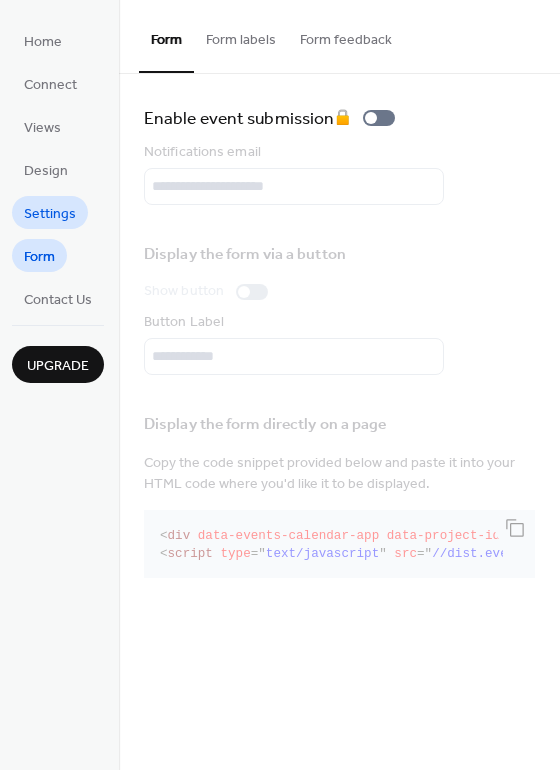 click on "Settings" at bounding box center (50, 214) 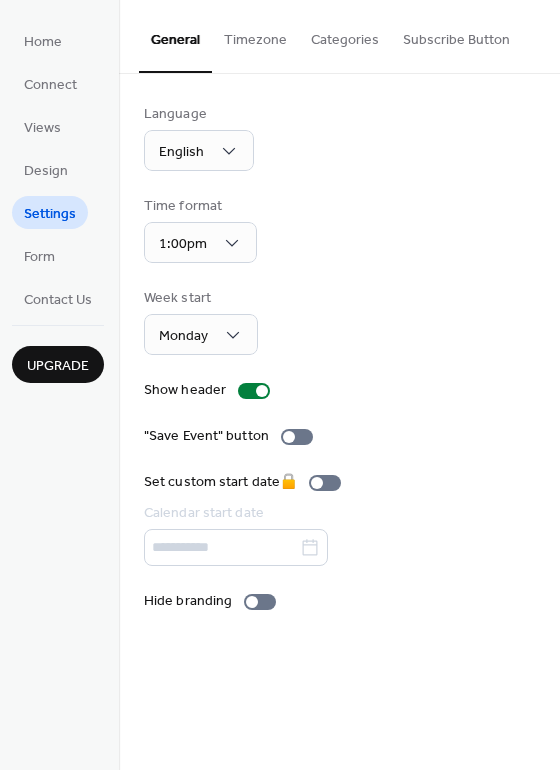 click on ""Save Event" button" at bounding box center [339, 436] 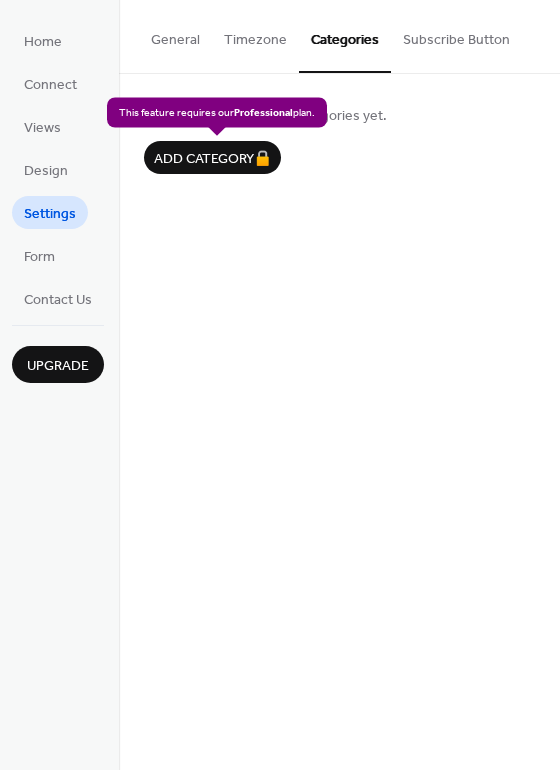 click on "Add Category  🔒" at bounding box center [212, 157] 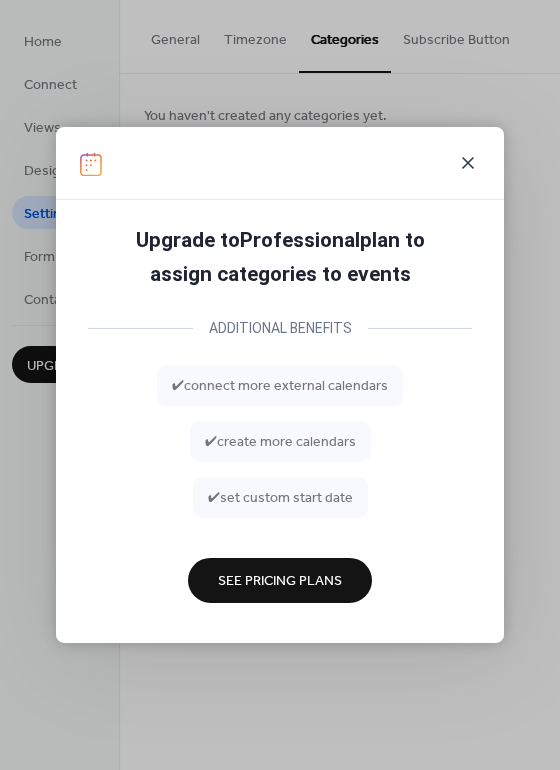 click 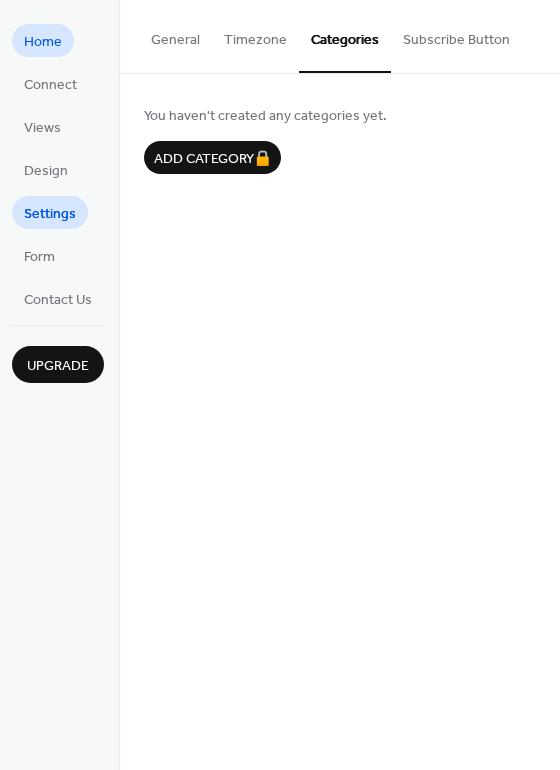 click on "Home" at bounding box center [43, 42] 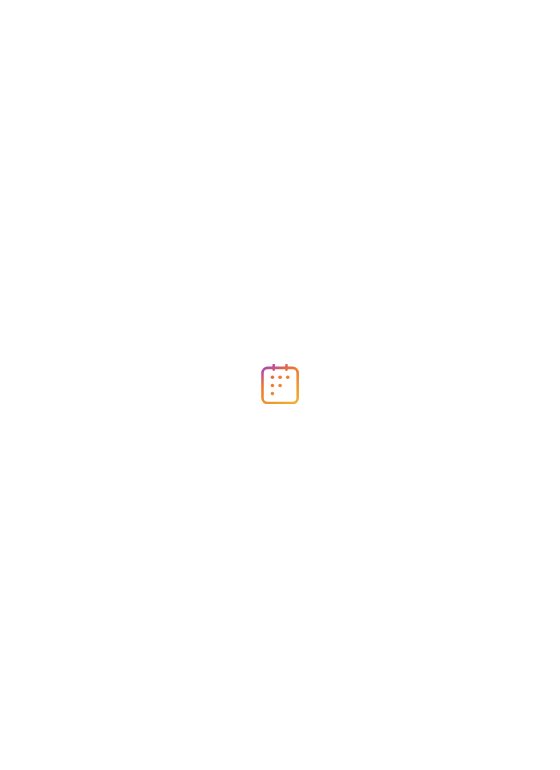 scroll, scrollTop: 0, scrollLeft: 0, axis: both 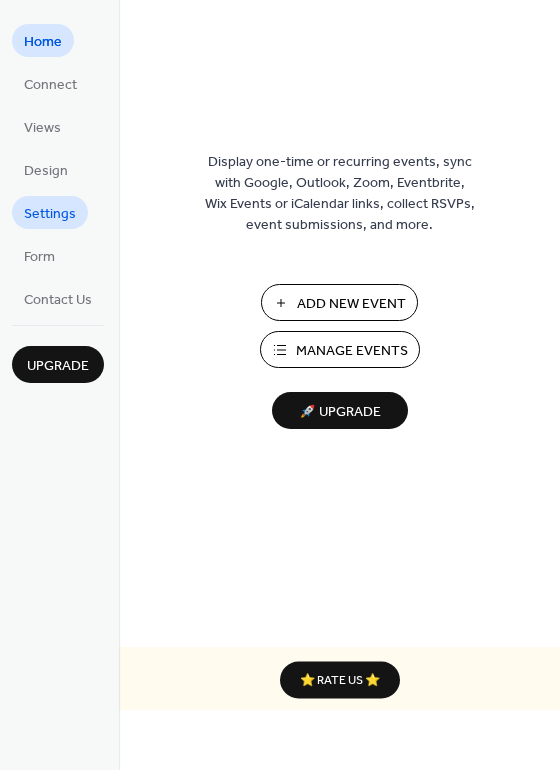 click on "Settings" at bounding box center (50, 214) 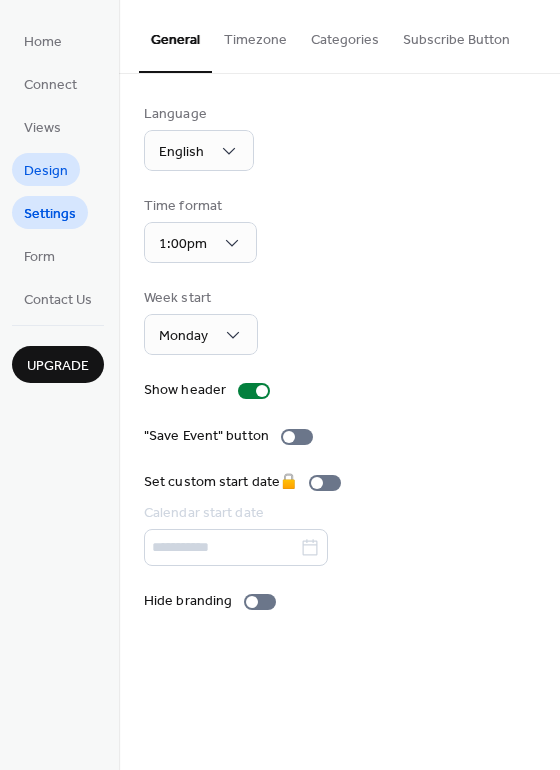 click on "Design" at bounding box center [46, 171] 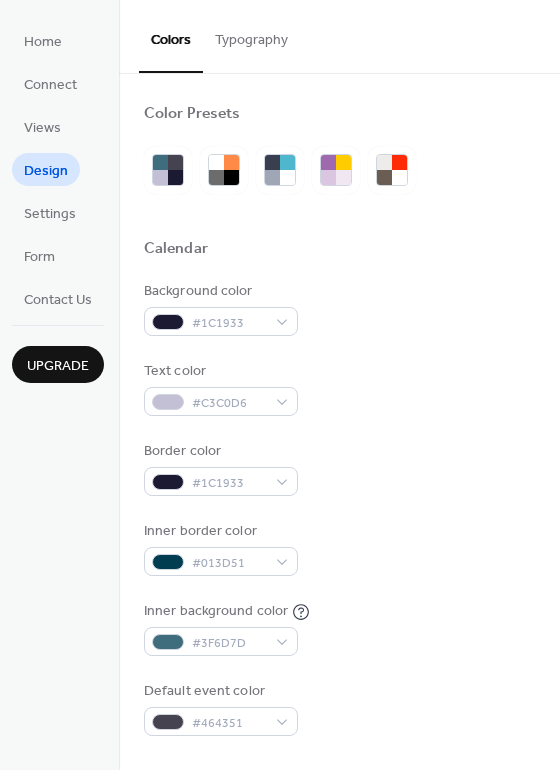 scroll, scrollTop: 222, scrollLeft: 0, axis: vertical 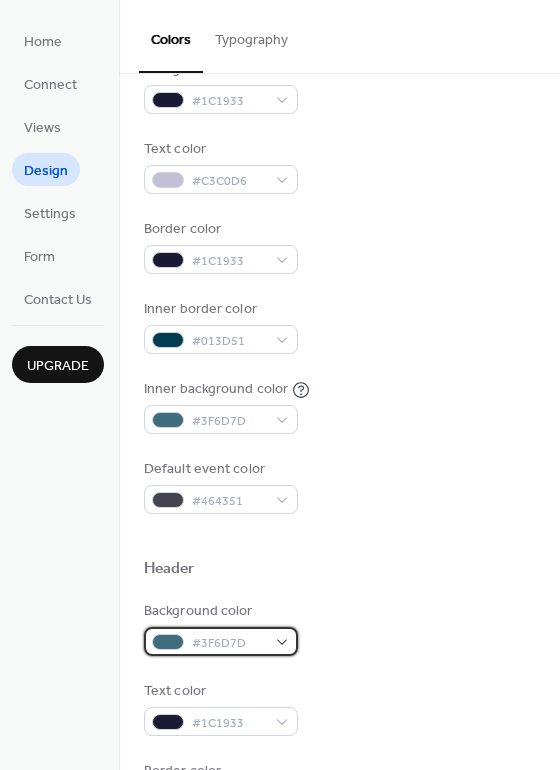 click on "#3F6D7D" at bounding box center [229, 643] 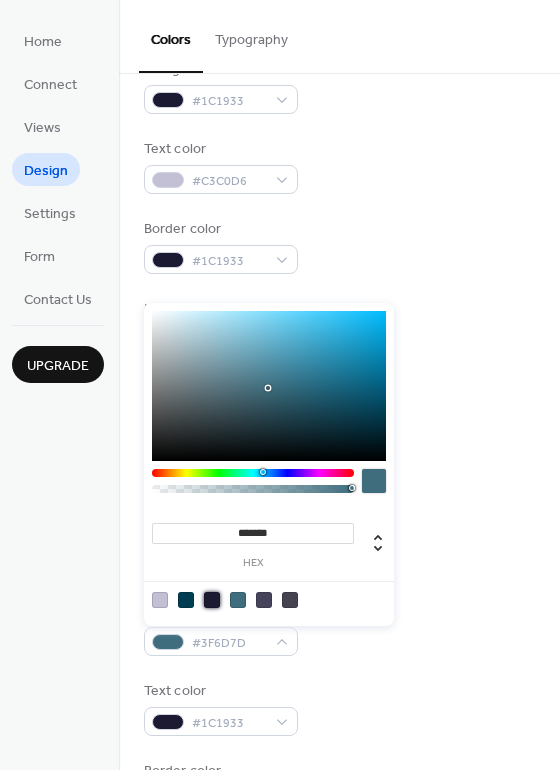 click at bounding box center [212, 600] 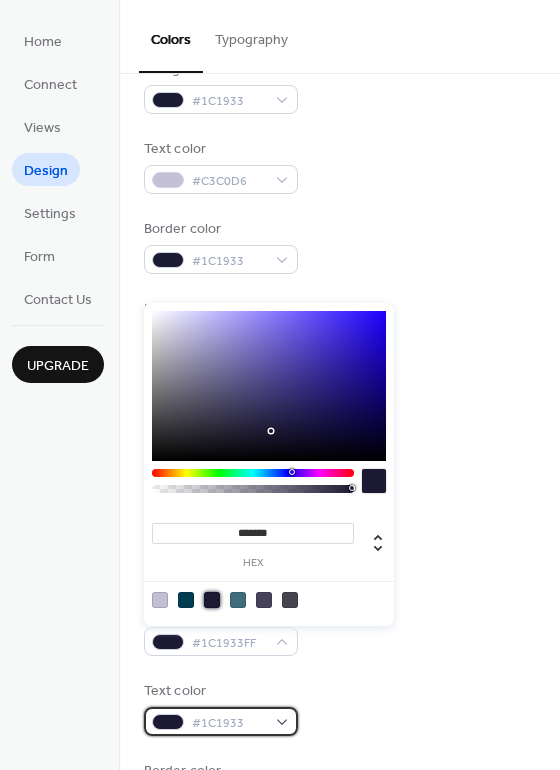 click on "#1C1933" at bounding box center [229, 723] 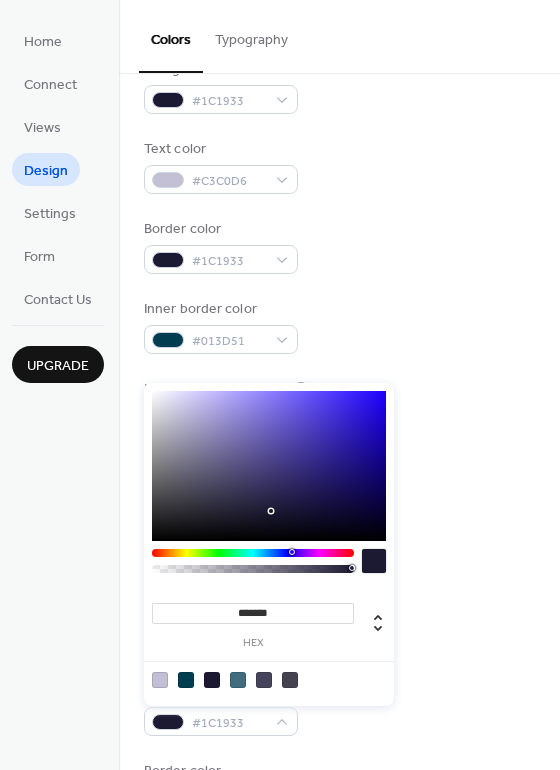 click at bounding box center (160, 680) 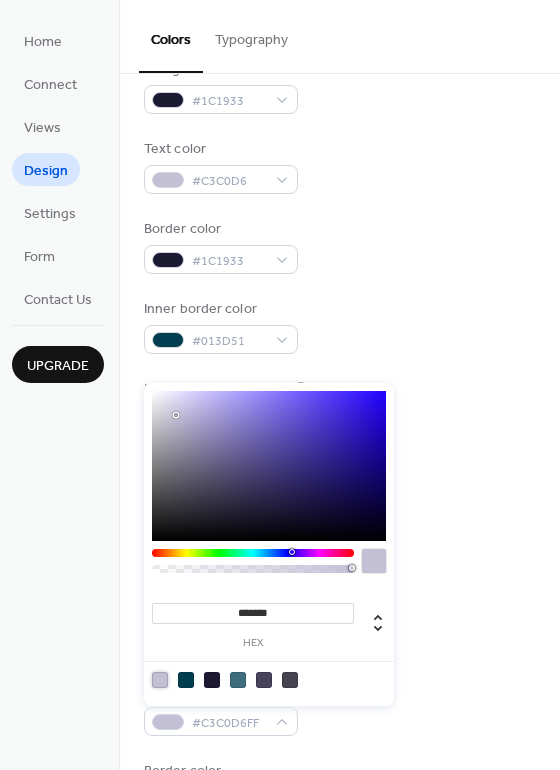 click at bounding box center (339, 536) 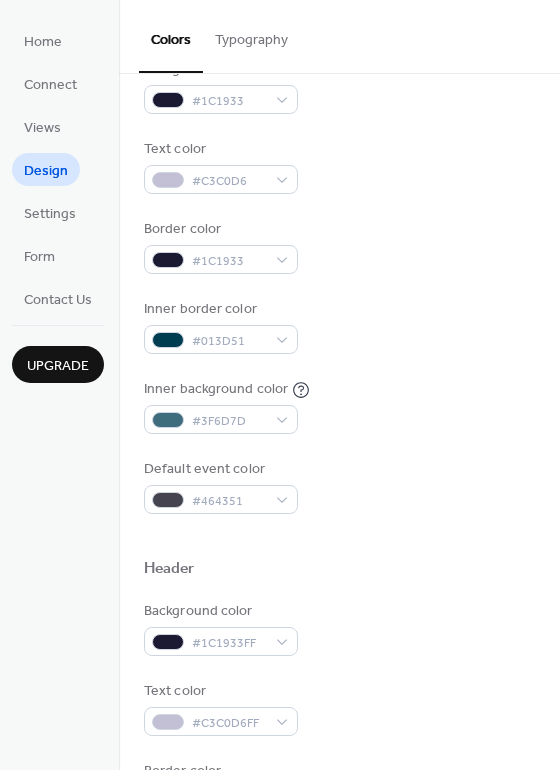 scroll, scrollTop: 333, scrollLeft: 0, axis: vertical 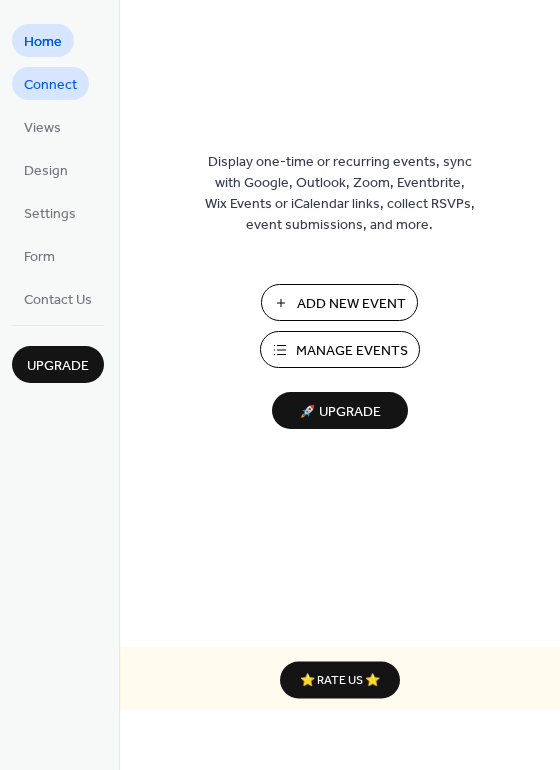 click on "Connect" at bounding box center (50, 85) 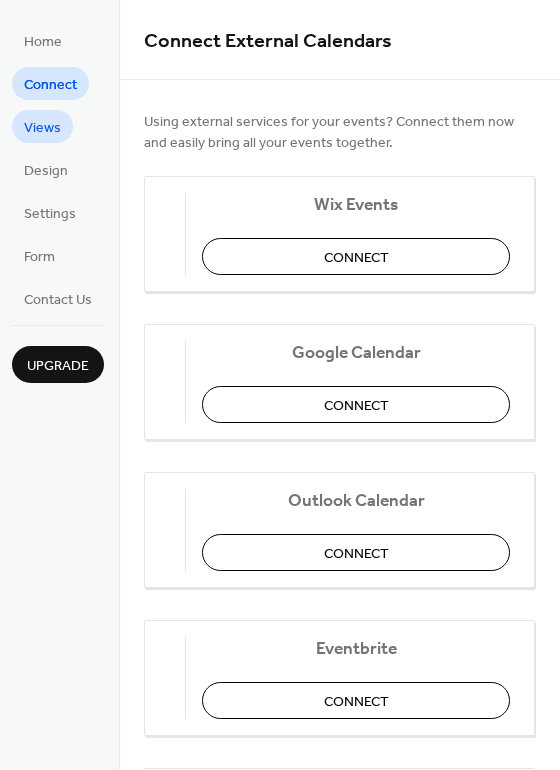 click on "Views" at bounding box center (42, 128) 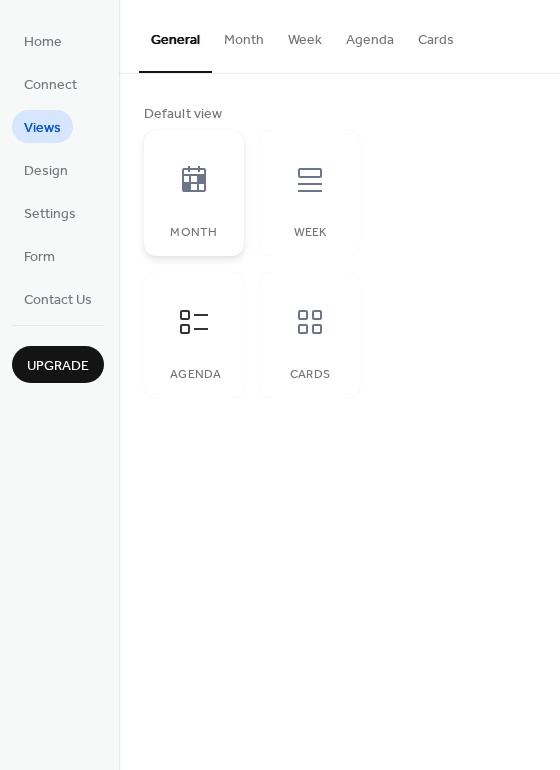 click 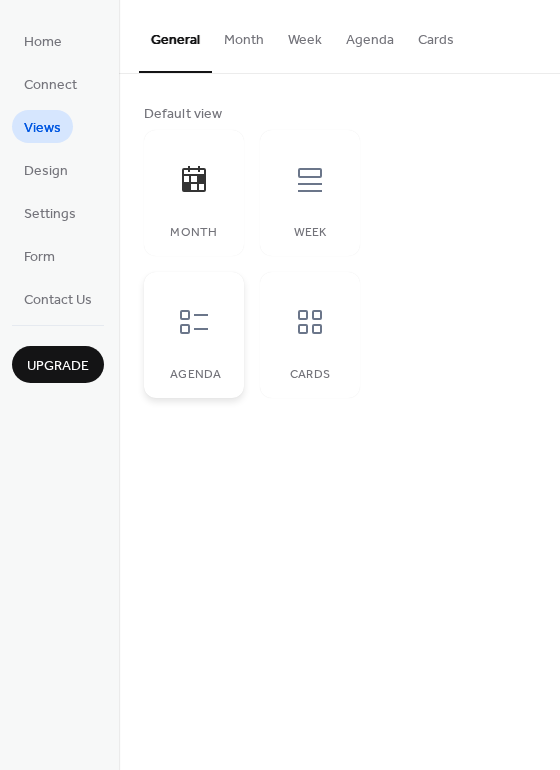 click 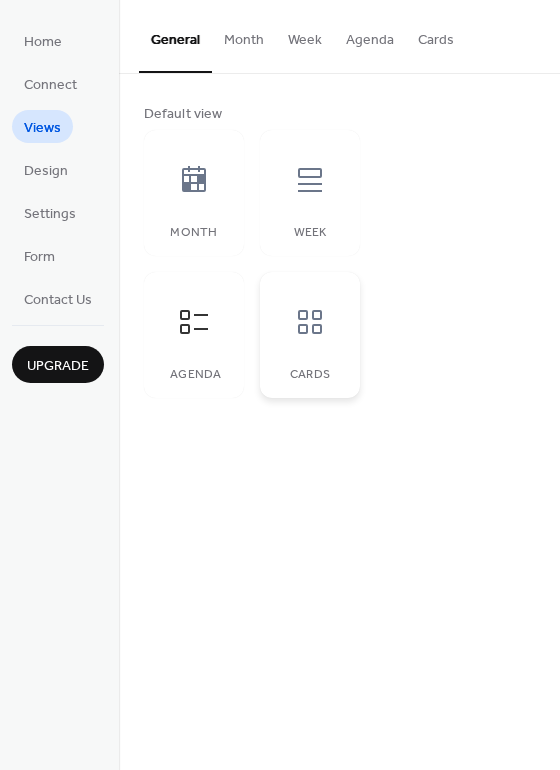click at bounding box center [310, 322] 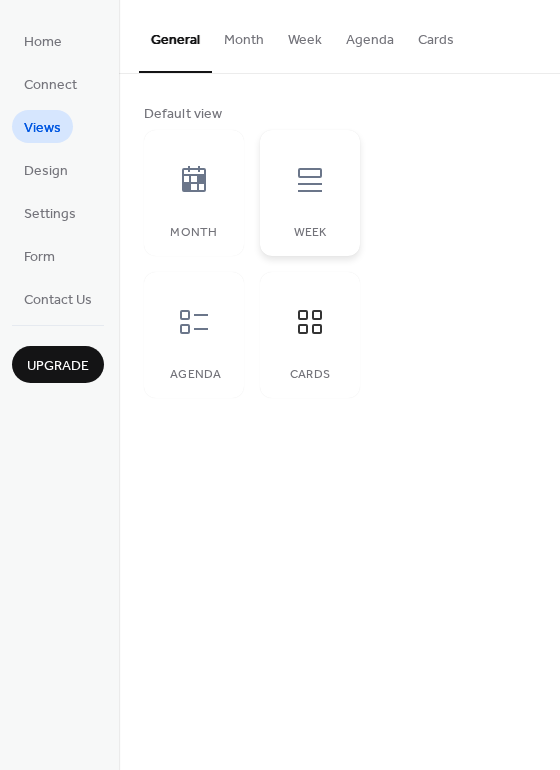 click at bounding box center (310, 180) 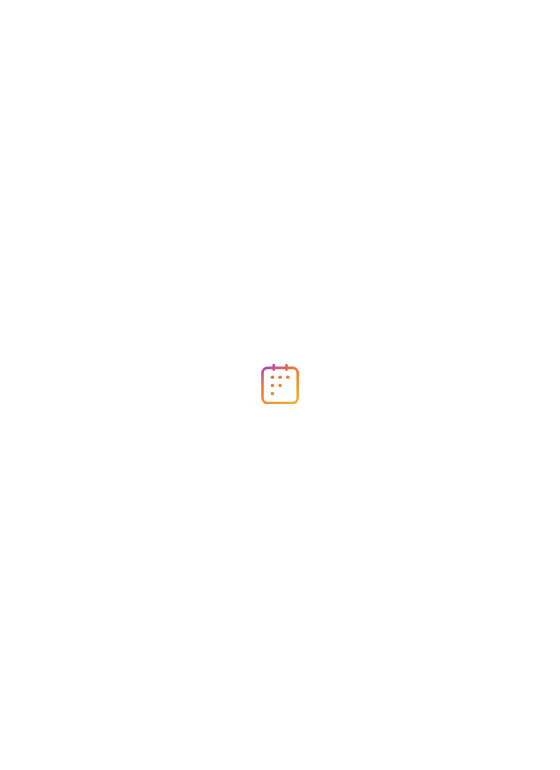 scroll, scrollTop: 0, scrollLeft: 0, axis: both 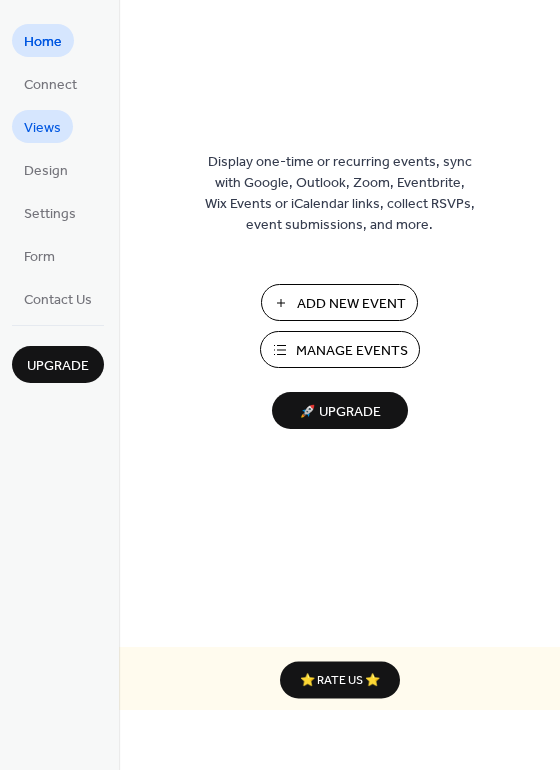 click on "Views" at bounding box center [42, 128] 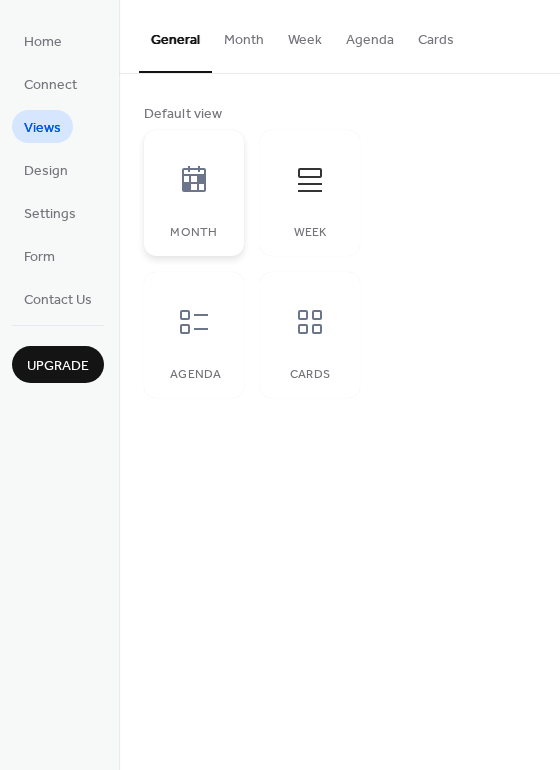 click 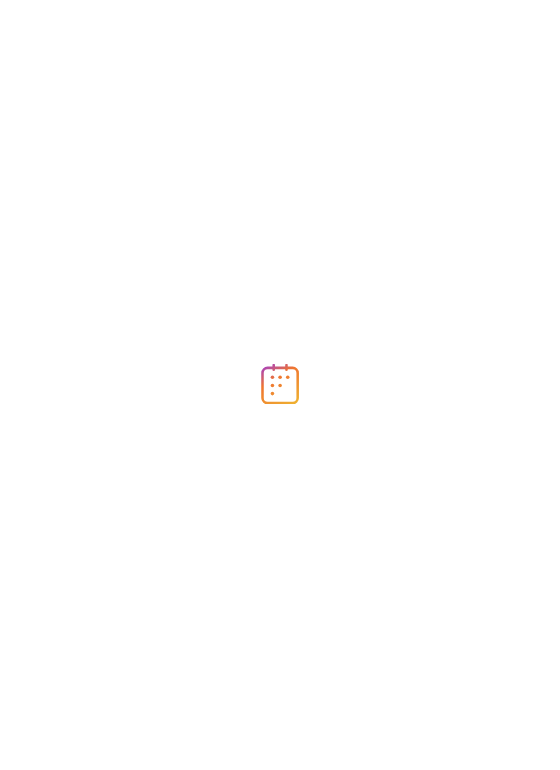 scroll, scrollTop: 0, scrollLeft: 0, axis: both 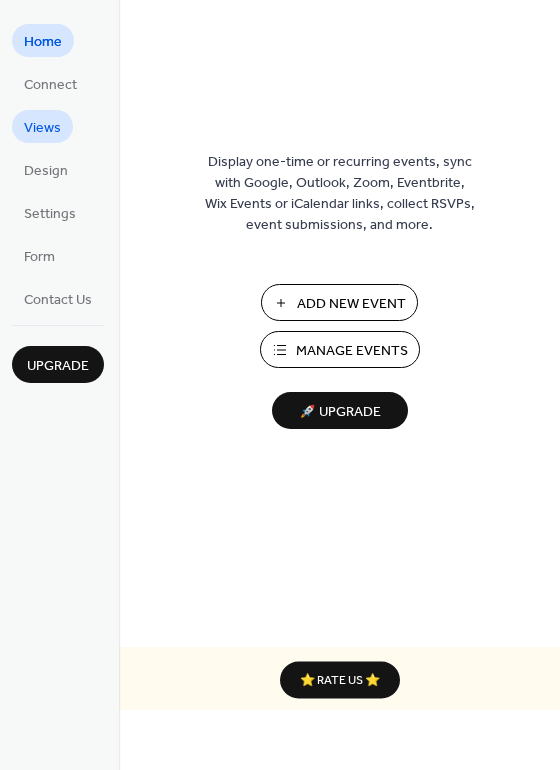 click on "Views" at bounding box center [42, 128] 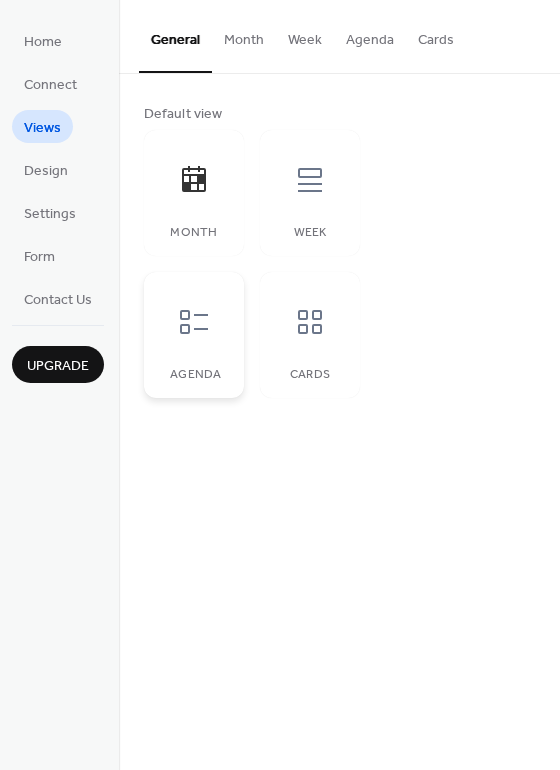 click on "Agenda" at bounding box center [194, 375] 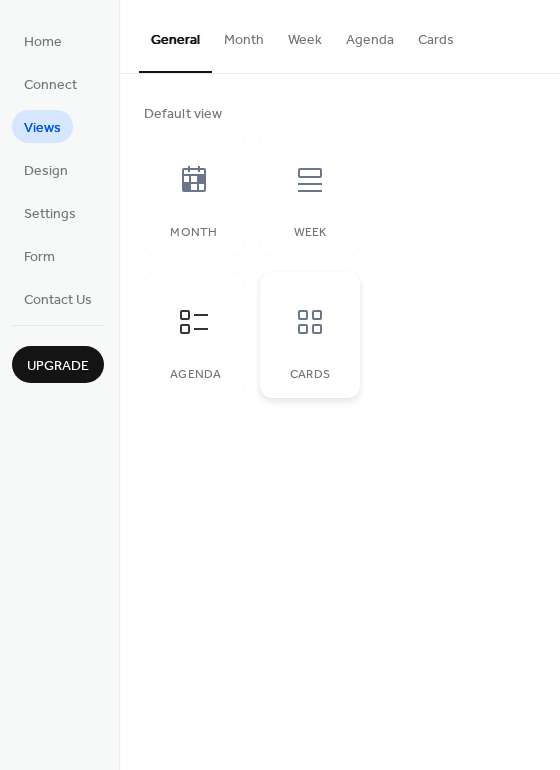 click at bounding box center (310, 322) 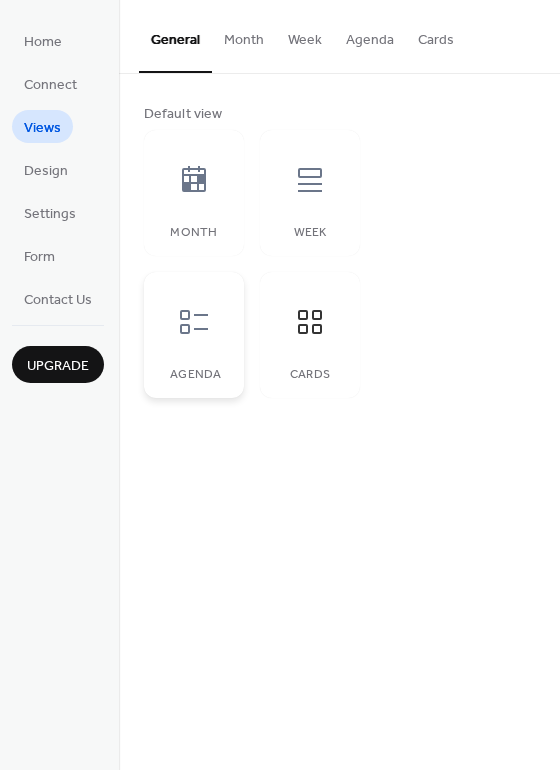 click on "Agenda" at bounding box center [194, 335] 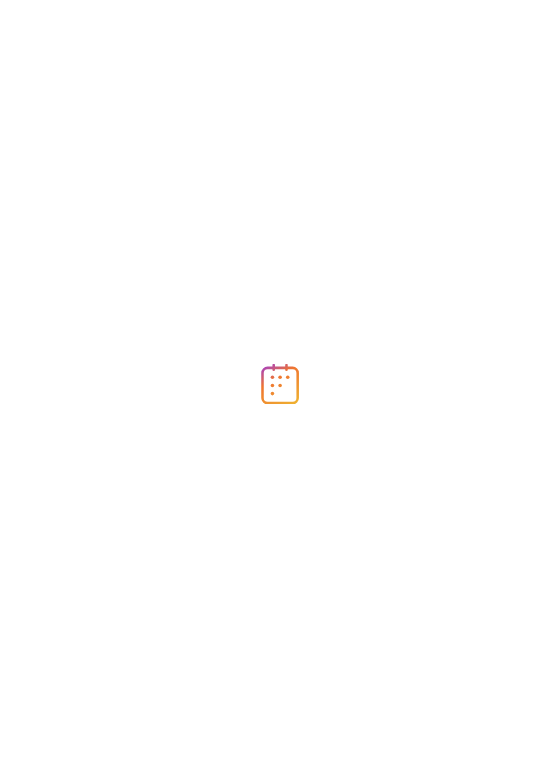 scroll, scrollTop: 0, scrollLeft: 0, axis: both 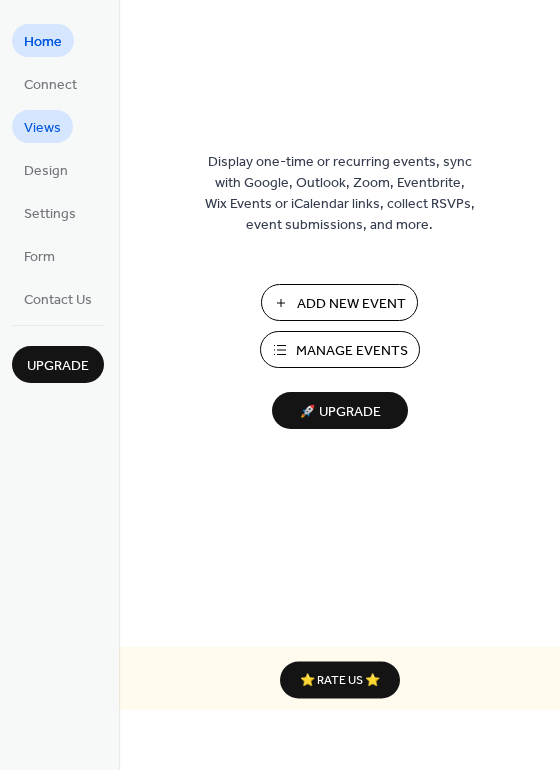 click on "Views" at bounding box center [42, 126] 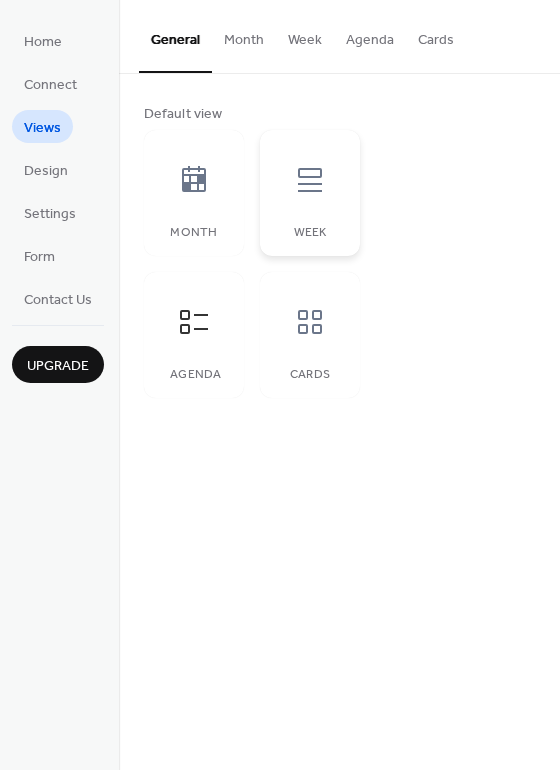 click 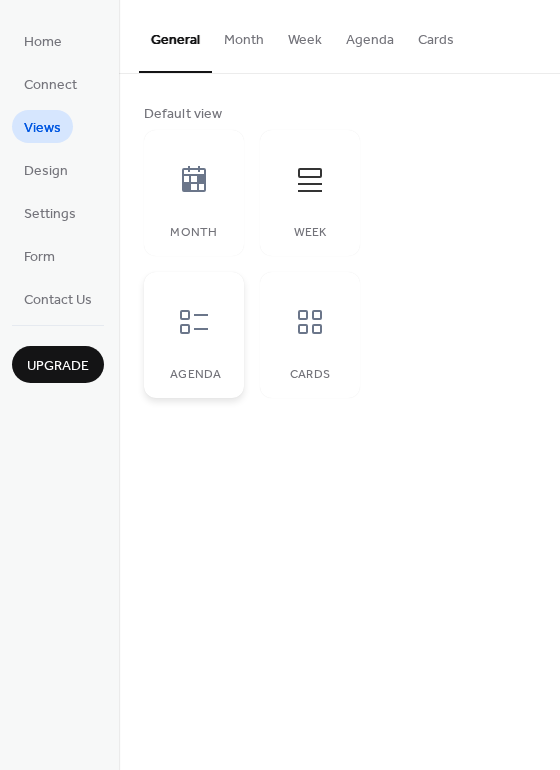 click on "Agenda" at bounding box center [194, 335] 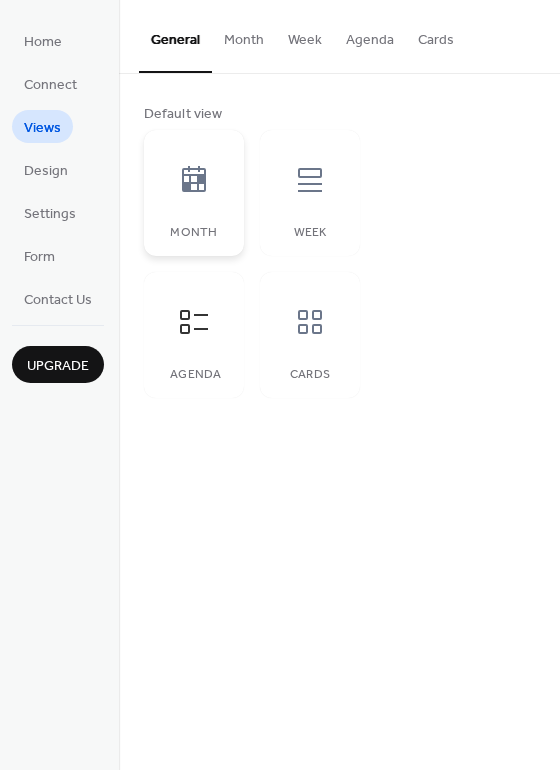 click 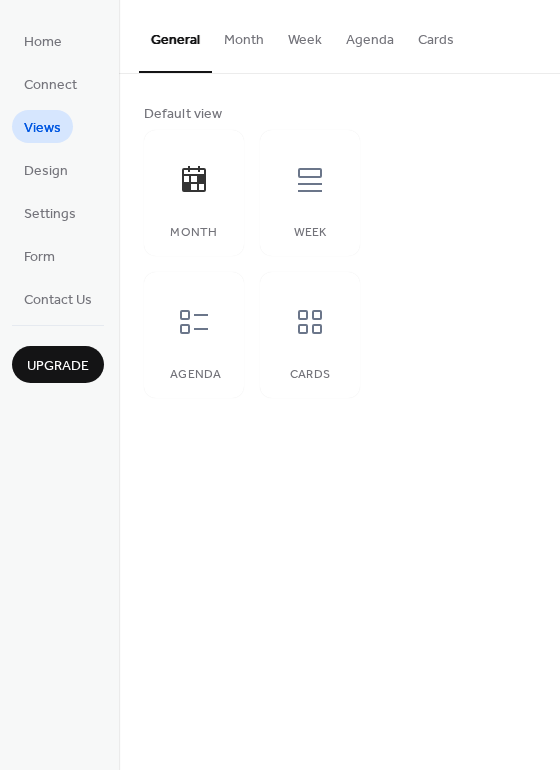 click on "Week" at bounding box center (305, 35) 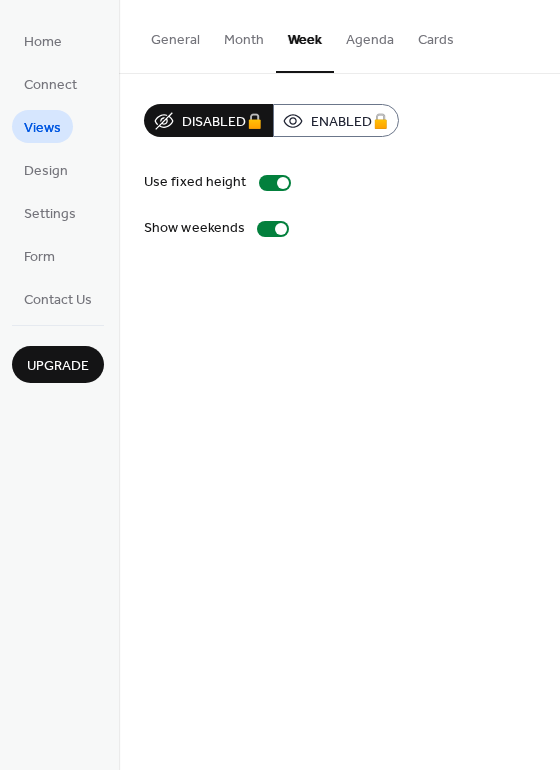 click on "Month" at bounding box center (244, 35) 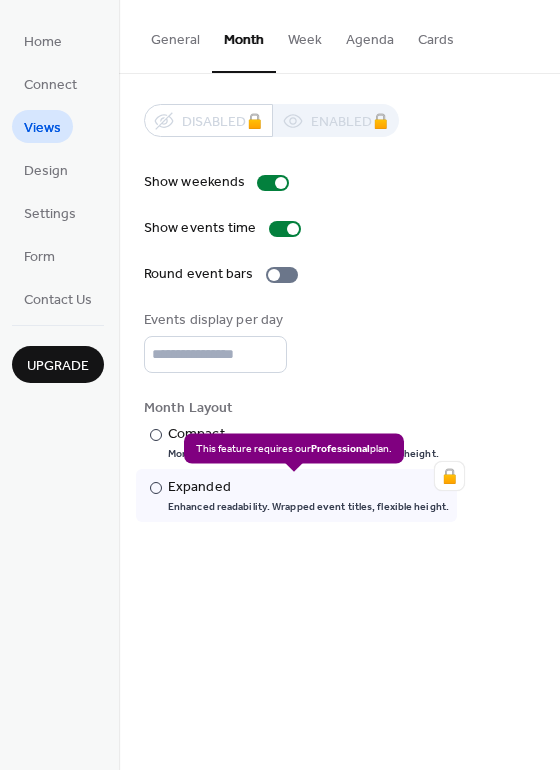 click on "🔒 ​ Expanded Enhanced readability. Wrapped event titles, flexible height." at bounding box center [296, 495] 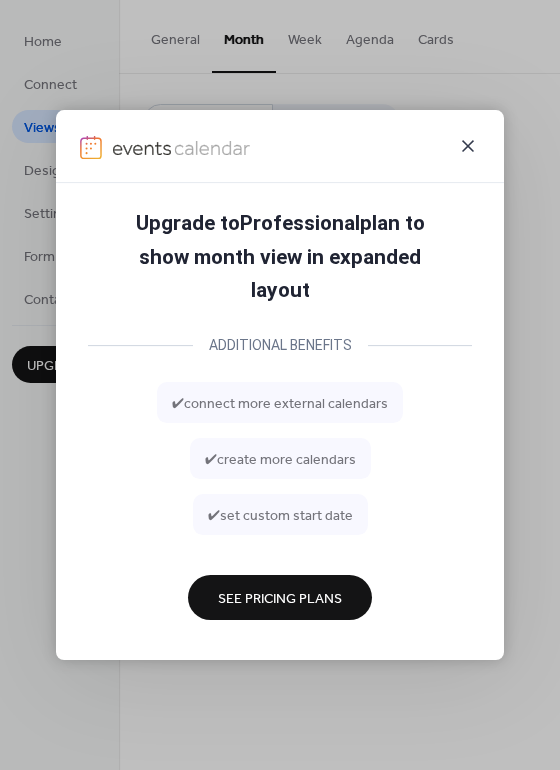 click 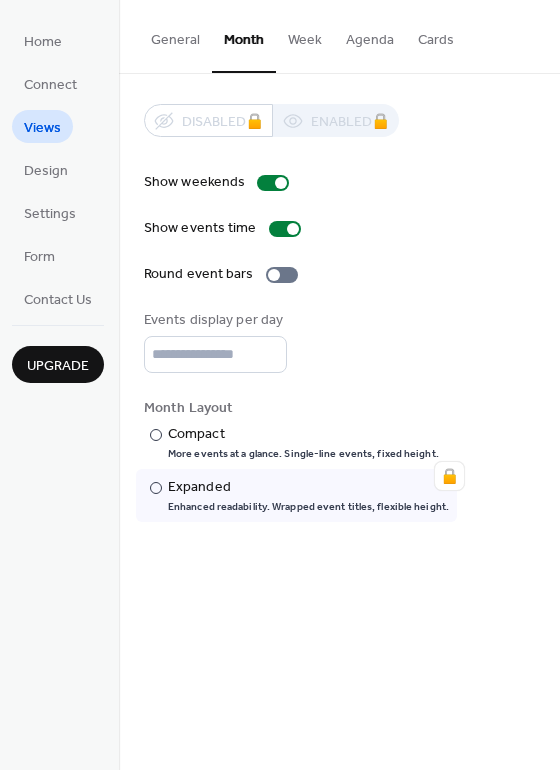 click on "Agenda" at bounding box center (370, 35) 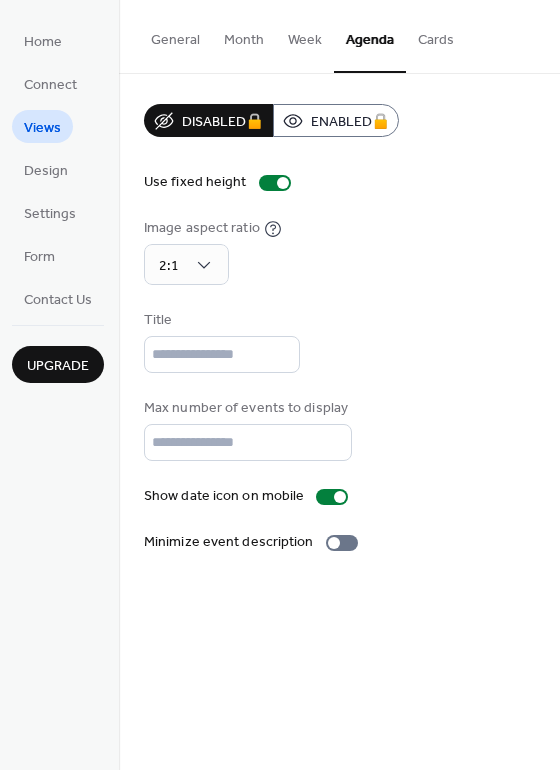 click on "General" at bounding box center [175, 35] 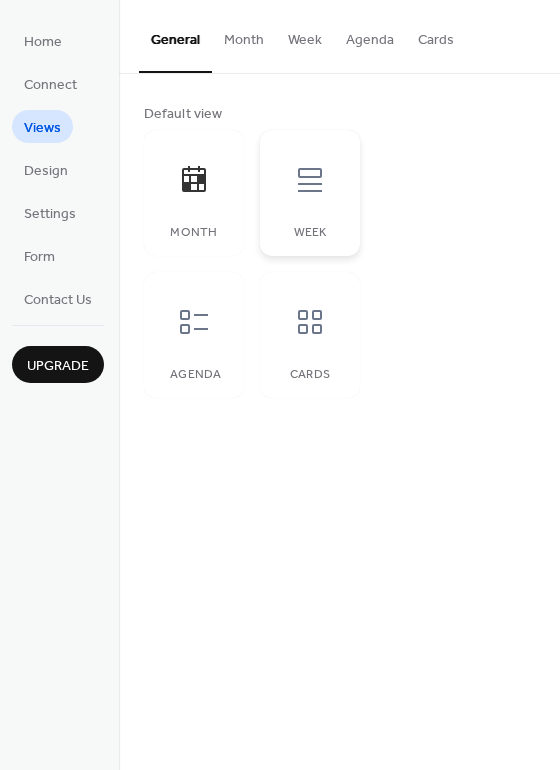 click at bounding box center (310, 180) 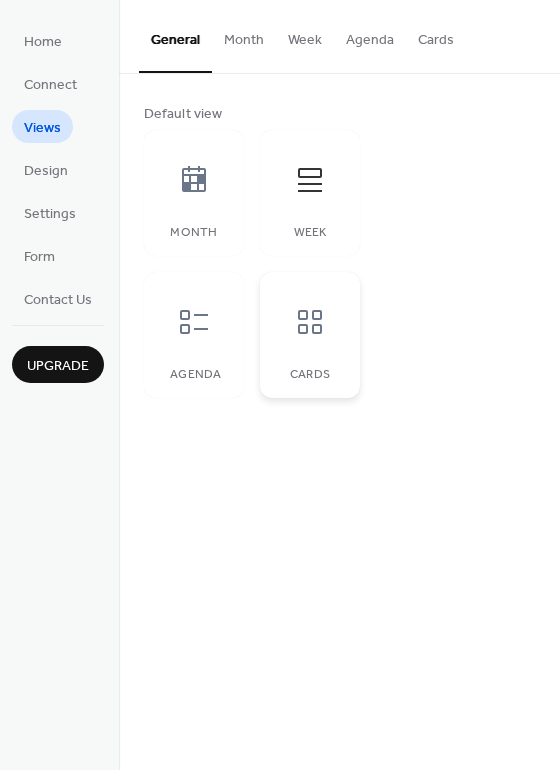 click on "Cards" at bounding box center [310, 335] 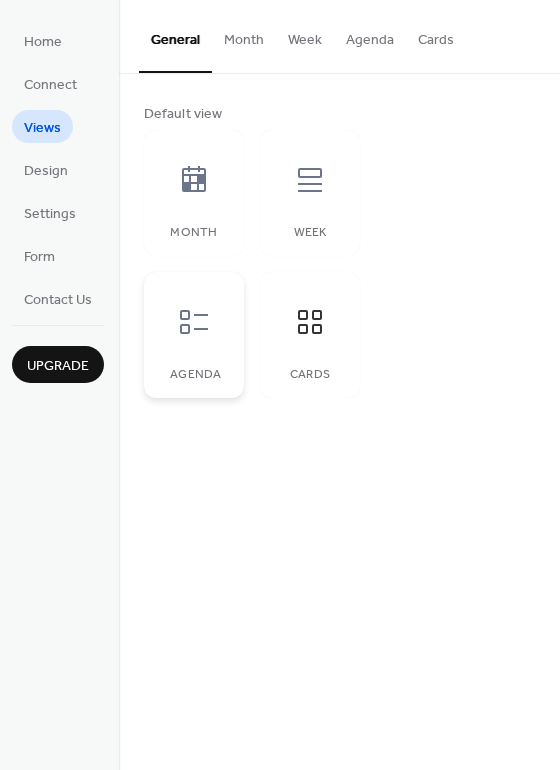 click at bounding box center [194, 322] 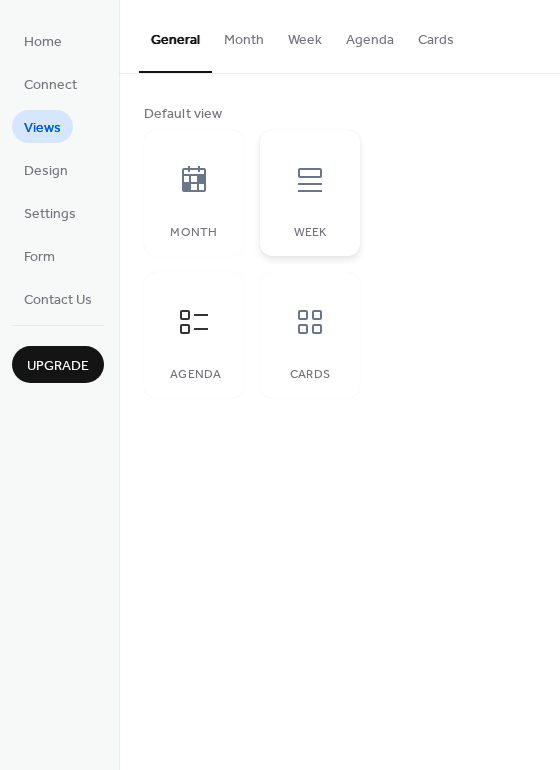 click on "Week" at bounding box center [310, 193] 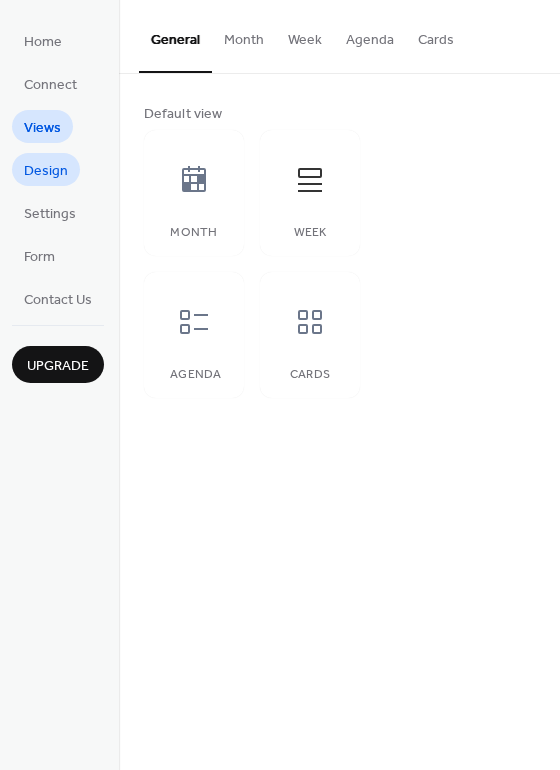 click on "Design" at bounding box center (46, 171) 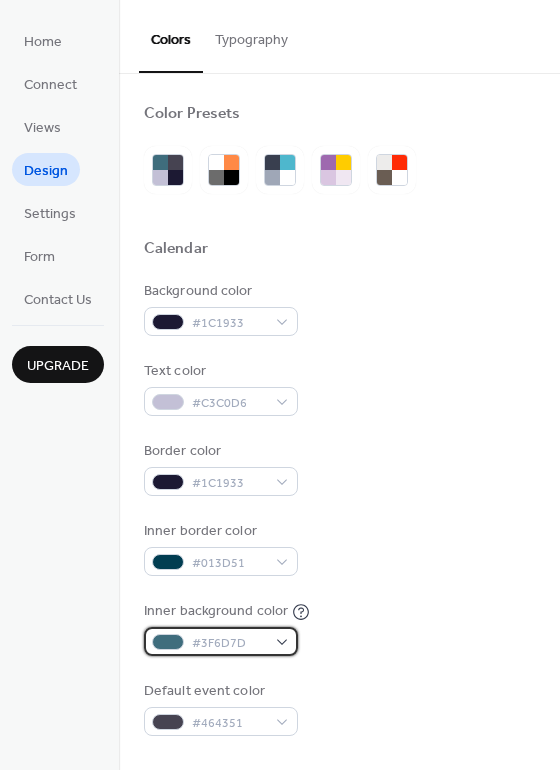 click on "#3F6D7D" at bounding box center (221, 641) 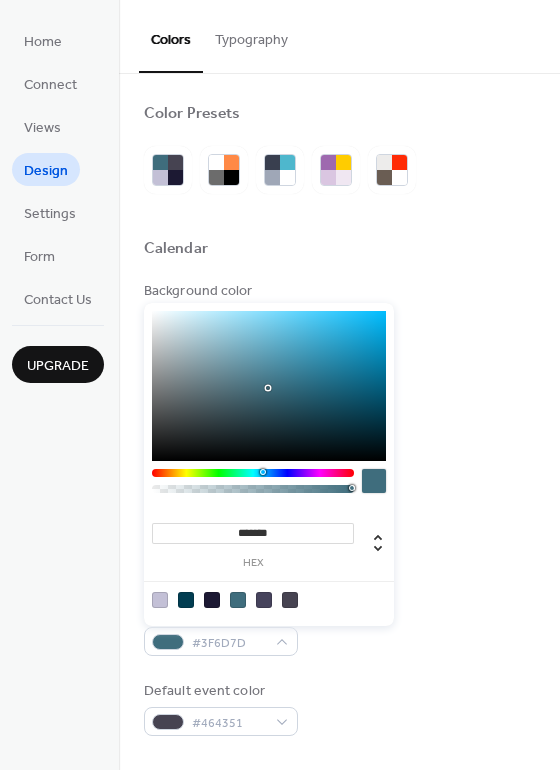 click at bounding box center [212, 600] 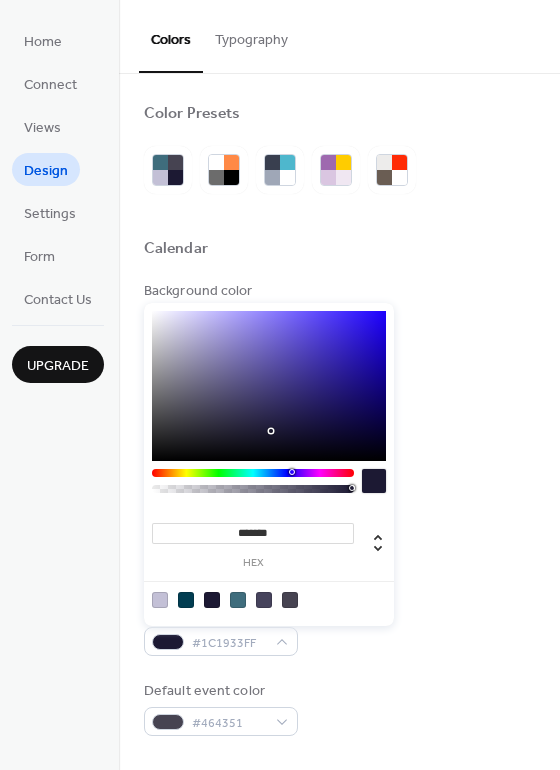 click at bounding box center (269, 599) 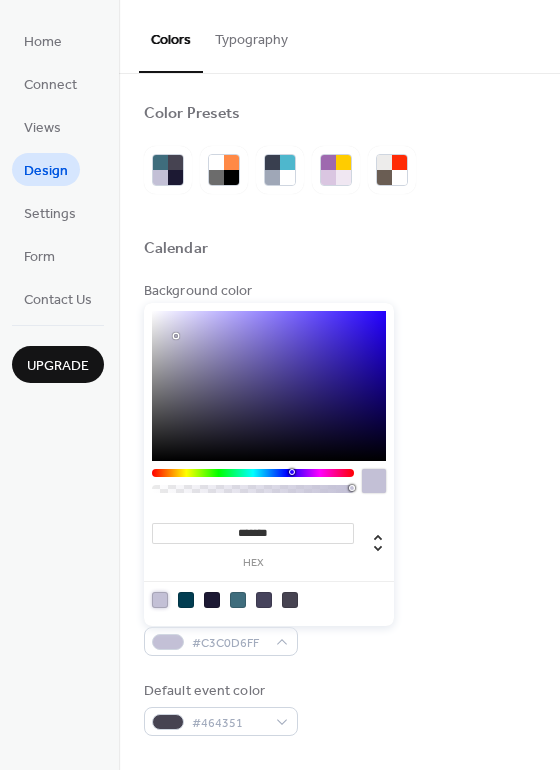 click at bounding box center [186, 600] 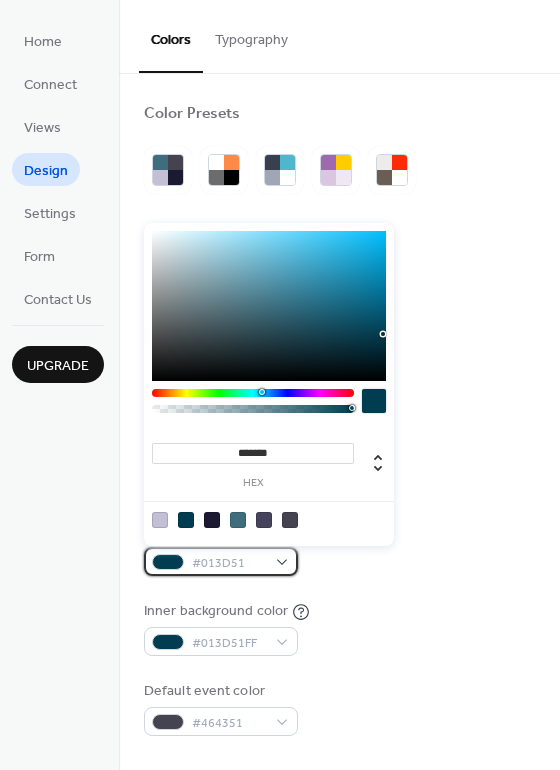 click on "#013D51" at bounding box center (229, 563) 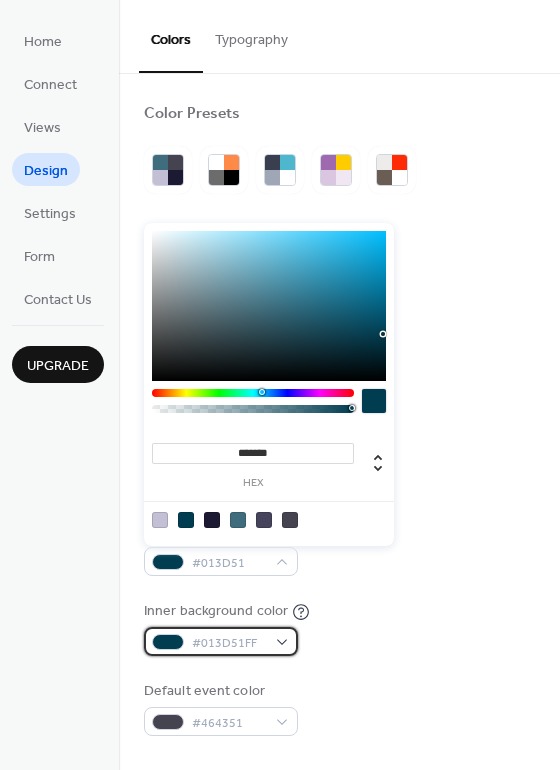 click on "#013D51FF" at bounding box center (229, 643) 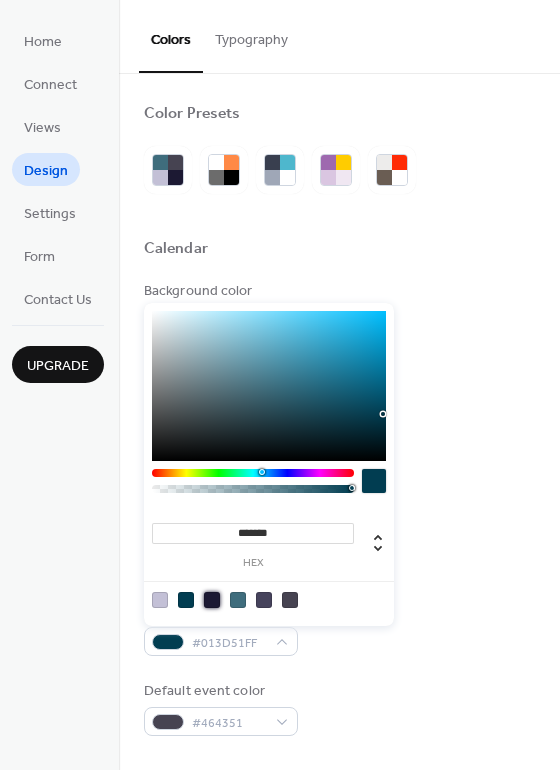 click at bounding box center (212, 600) 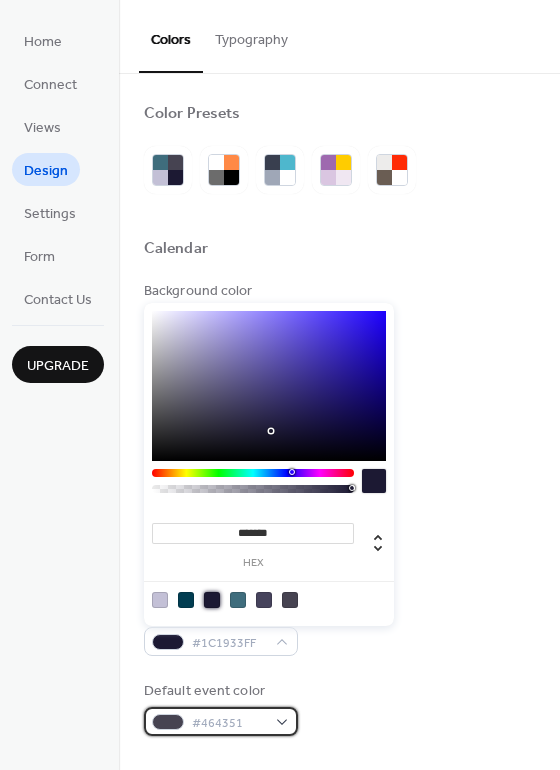 click on "#464351" at bounding box center (229, 723) 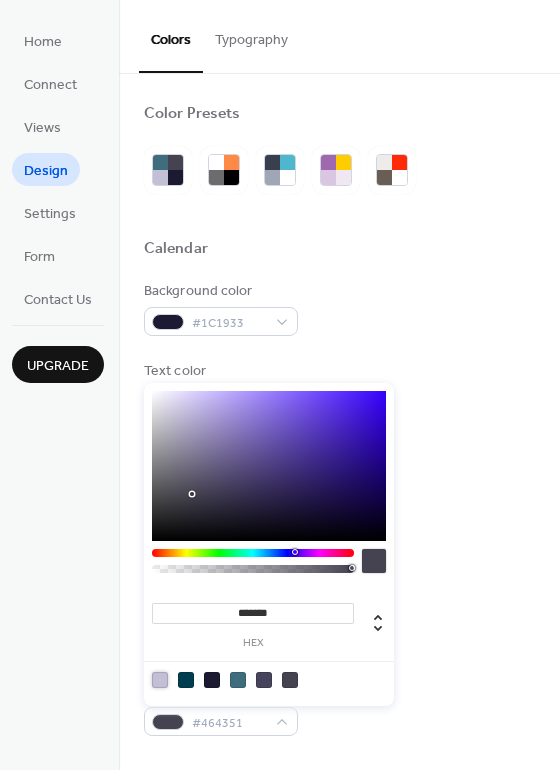 click at bounding box center (160, 680) 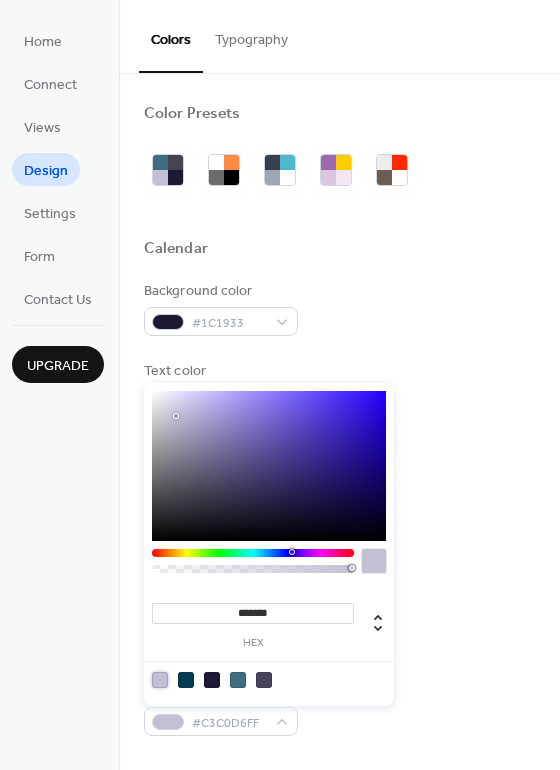 click at bounding box center (160, 680) 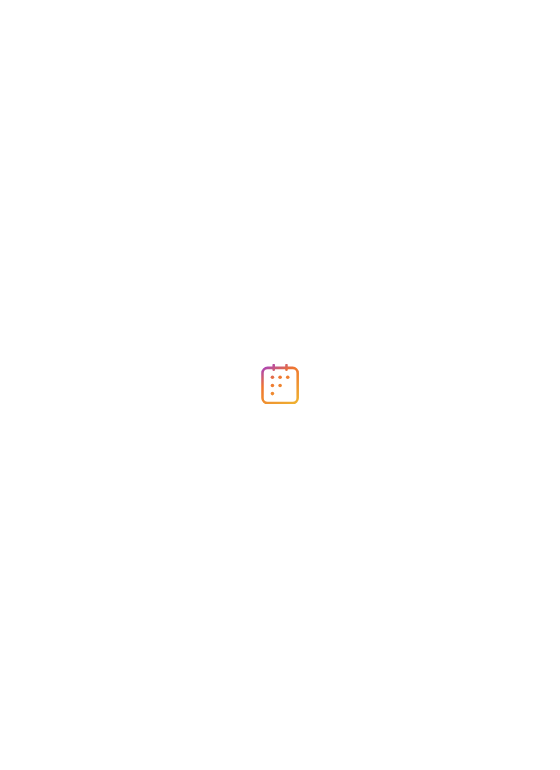 scroll, scrollTop: 0, scrollLeft: 0, axis: both 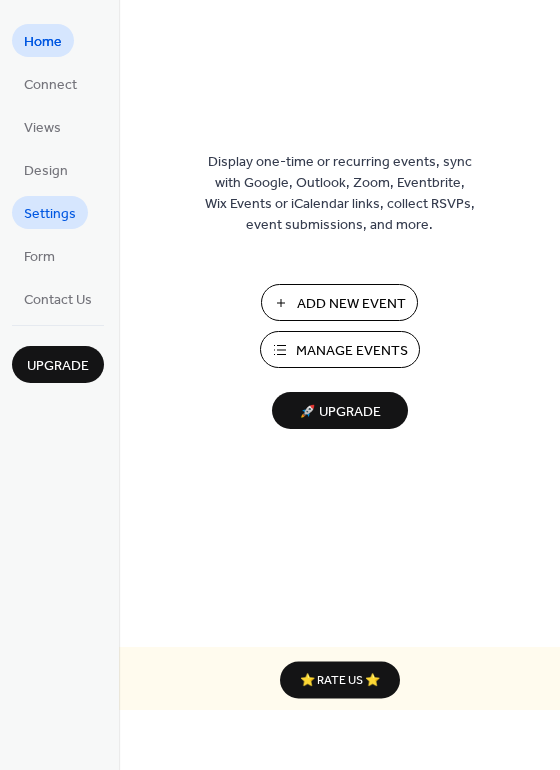 click on "Settings" at bounding box center (50, 214) 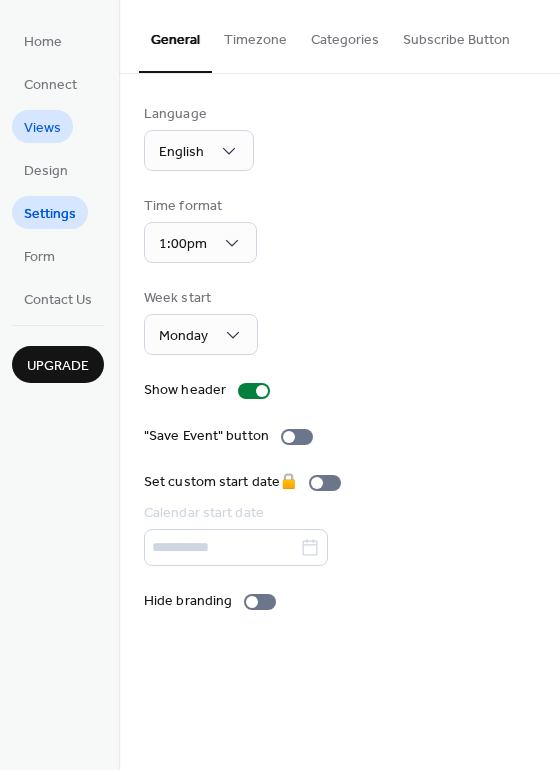 drag, startPoint x: 43, startPoint y: 129, endPoint x: 45, endPoint y: 169, distance: 40.04997 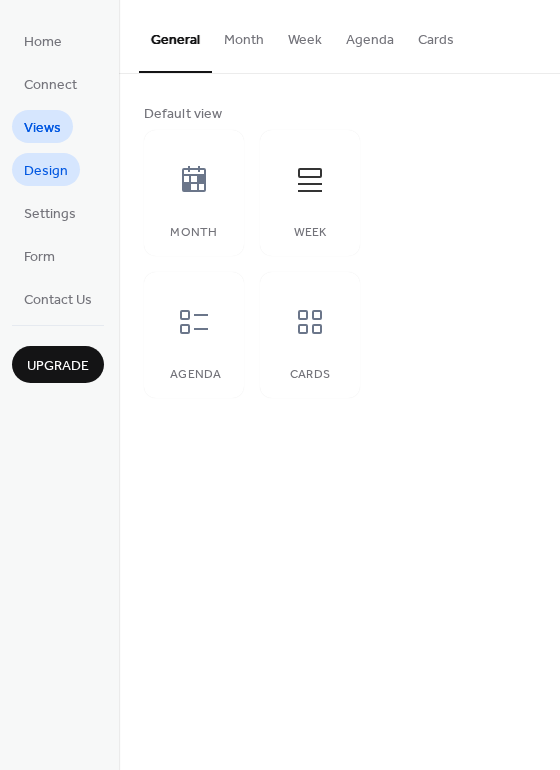 click on "Design" at bounding box center [46, 171] 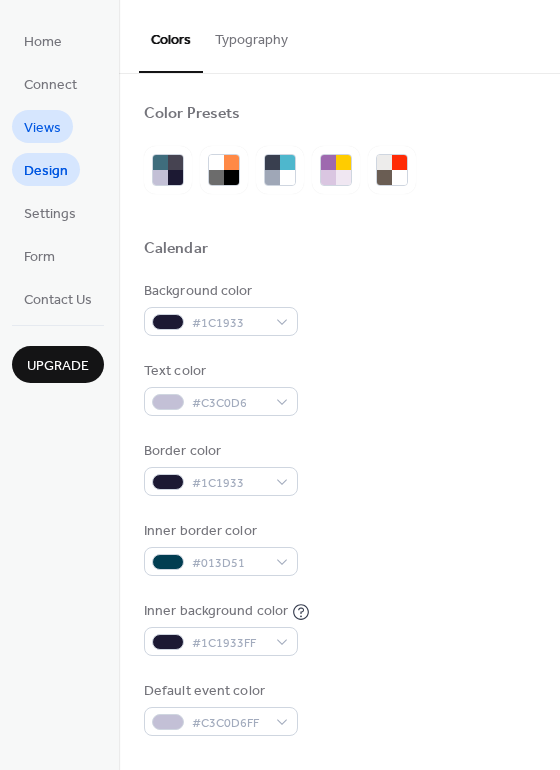 click on "Views" at bounding box center (42, 128) 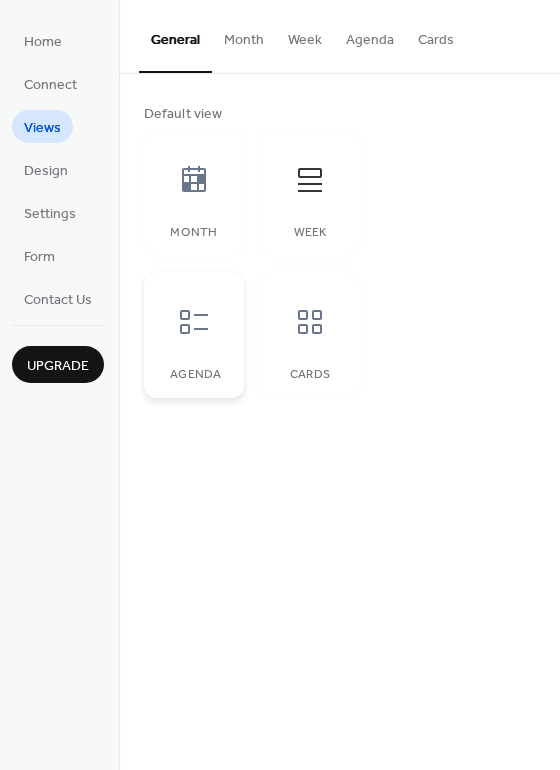 click at bounding box center (194, 322) 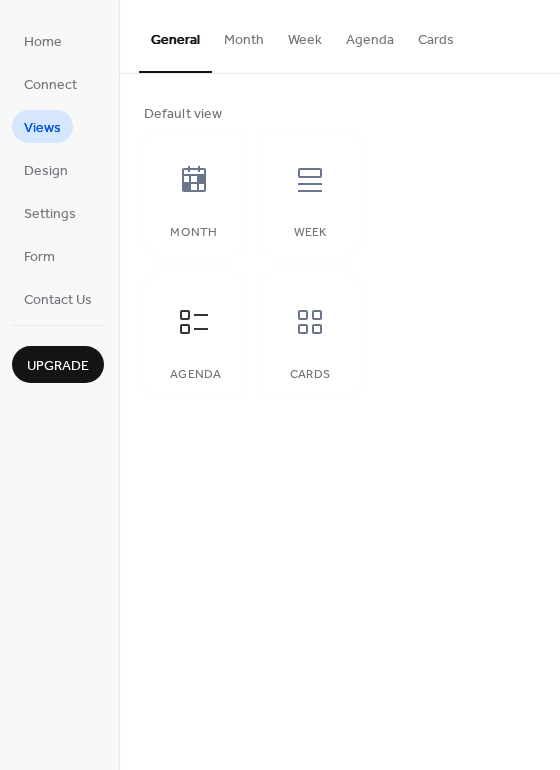 click on "Agenda" at bounding box center [370, 35] 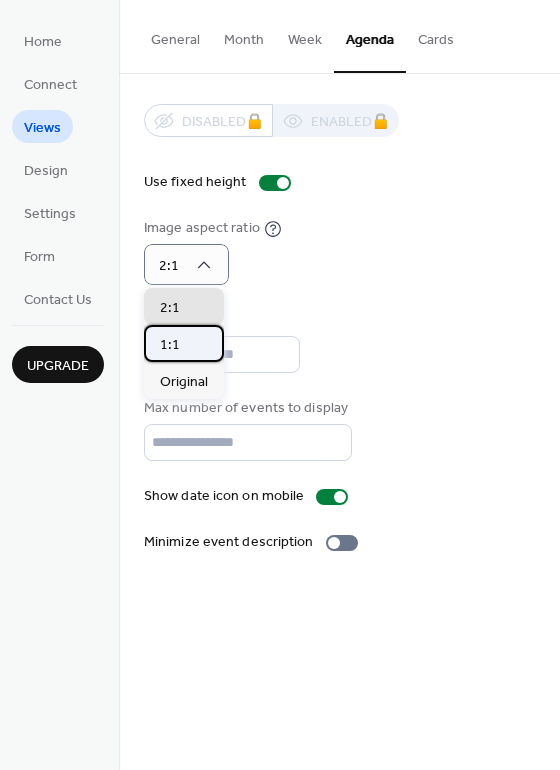 click on "1:1" at bounding box center (184, 343) 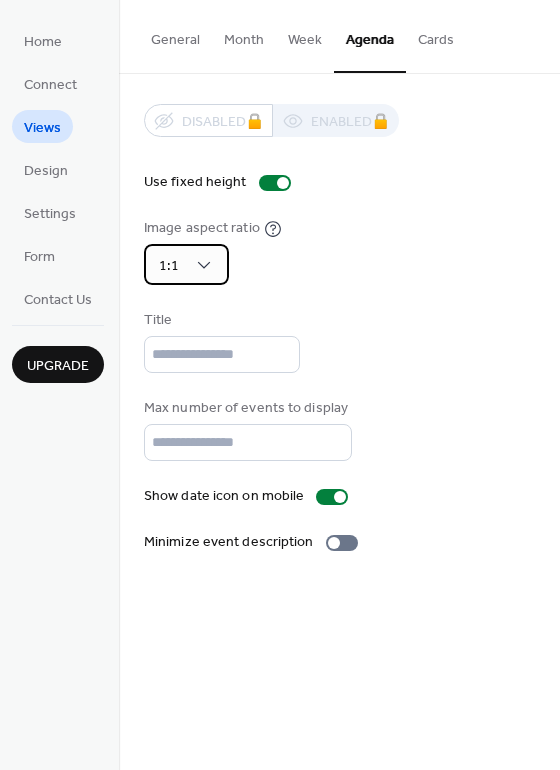 click on "1:1" at bounding box center [169, 266] 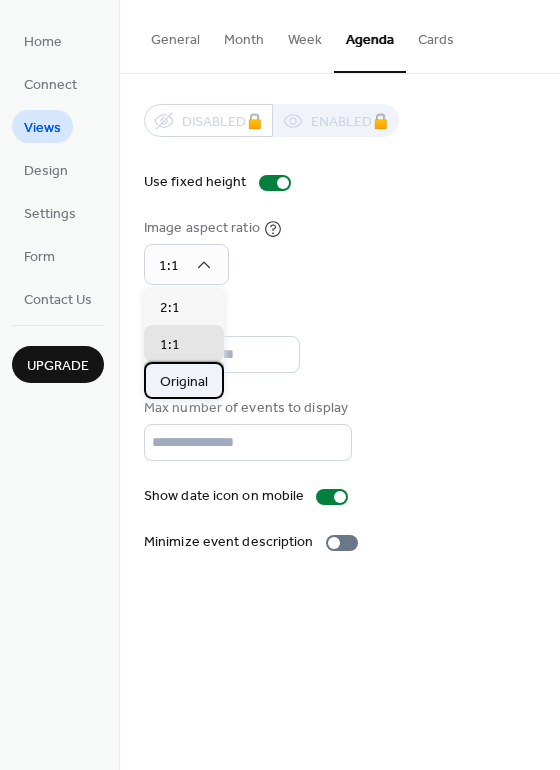click on "Original" at bounding box center [184, 382] 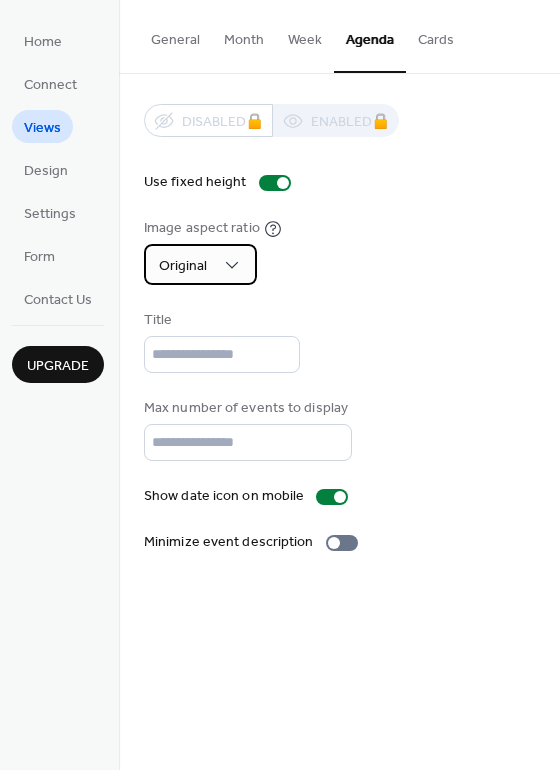 click on "Original" at bounding box center (183, 266) 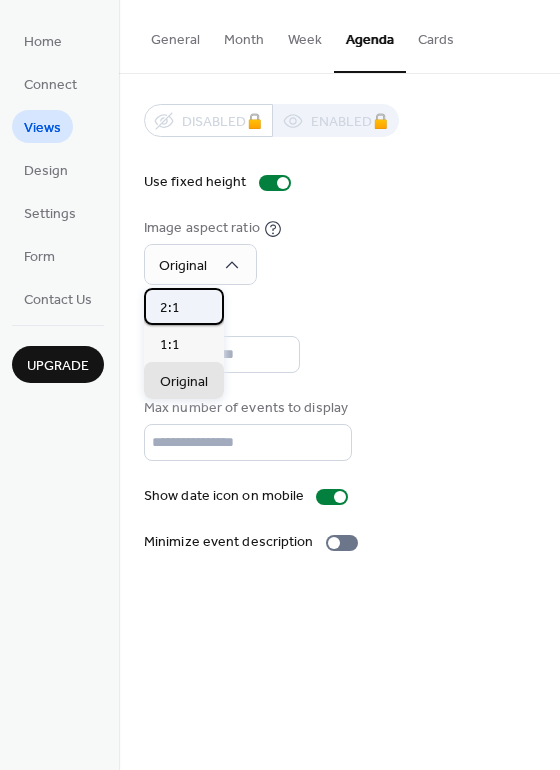 click on "2:1" at bounding box center (184, 306) 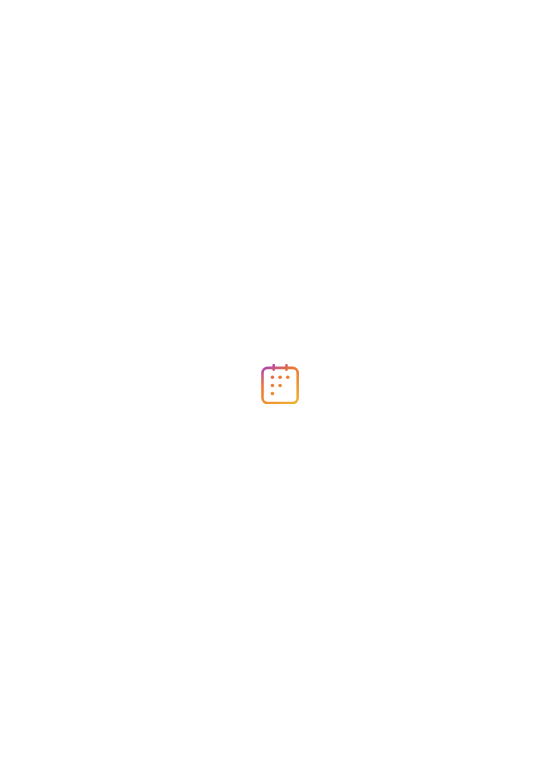 scroll, scrollTop: 0, scrollLeft: 0, axis: both 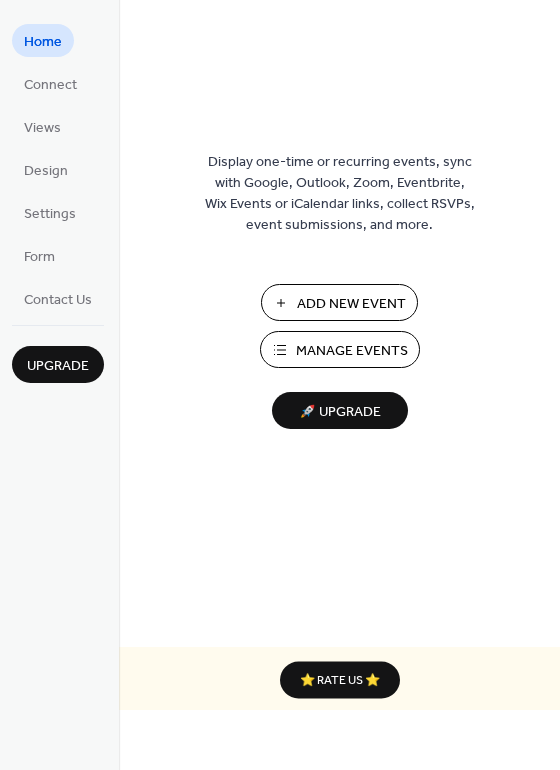 click on "Manage Events" at bounding box center (352, 351) 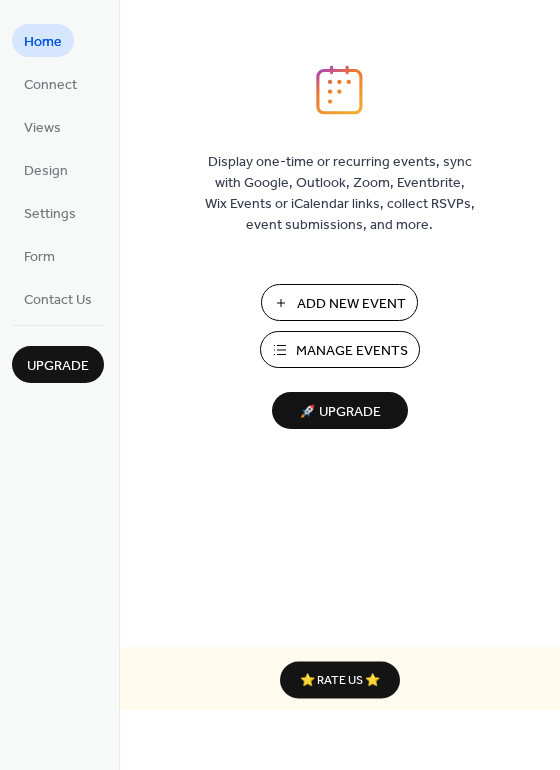 click on "Manage Events" at bounding box center (352, 351) 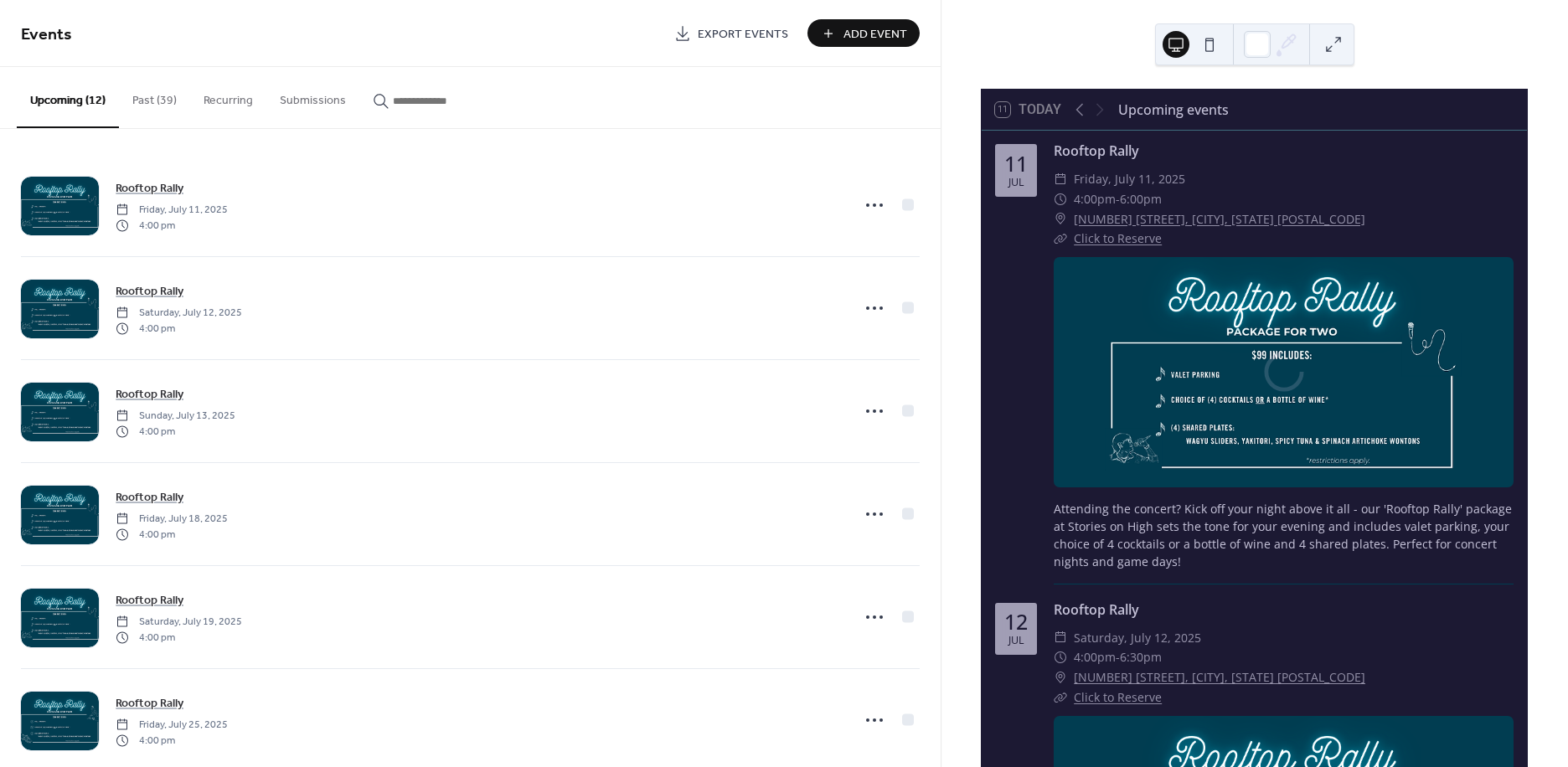 scroll, scrollTop: 0, scrollLeft: 0, axis: both 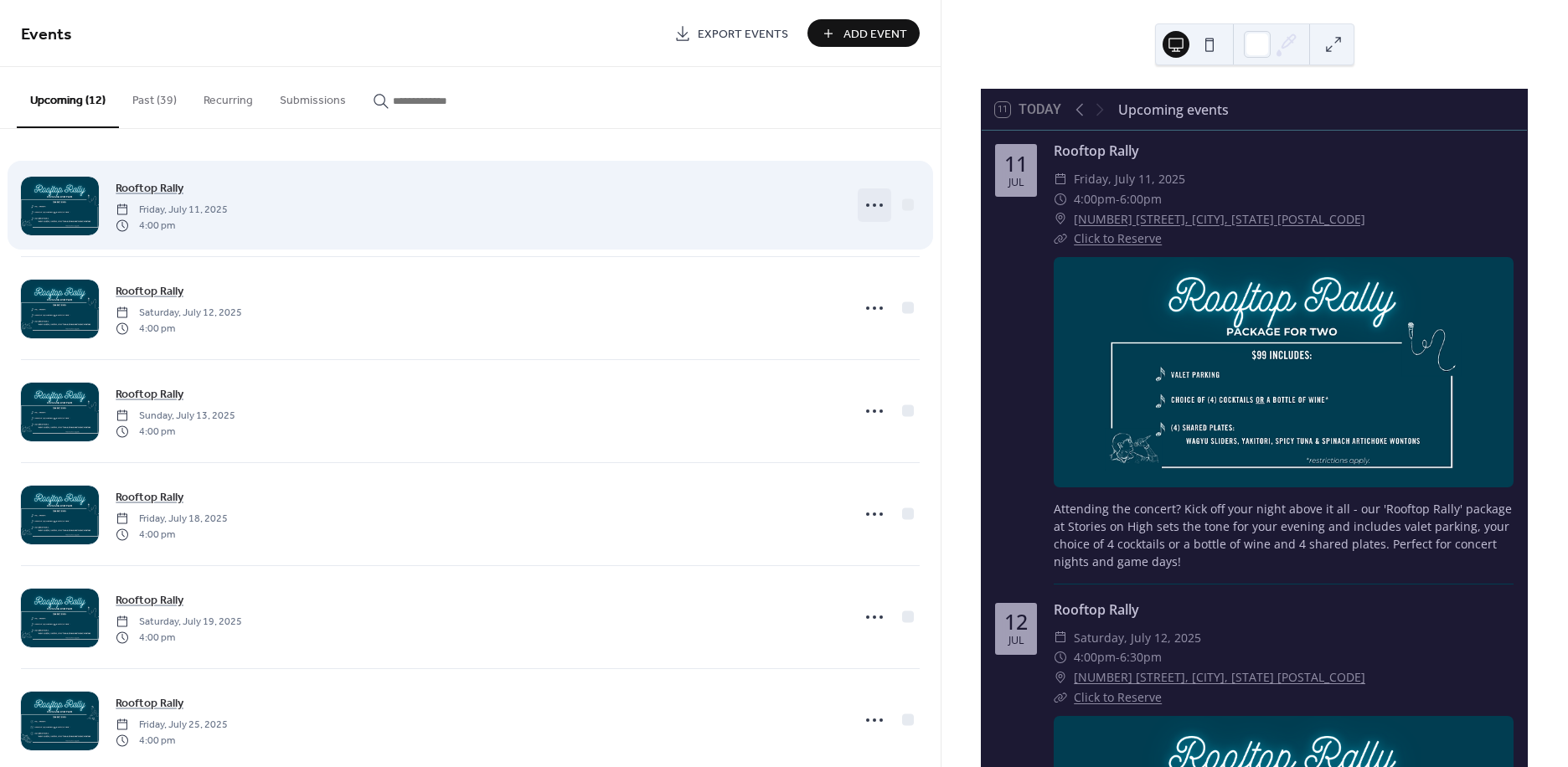 click 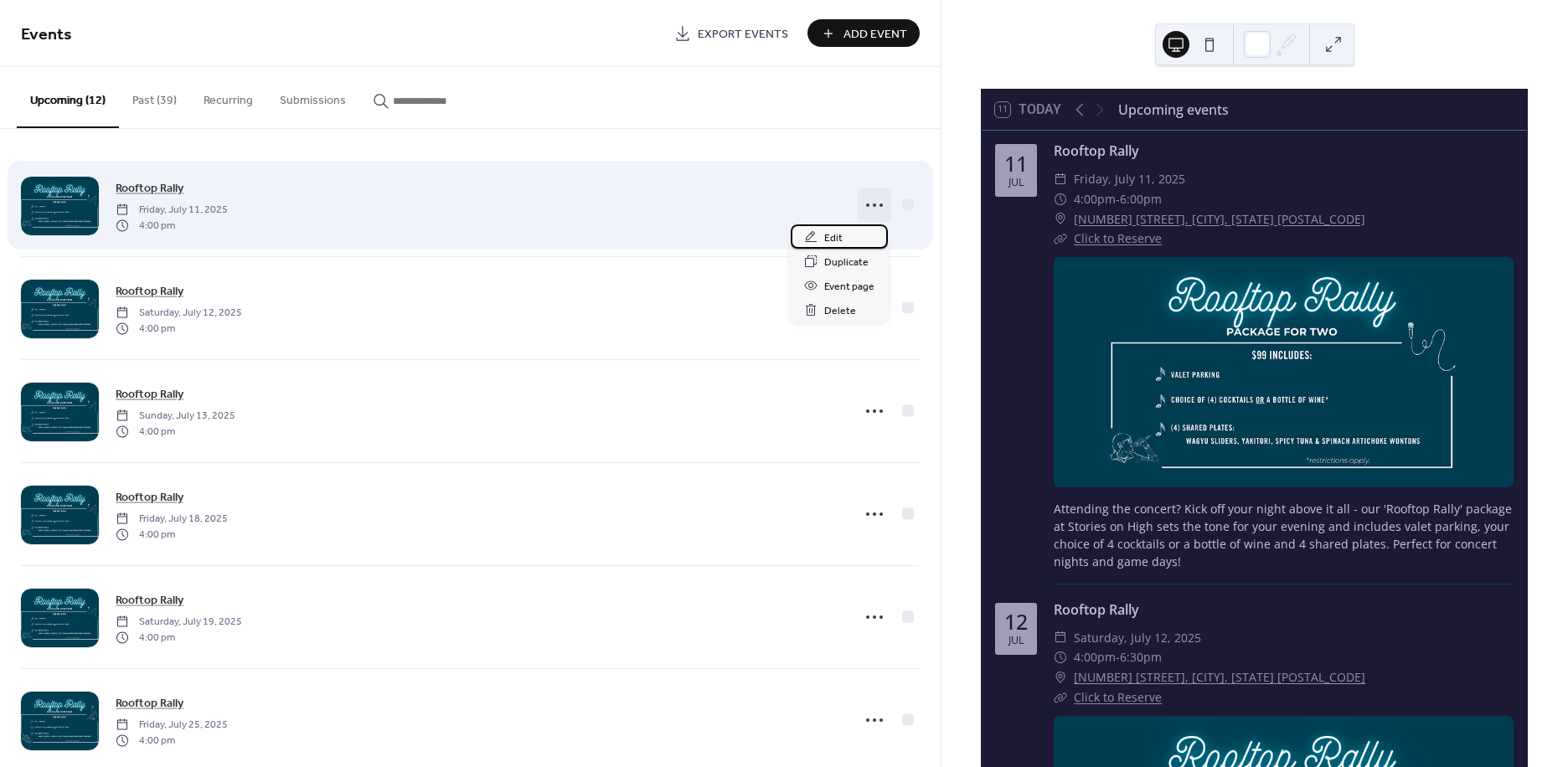 click on "Edit" at bounding box center [839, 236] 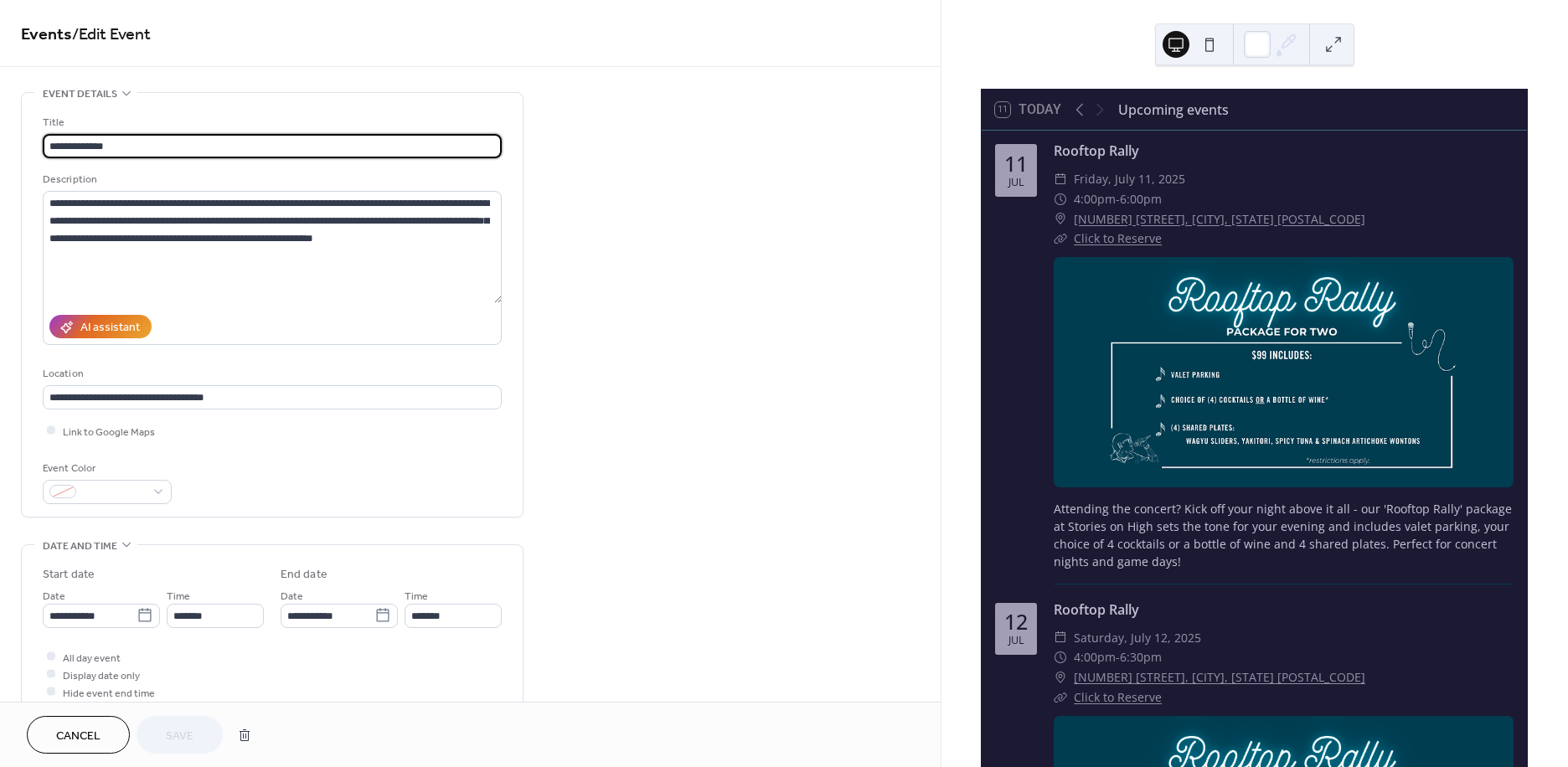 scroll, scrollTop: 558, scrollLeft: 0, axis: vertical 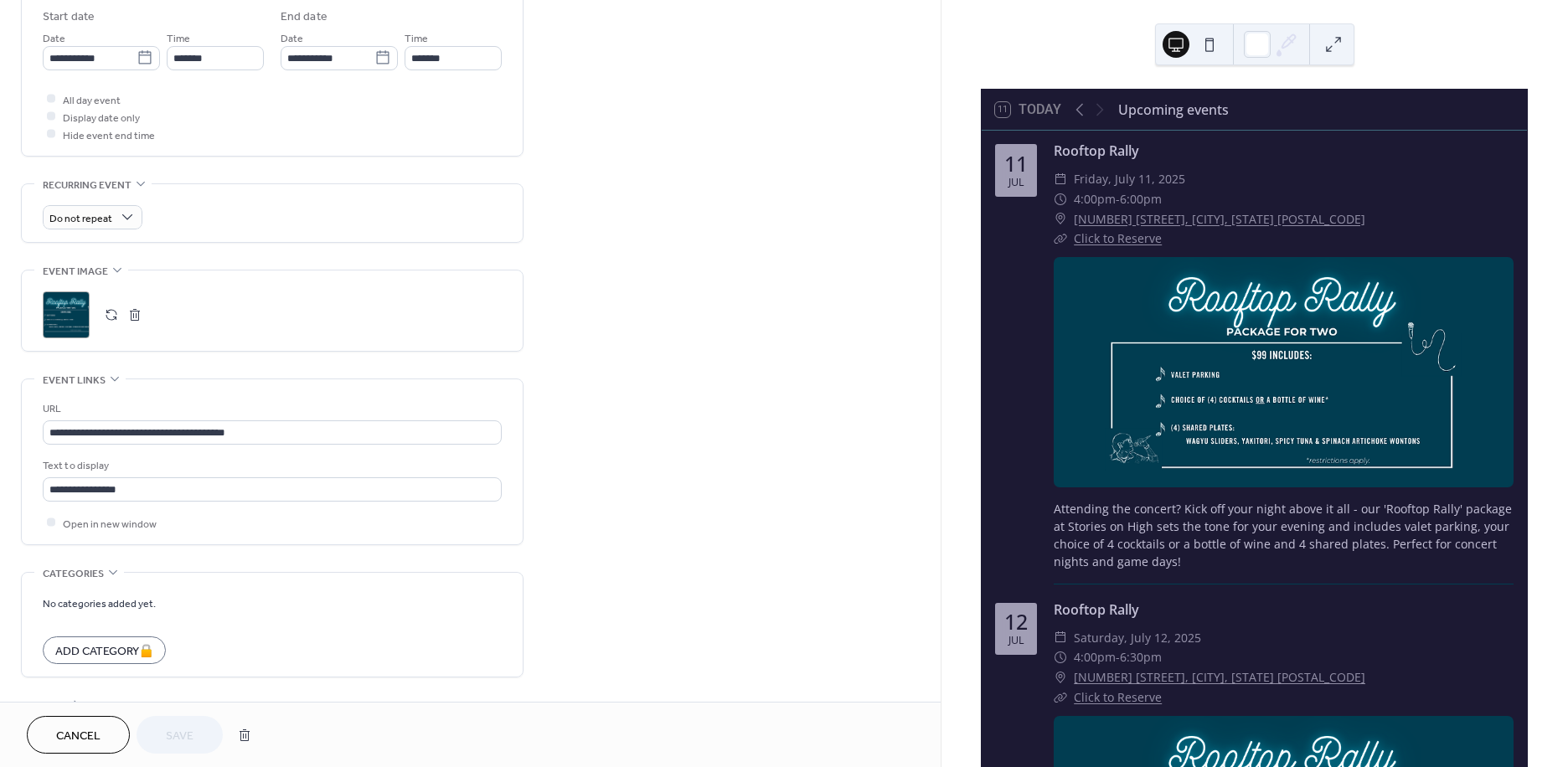 click at bounding box center (135, 315) 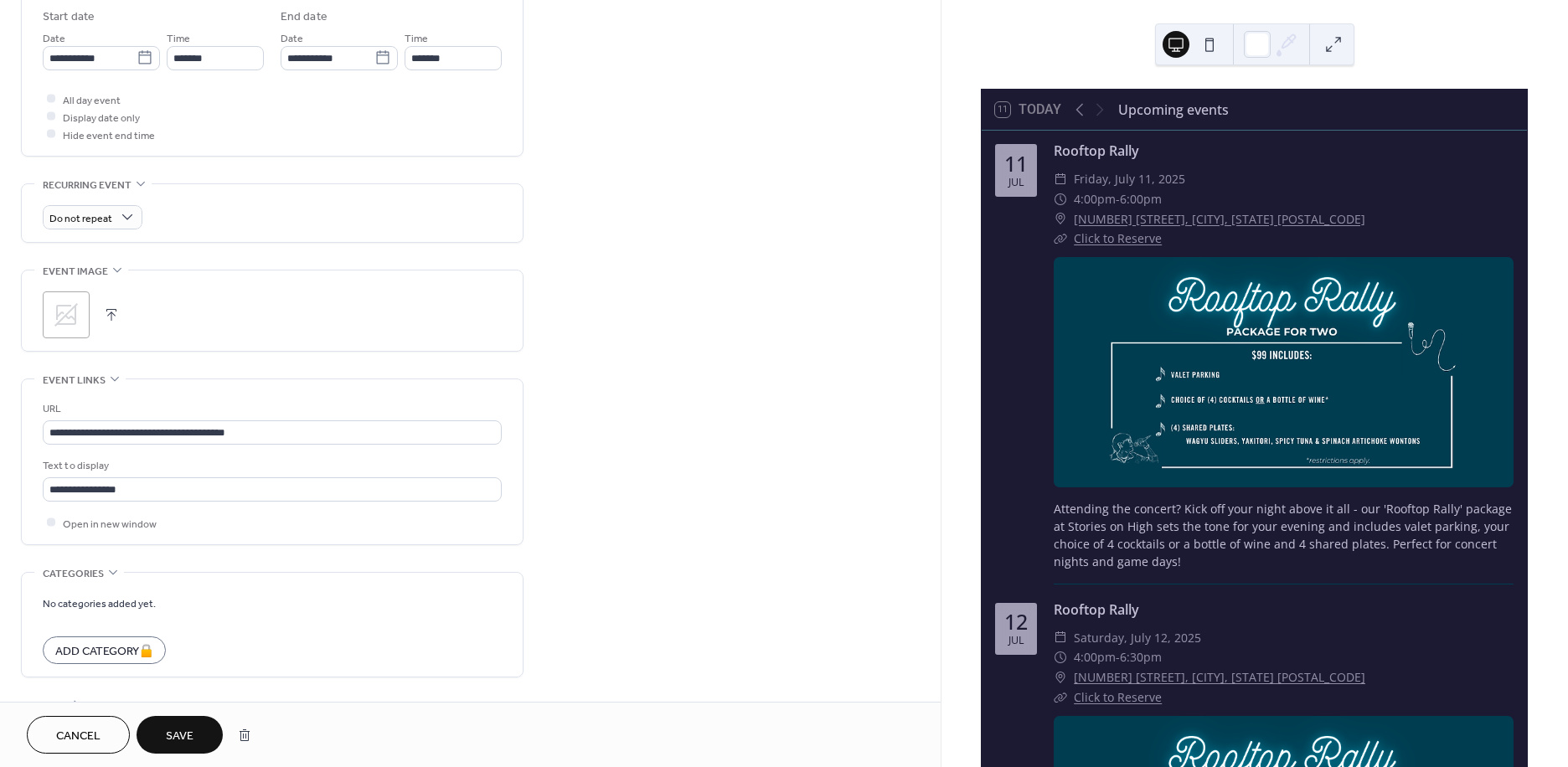 click on "Save" at bounding box center (179, 736) 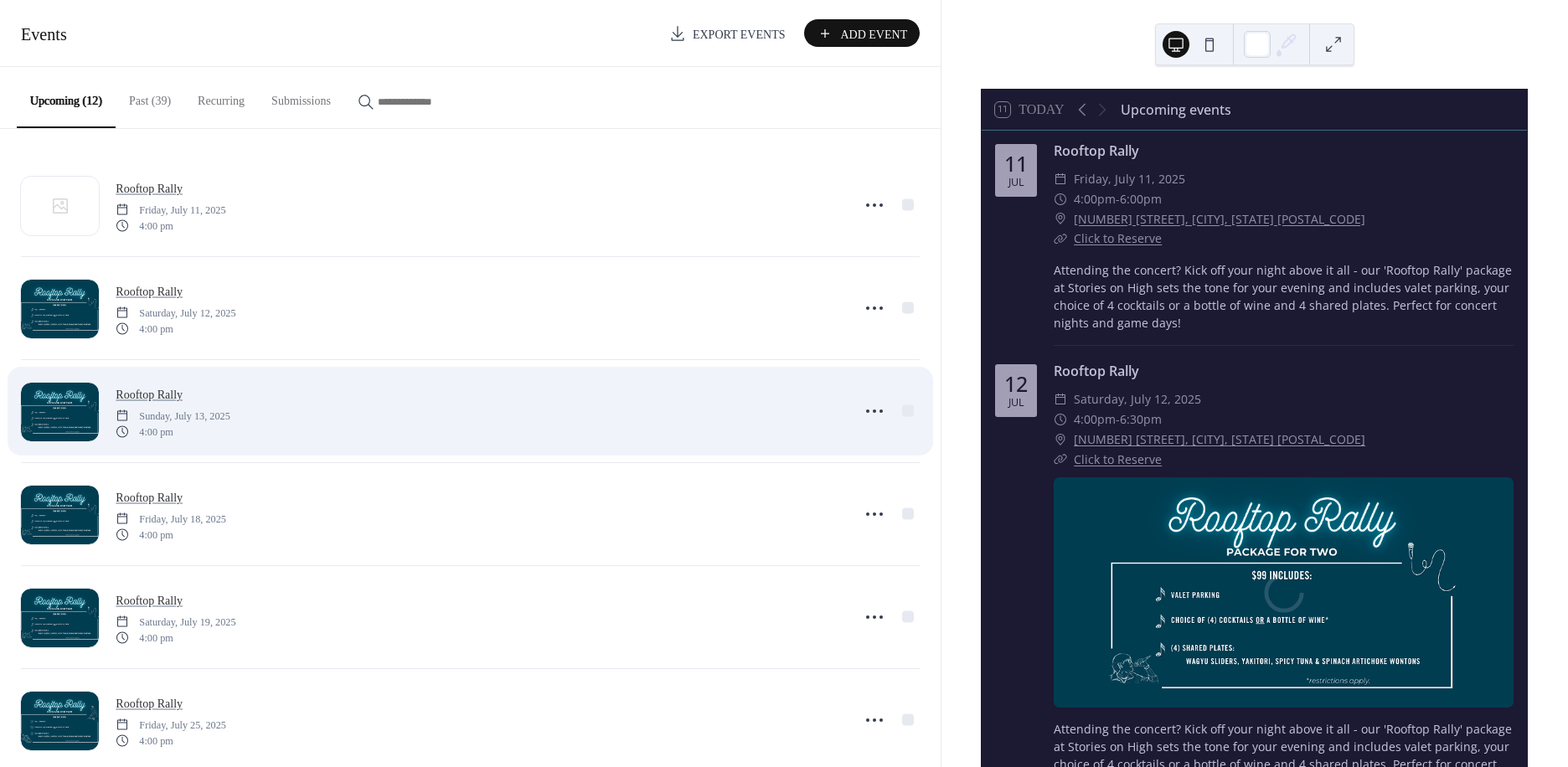 scroll, scrollTop: 0, scrollLeft: 0, axis: both 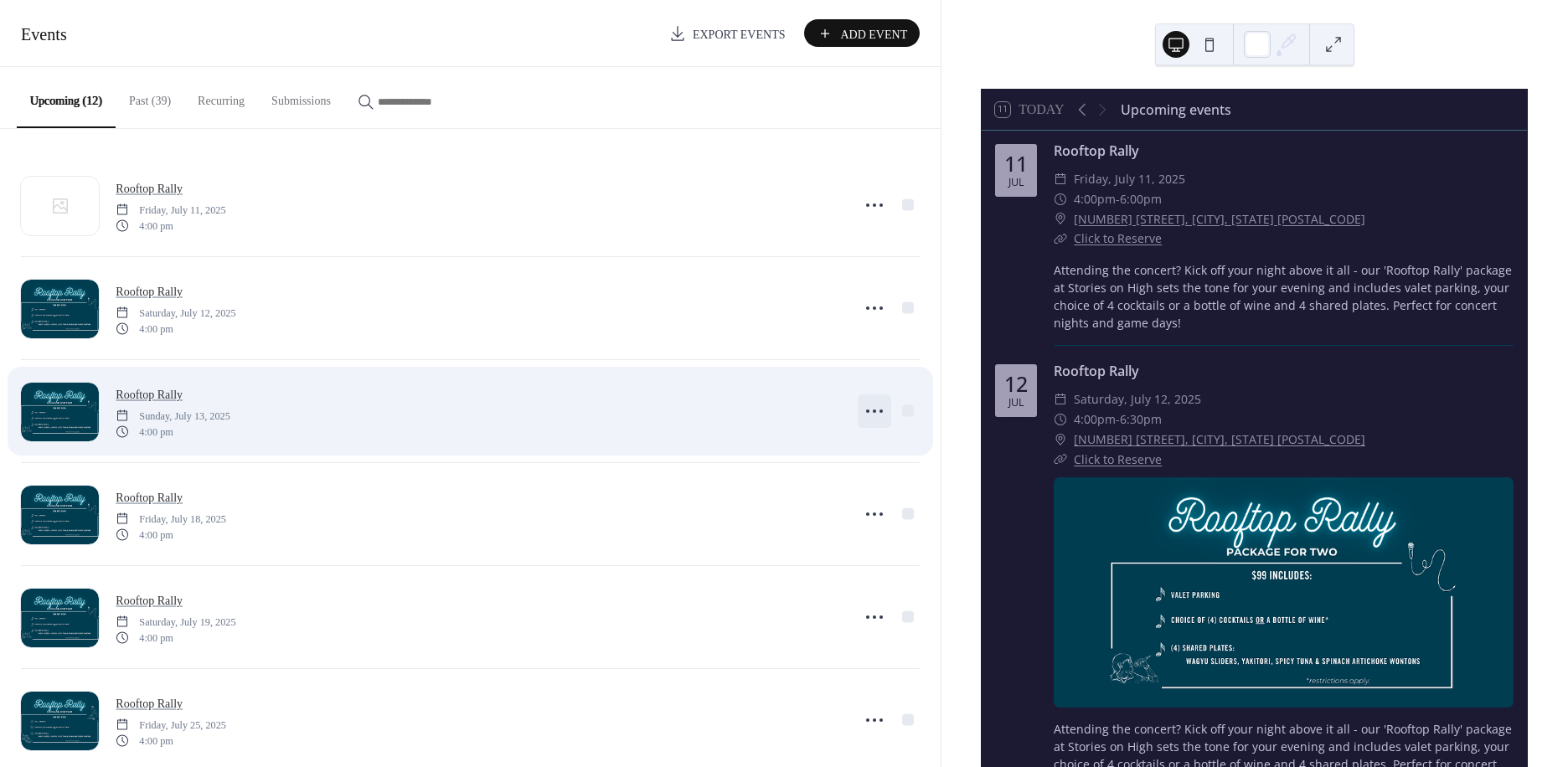 click 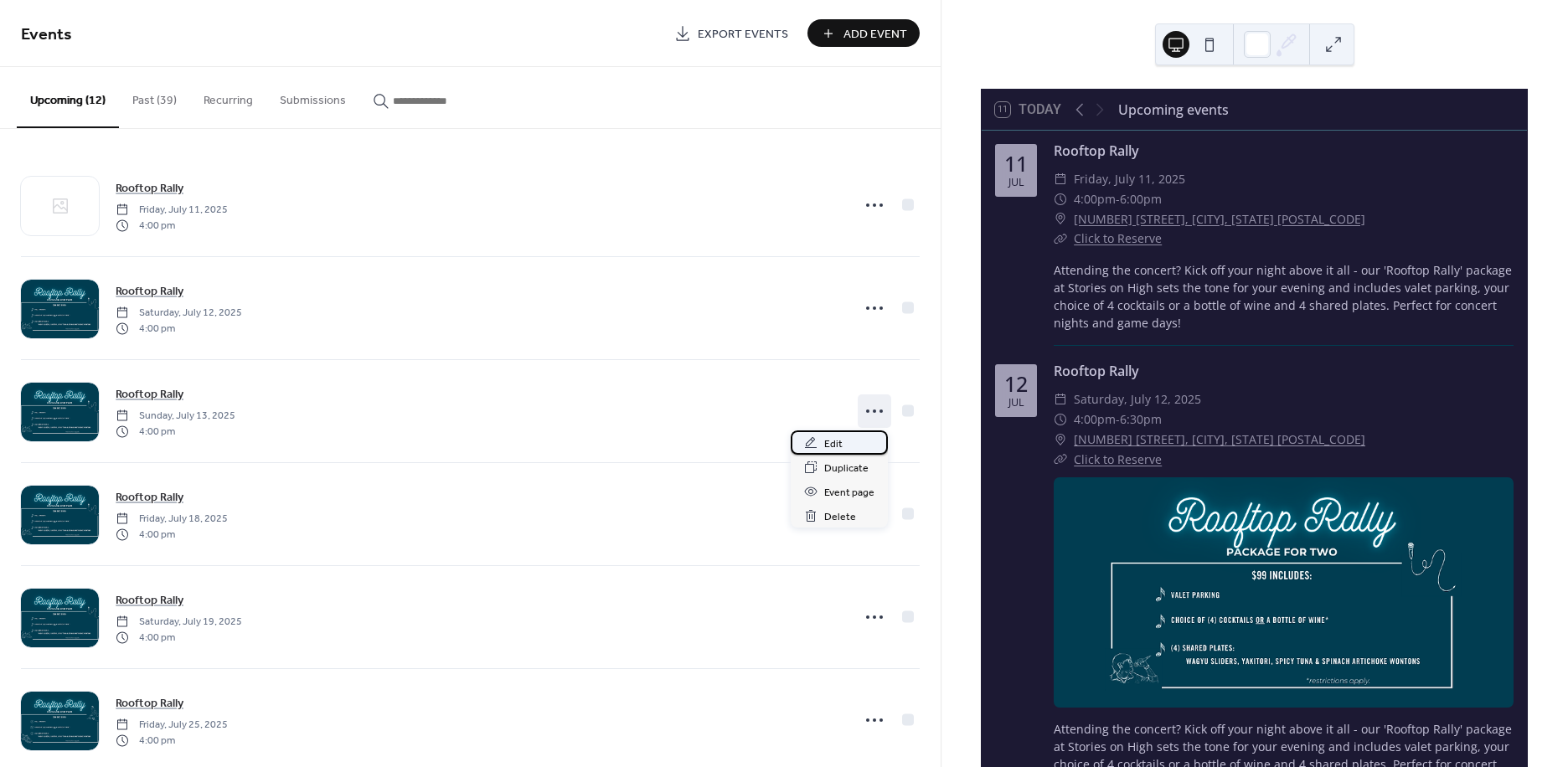 click on "Edit" at bounding box center [839, 442] 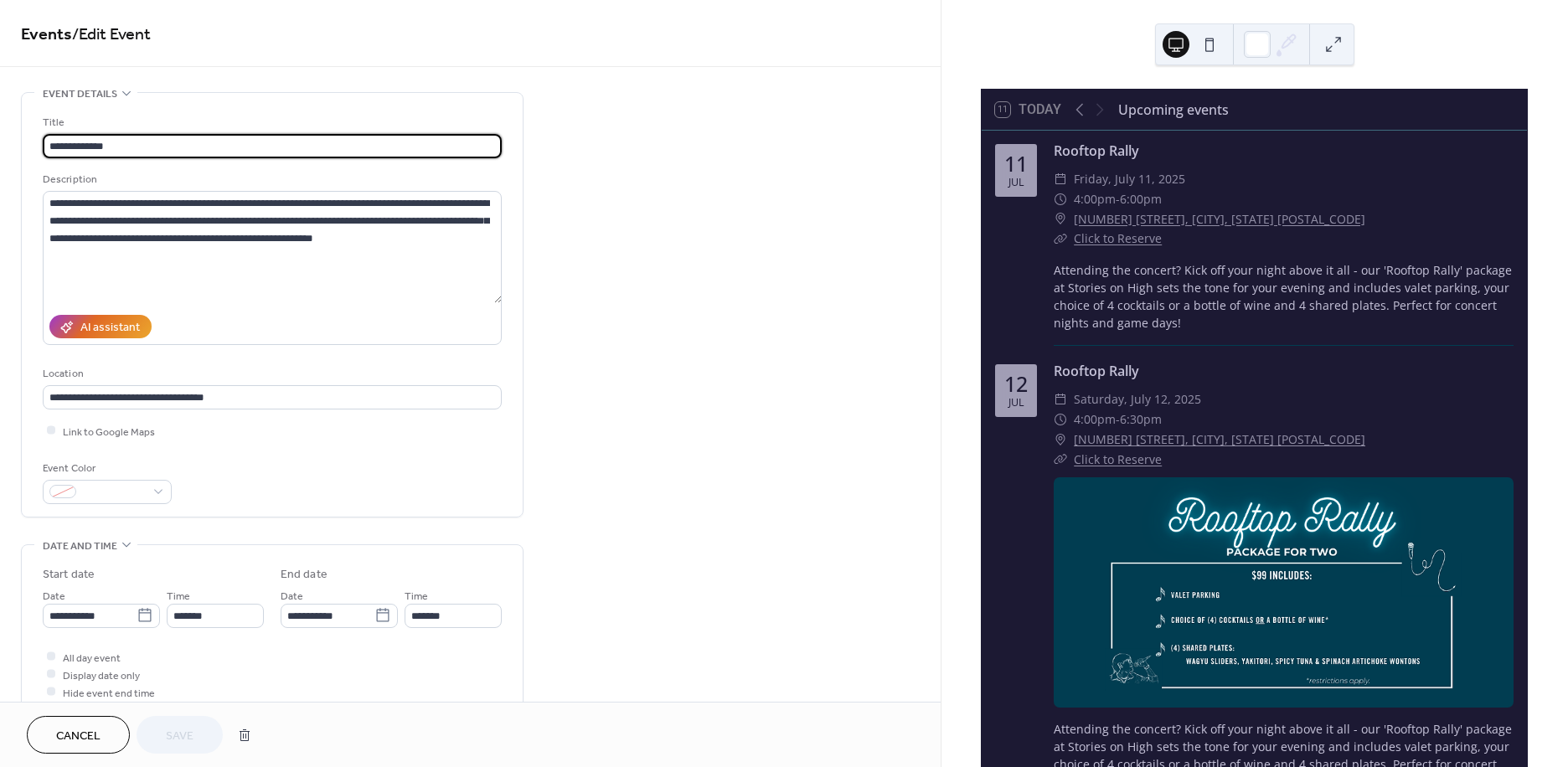 scroll, scrollTop: 279, scrollLeft: 0, axis: vertical 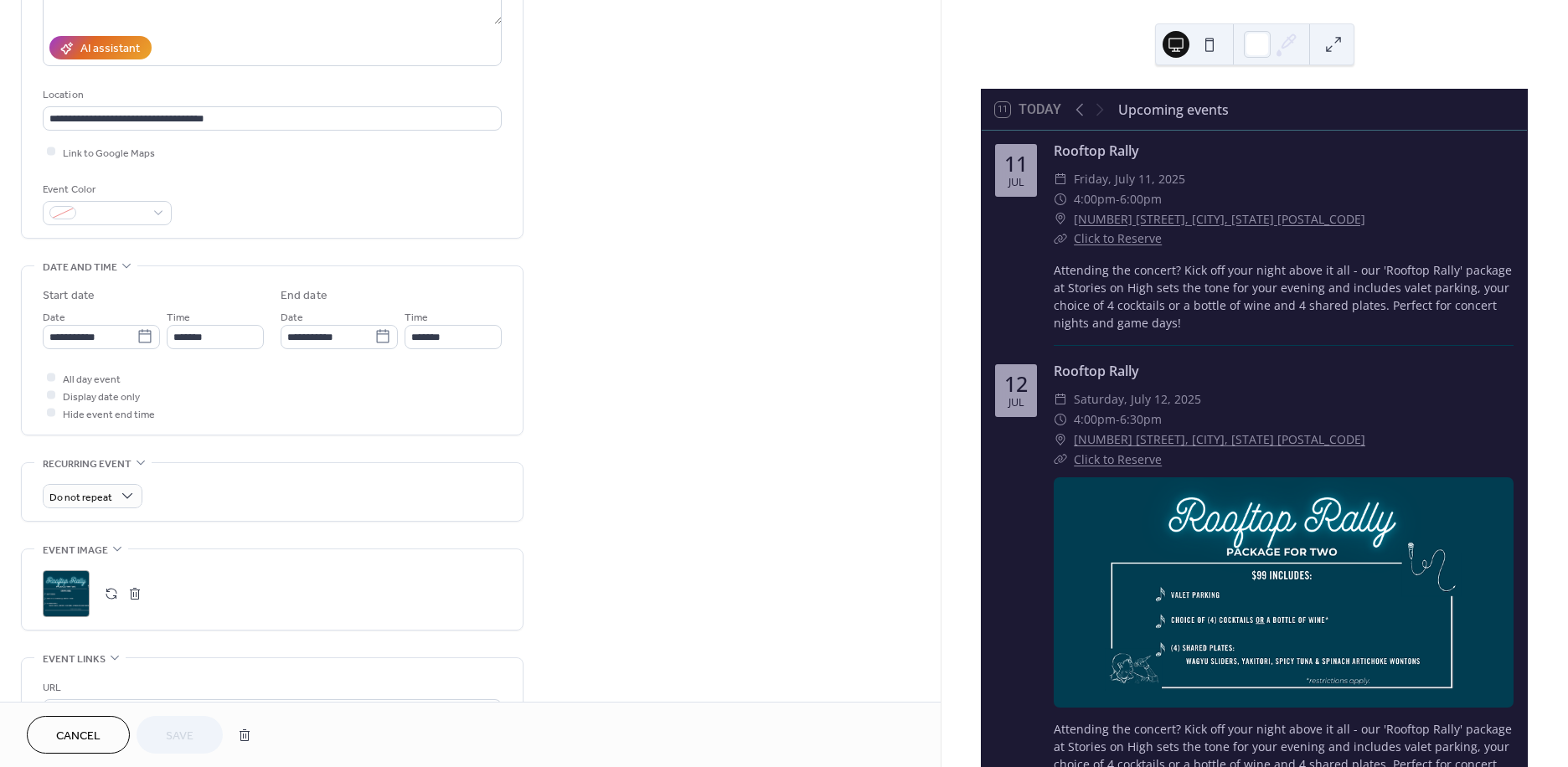 click at bounding box center [135, 594] 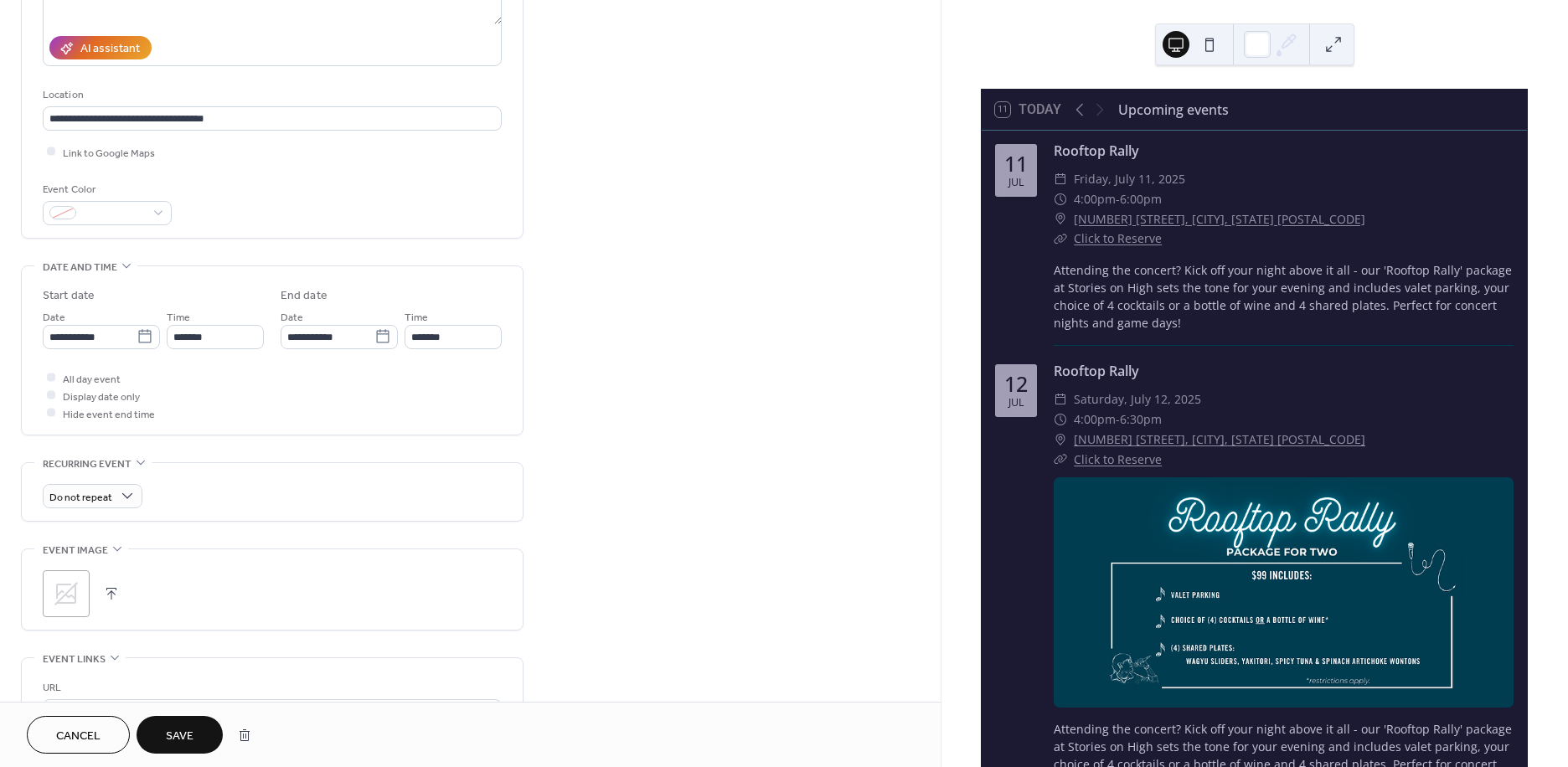 click on "Save" at bounding box center [179, 734] 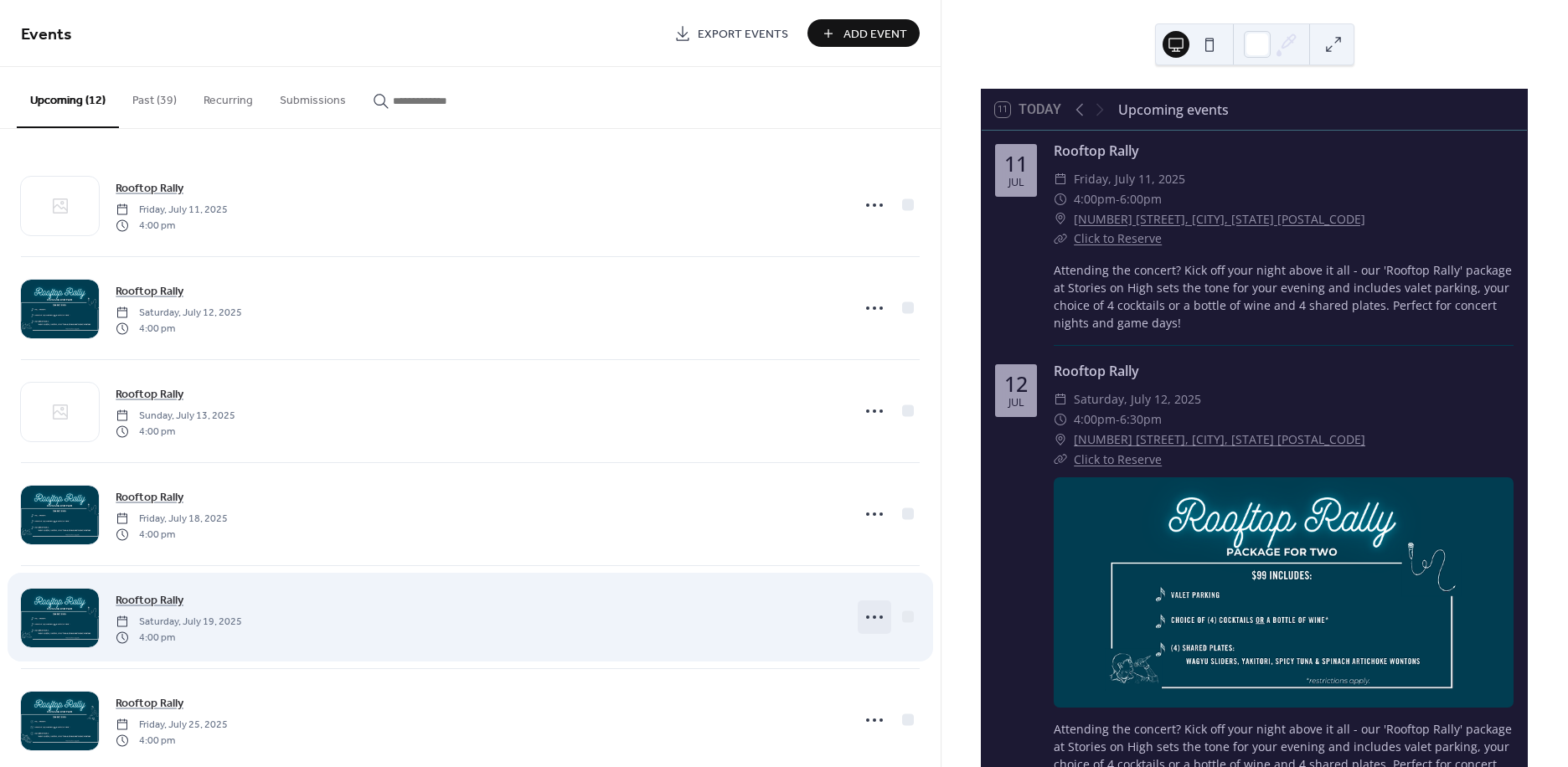 click 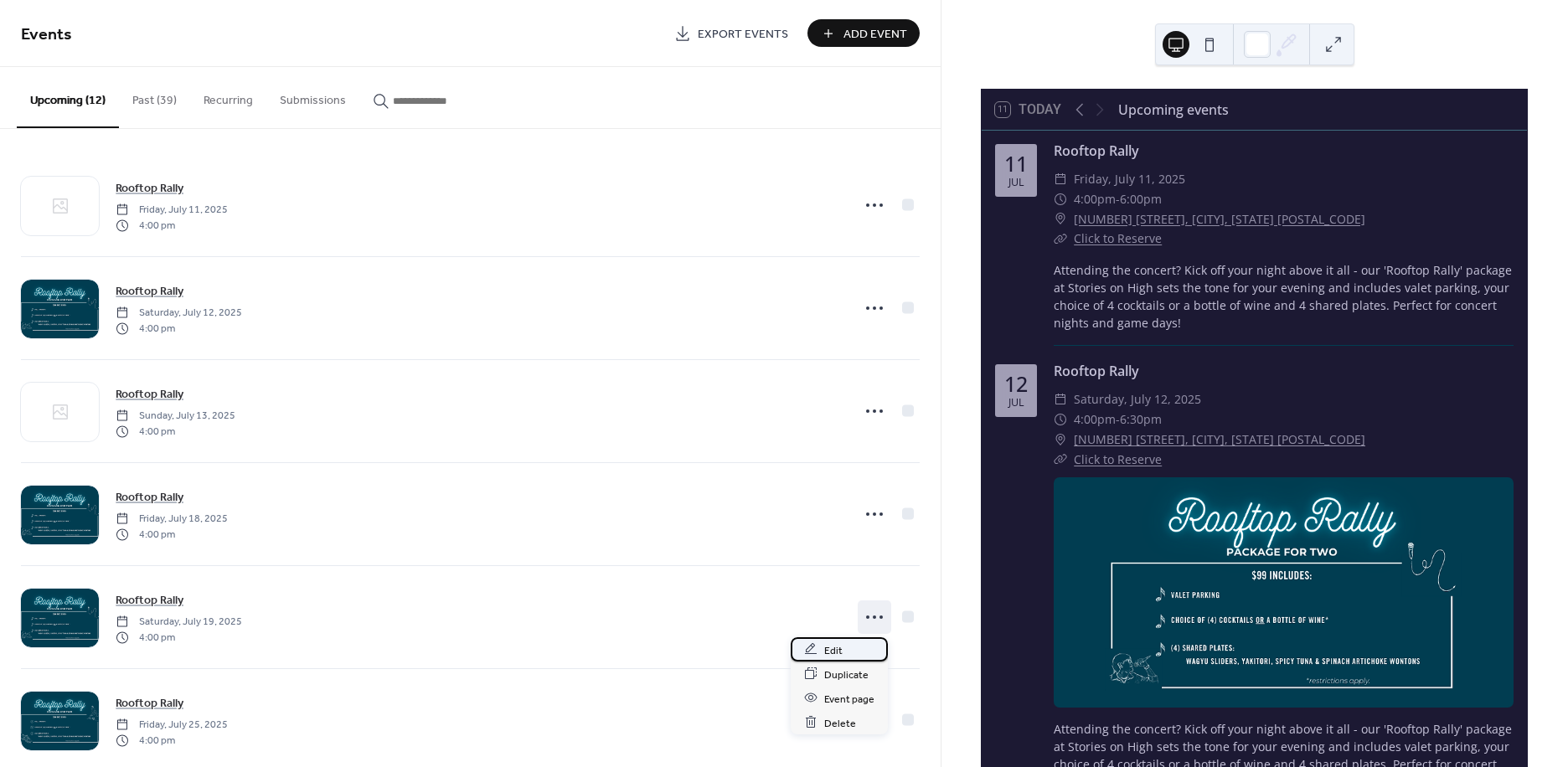 click on "Edit" at bounding box center [833, 650] 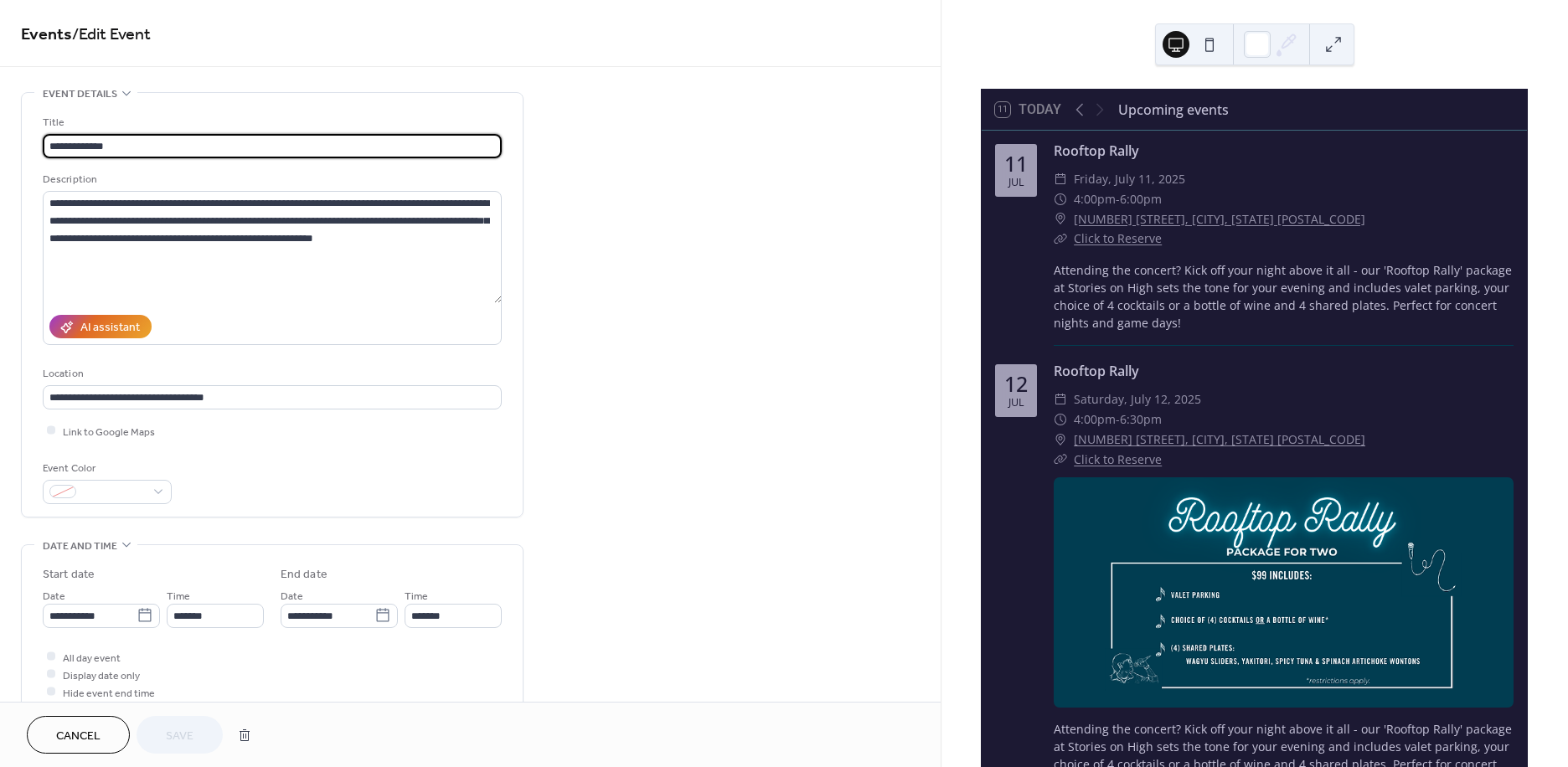 scroll, scrollTop: 372, scrollLeft: 0, axis: vertical 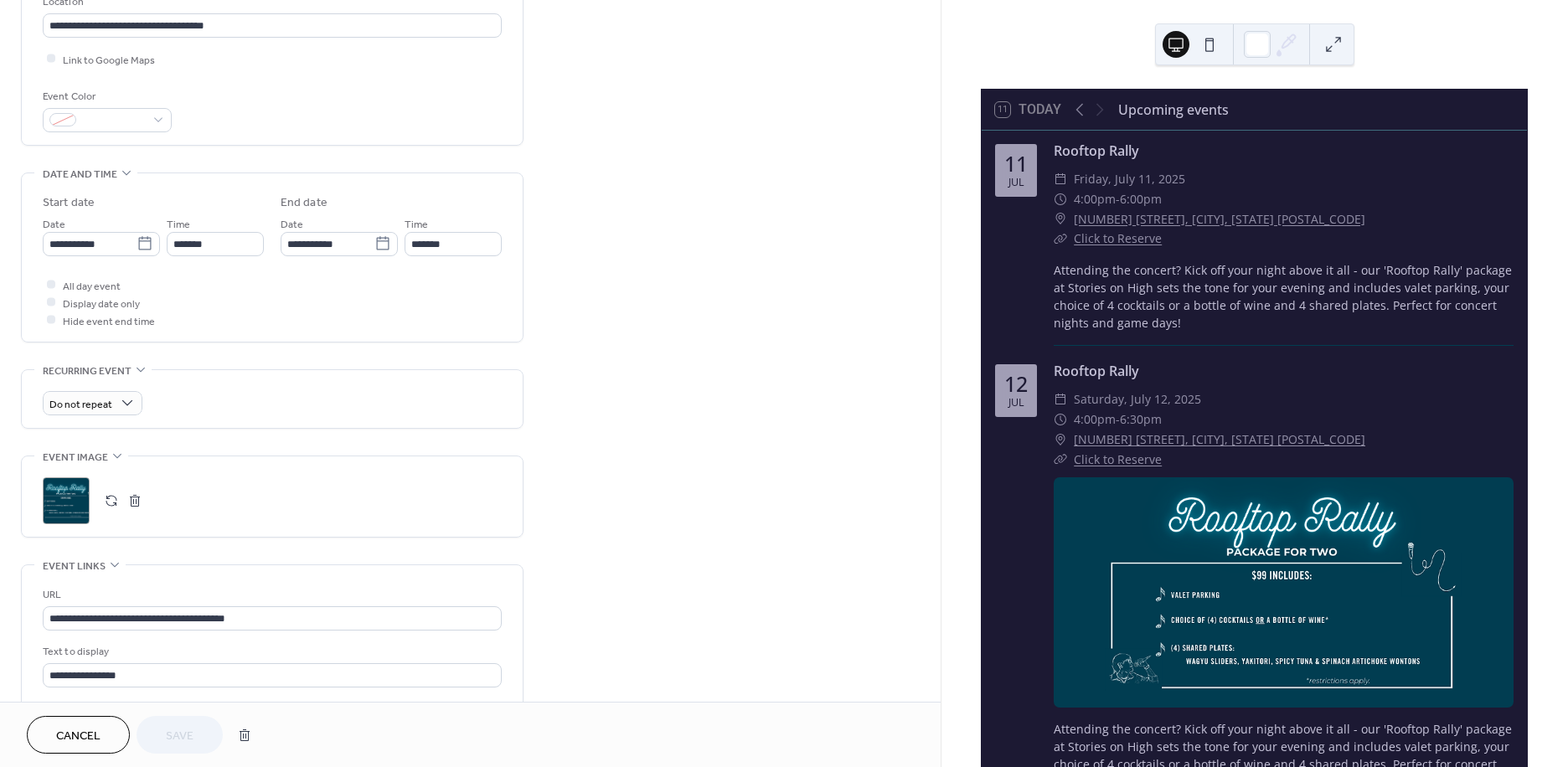 click at bounding box center [135, 501] 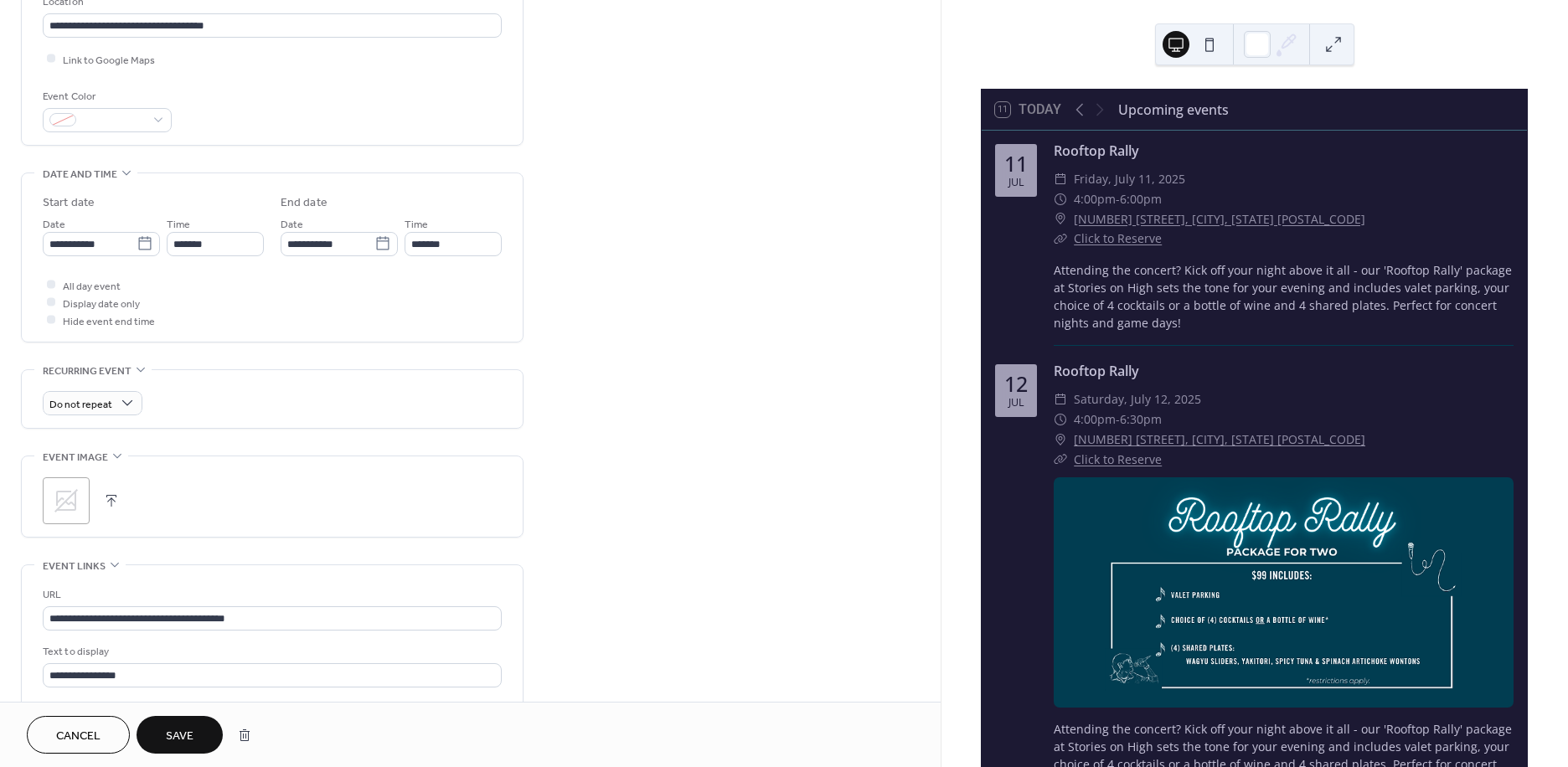 click on "Save" at bounding box center (179, 734) 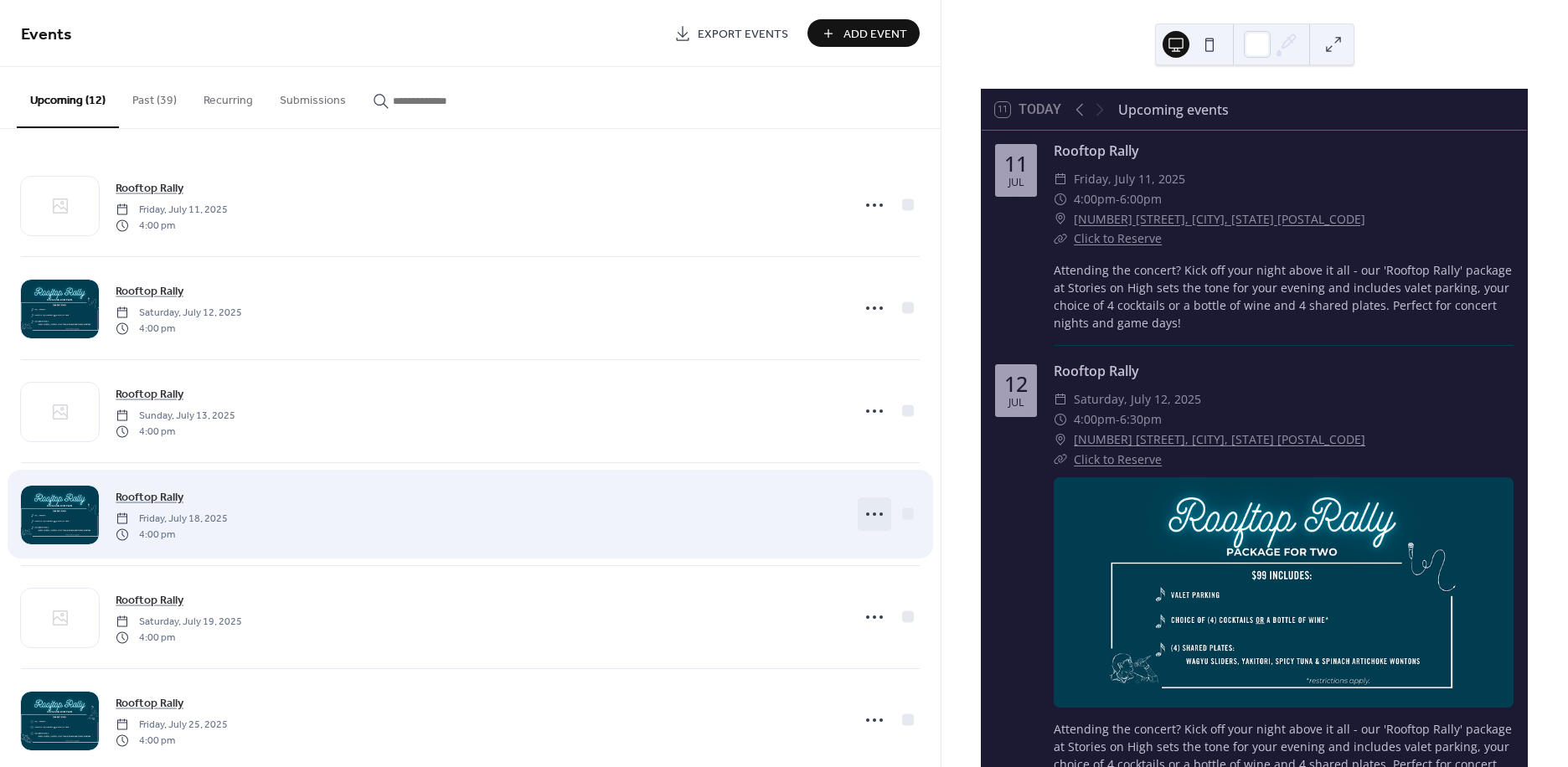 click 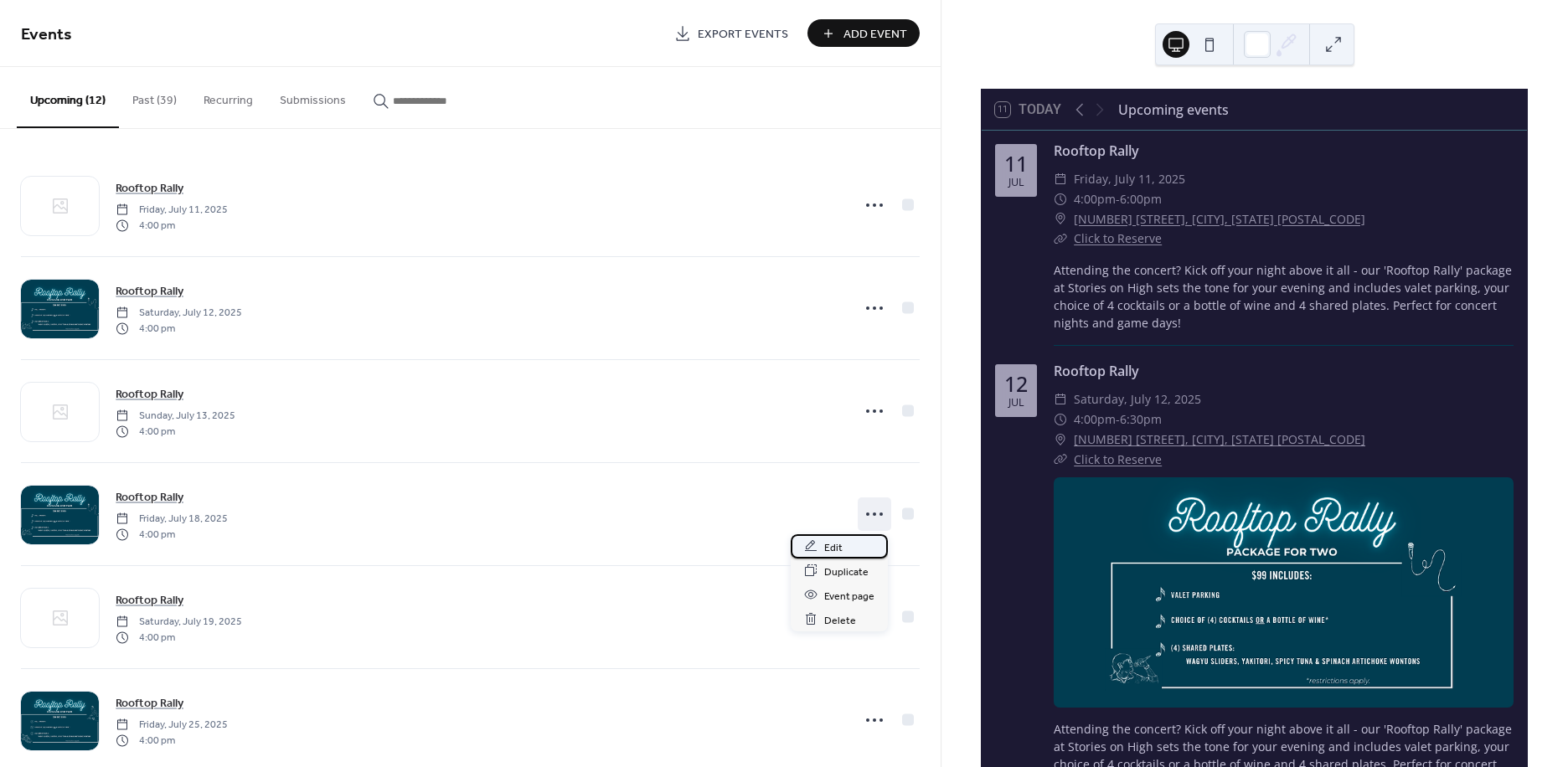 click on "Edit" at bounding box center [839, 546] 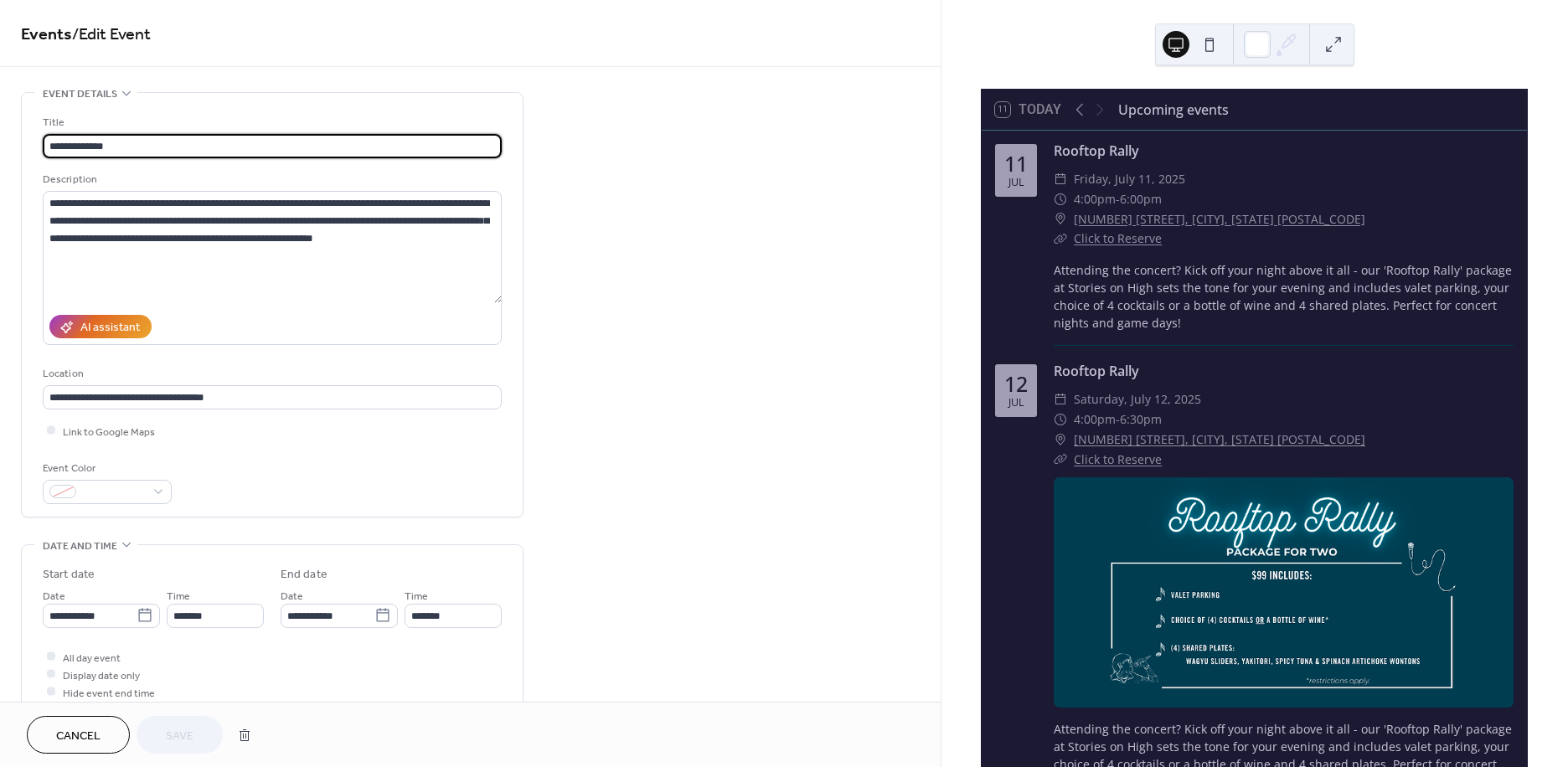 scroll, scrollTop: 465, scrollLeft: 0, axis: vertical 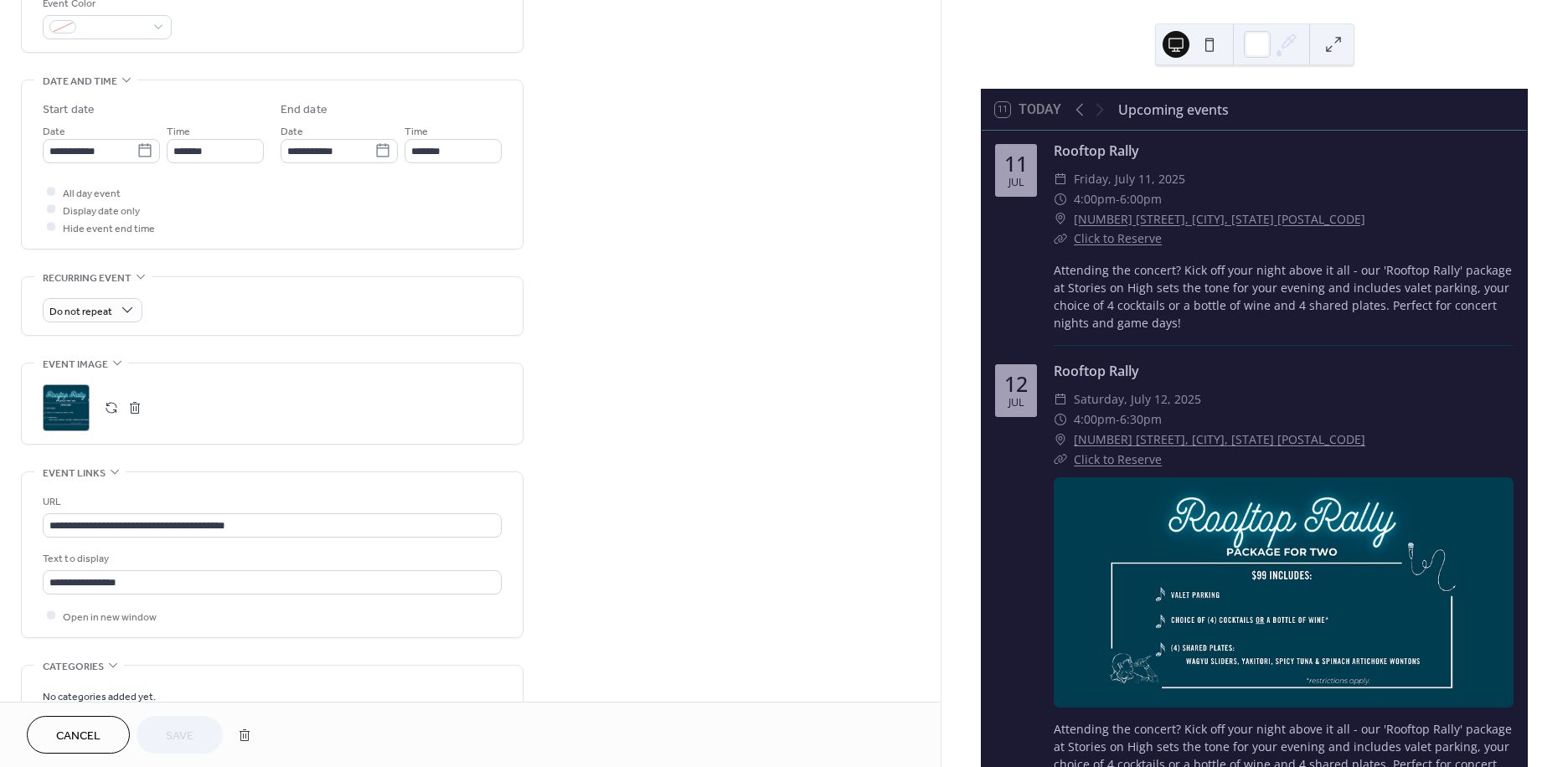 click at bounding box center (135, 408) 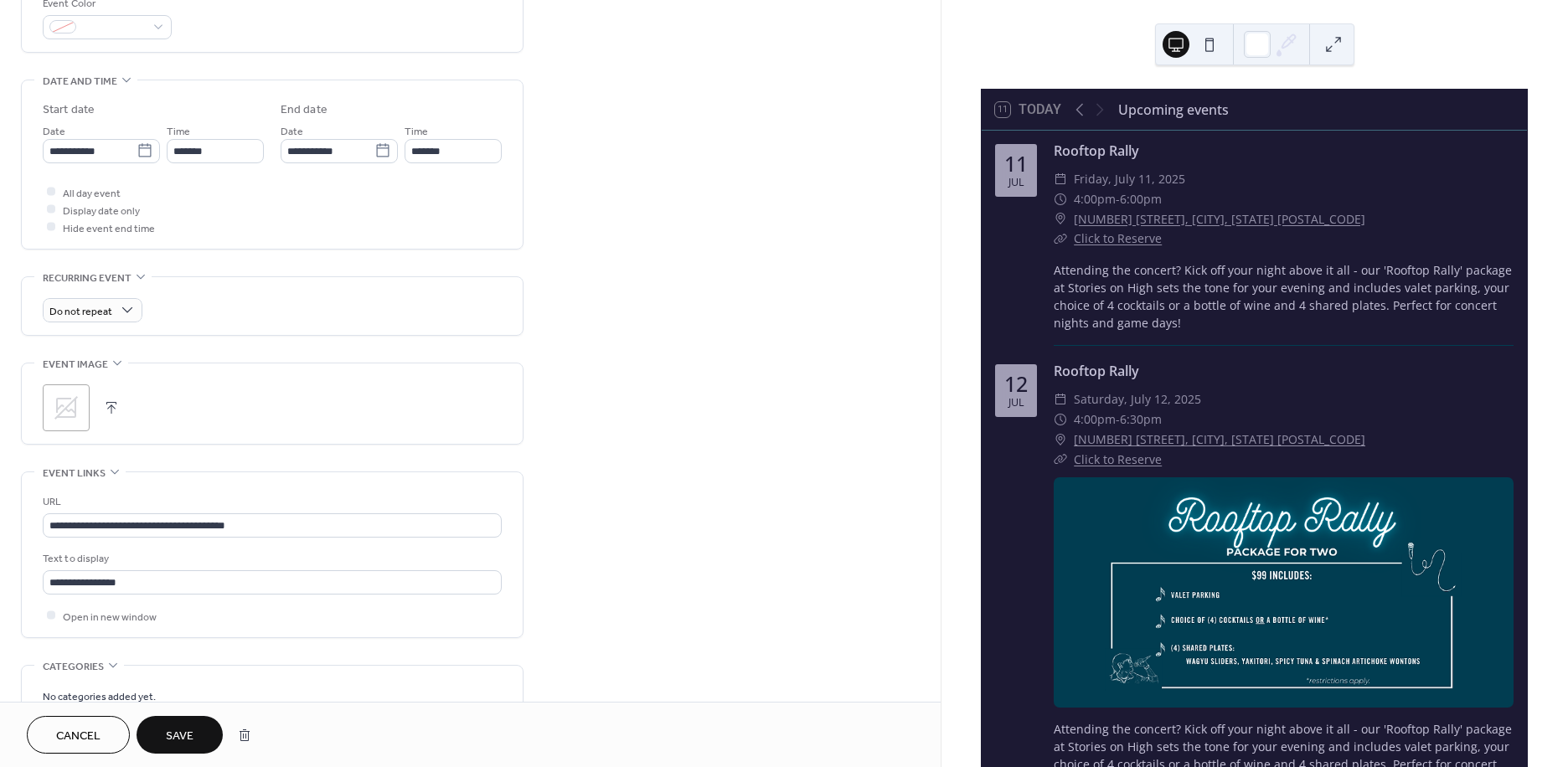 click on "Save" at bounding box center (179, 736) 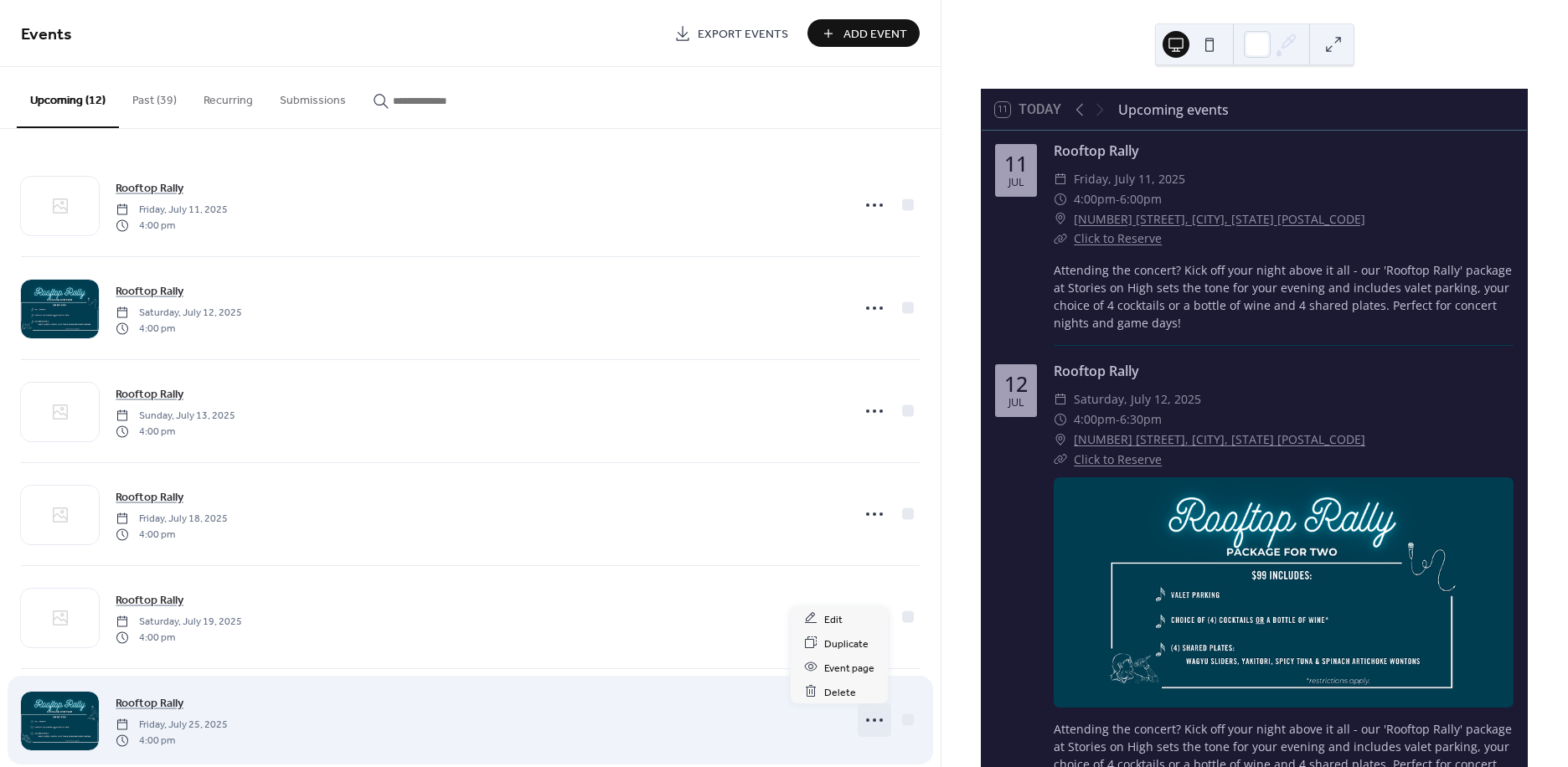click 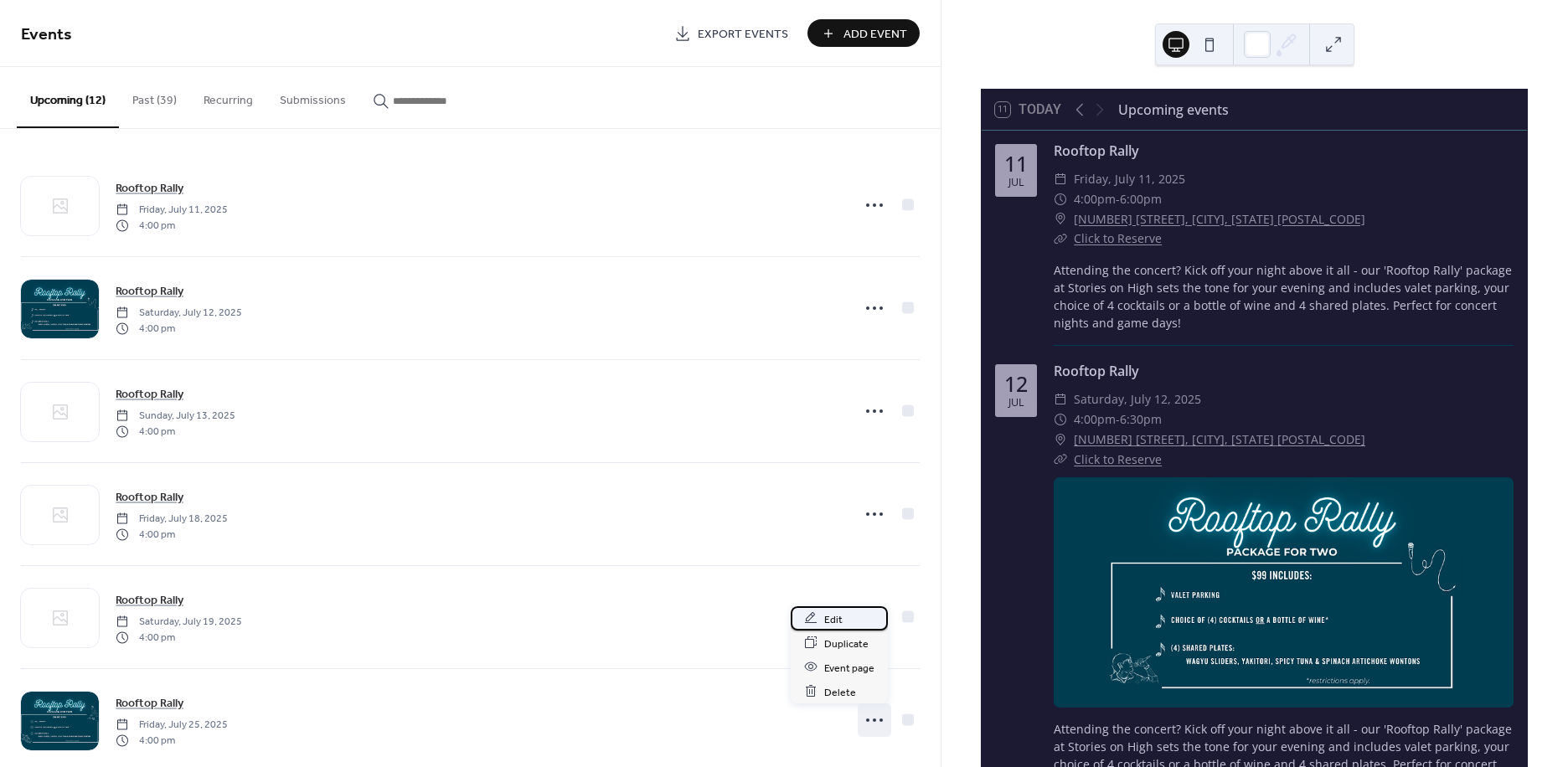 click on "Edit" at bounding box center [839, 618] 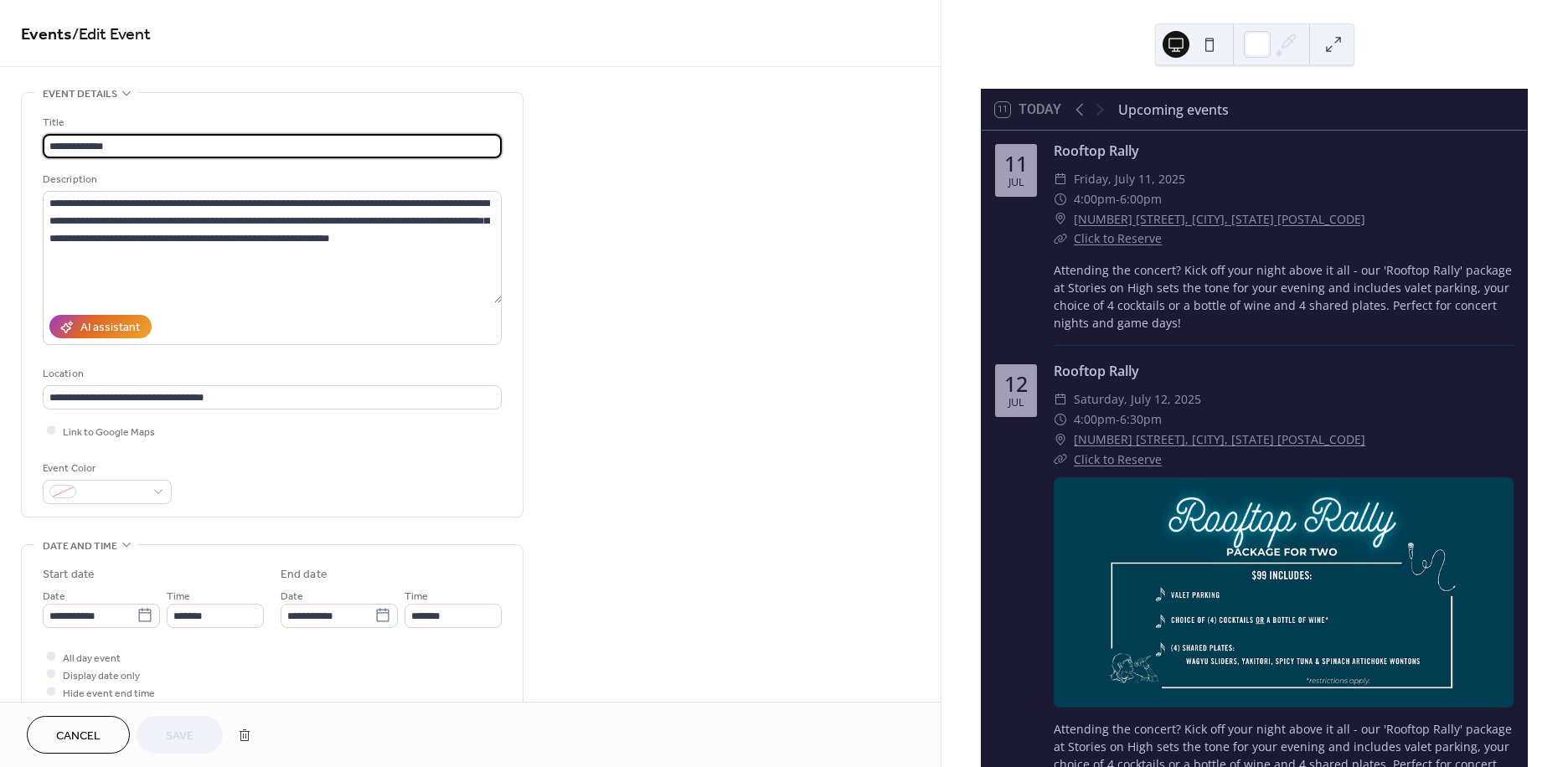 scroll, scrollTop: 372, scrollLeft: 0, axis: vertical 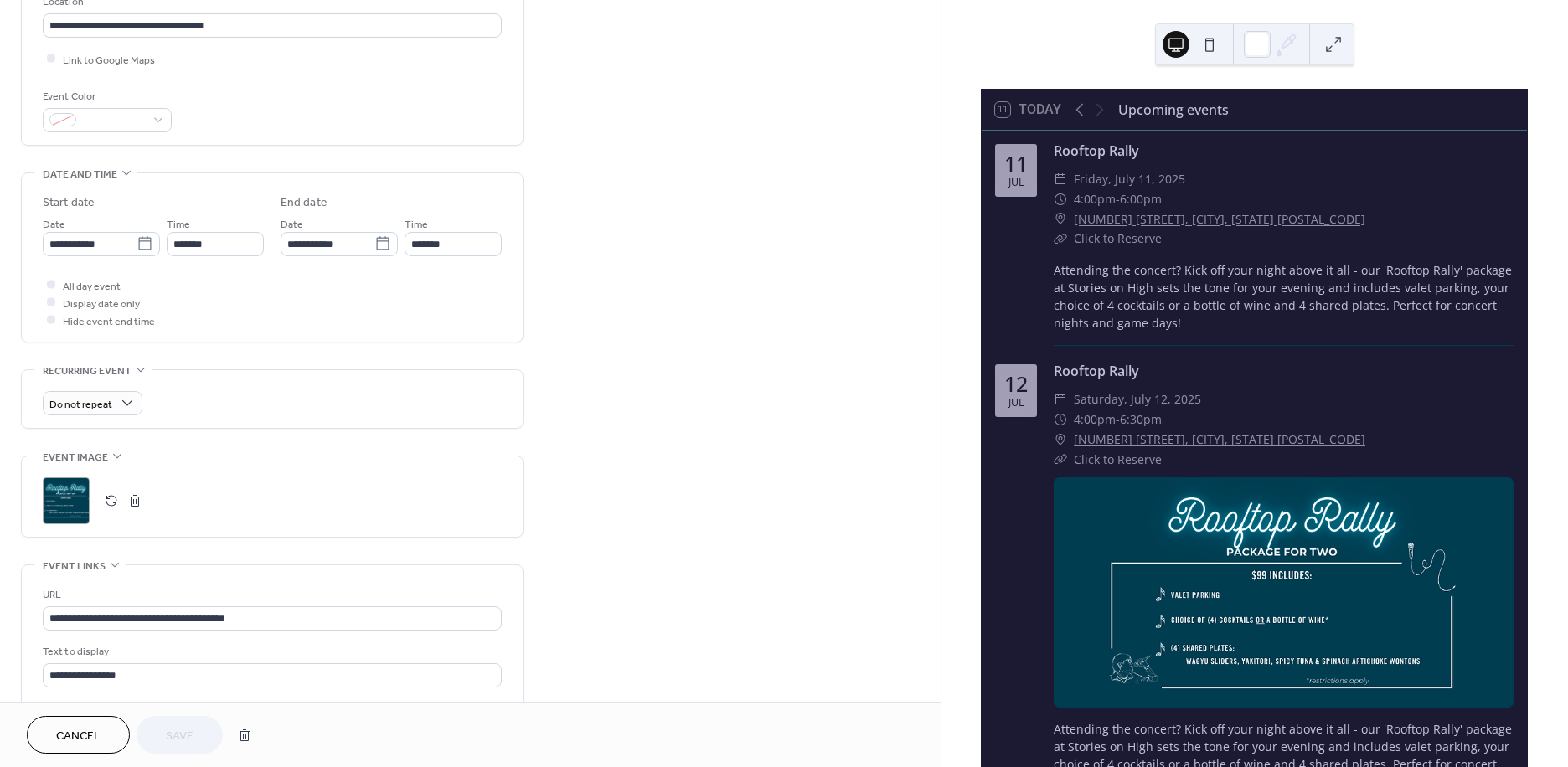 drag, startPoint x: 142, startPoint y: 500, endPoint x: 141, endPoint y: 641, distance: 141.00355 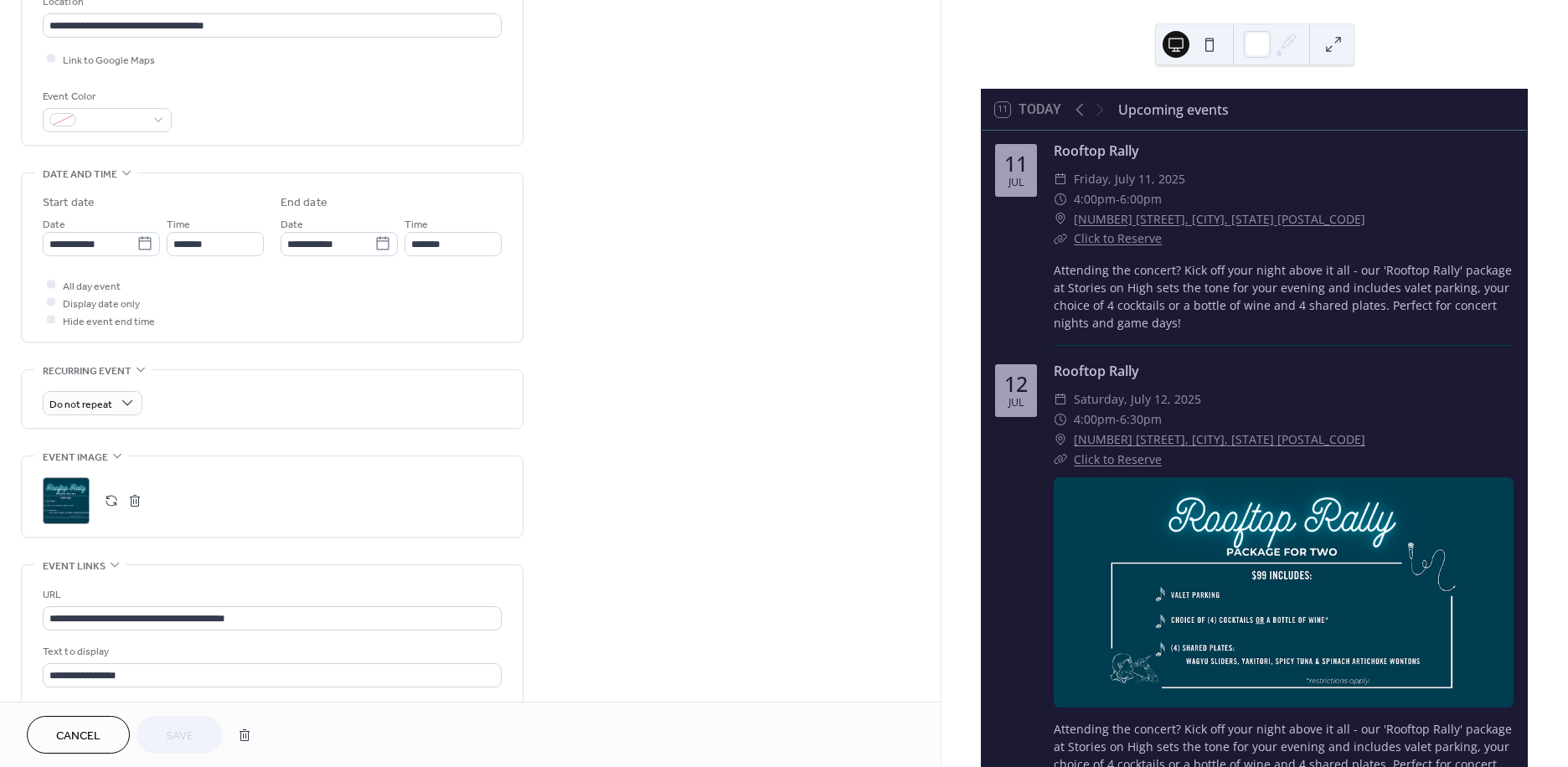 click at bounding box center [135, 501] 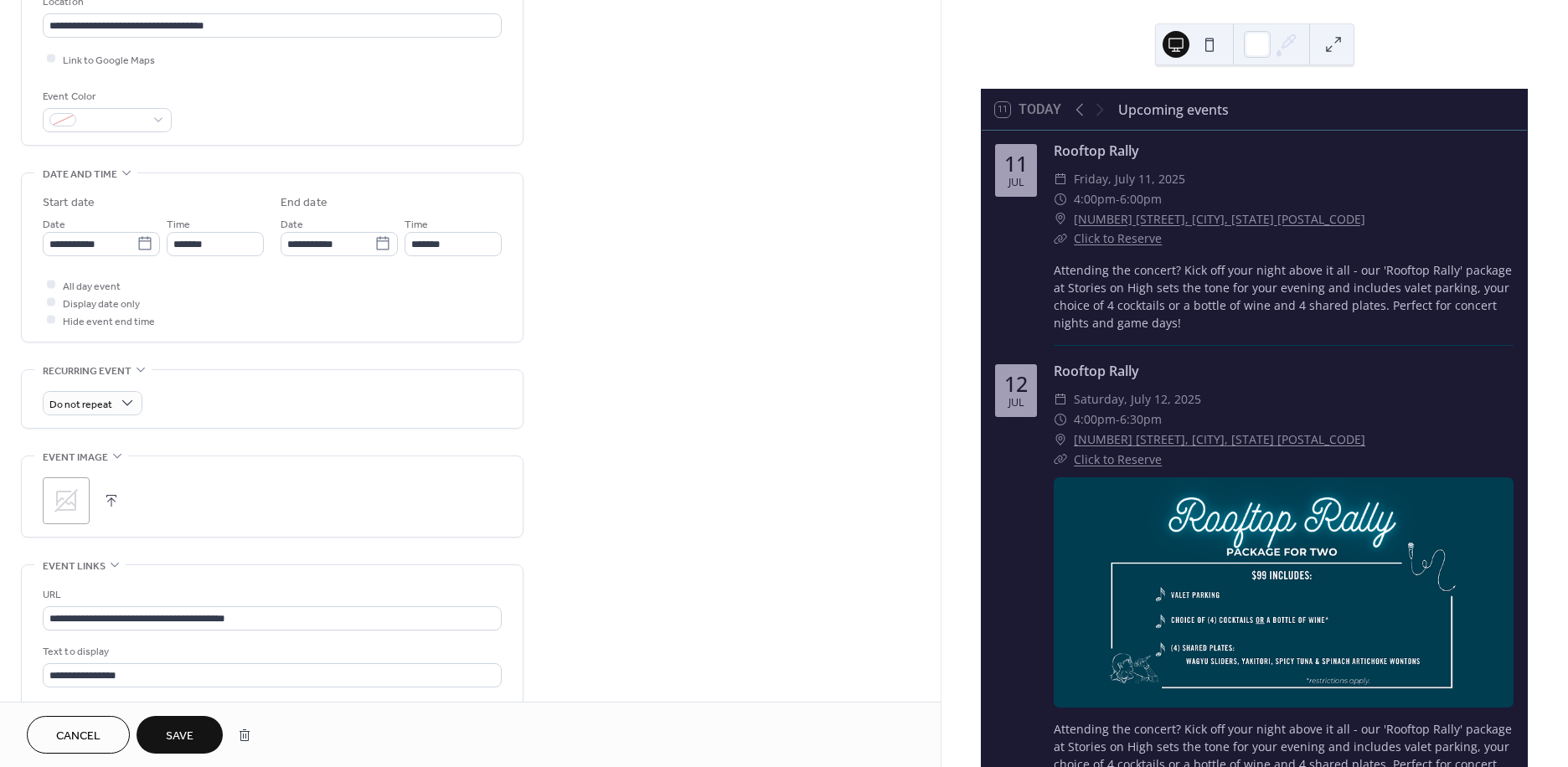 click on "Save" at bounding box center (179, 736) 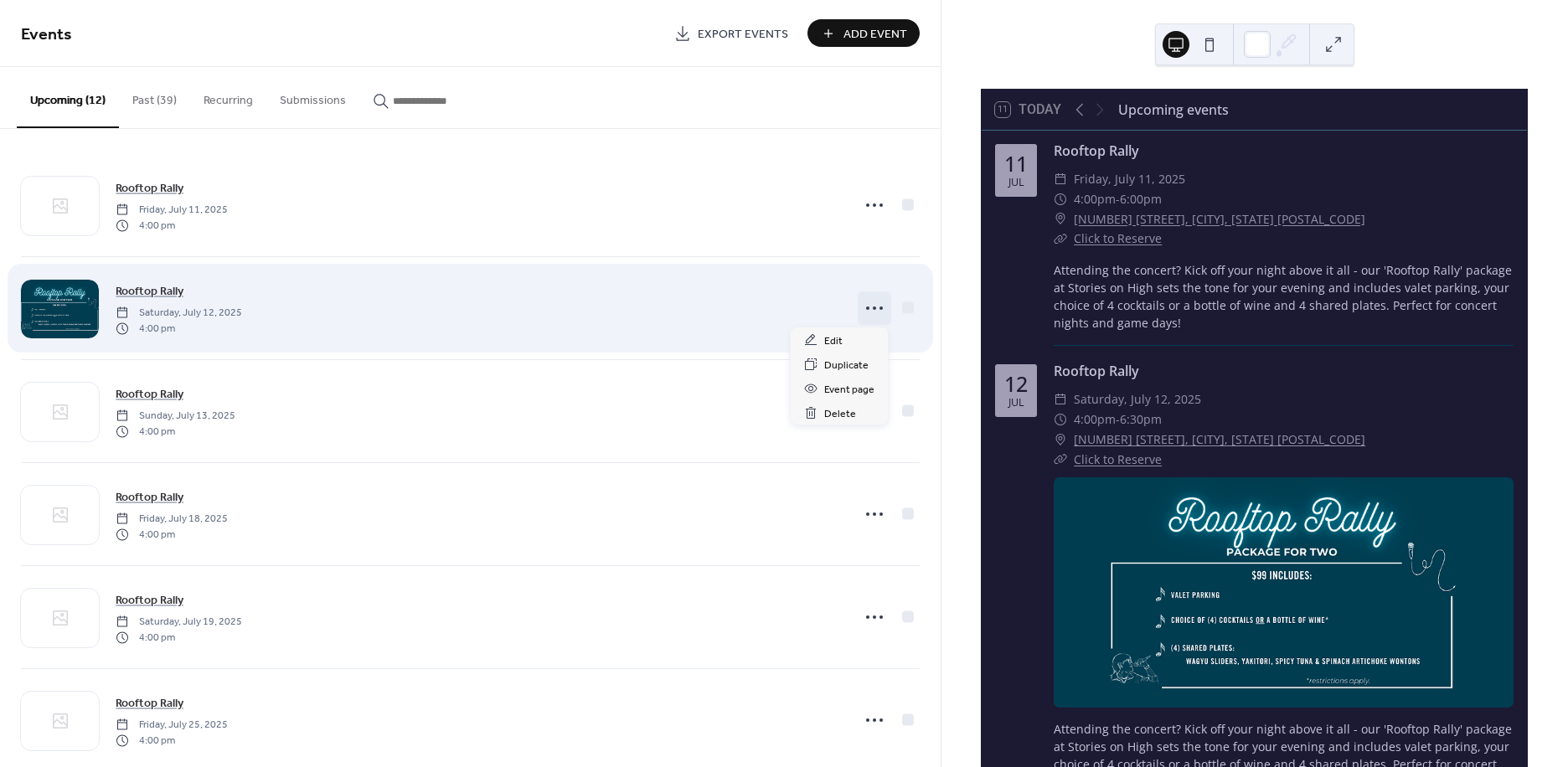click 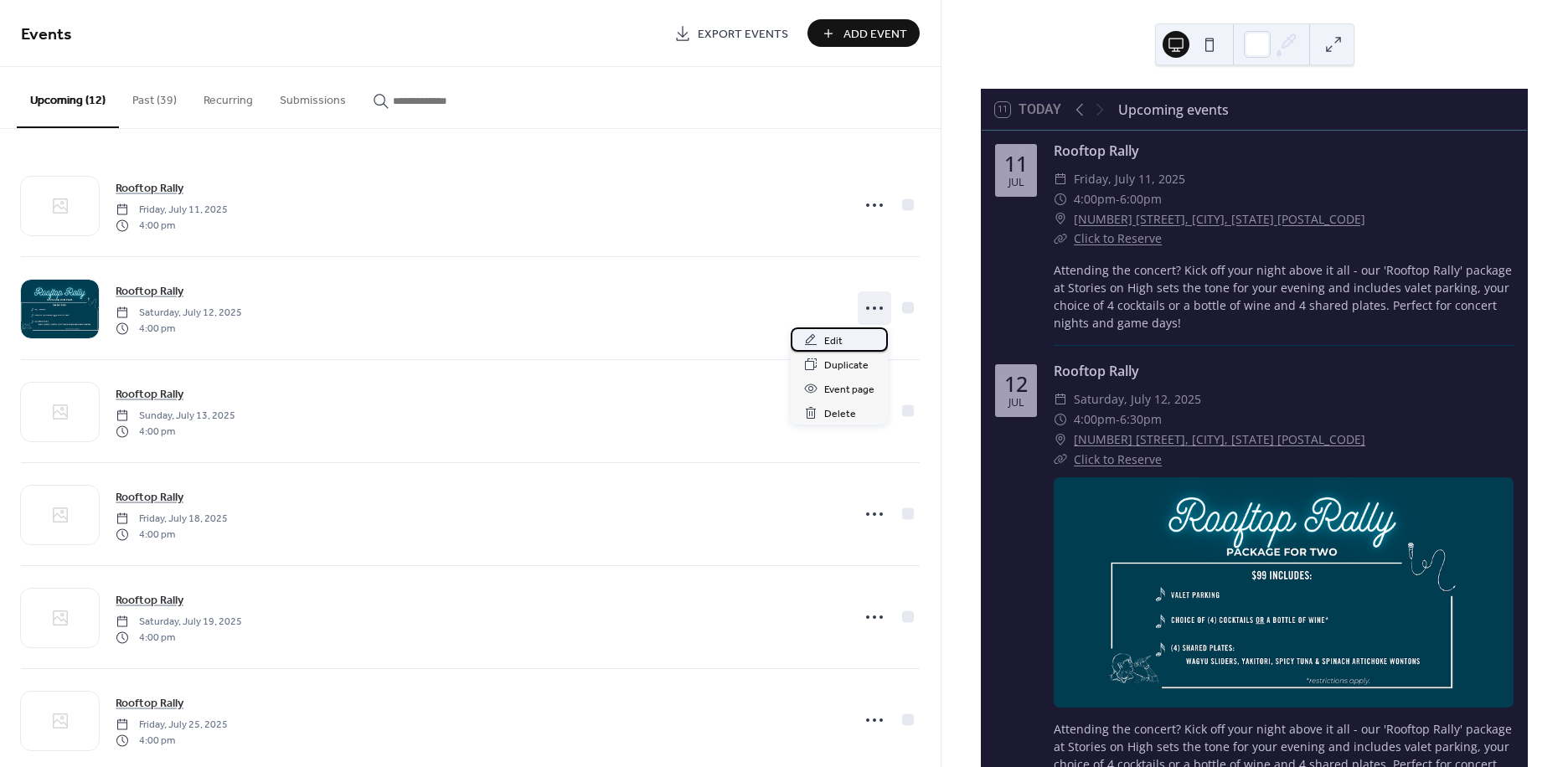 click on "Edit" at bounding box center (839, 339) 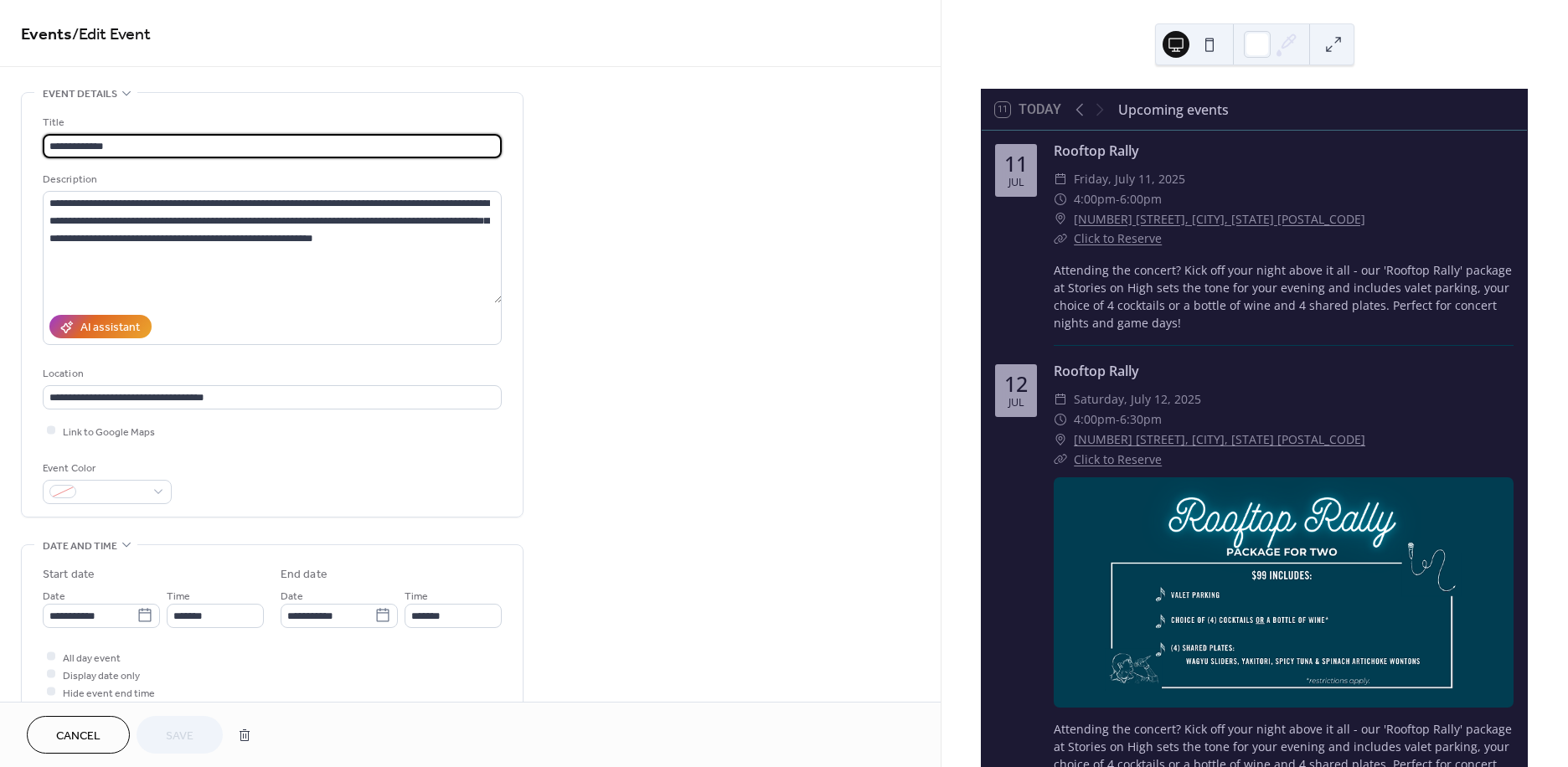 scroll, scrollTop: 465, scrollLeft: 0, axis: vertical 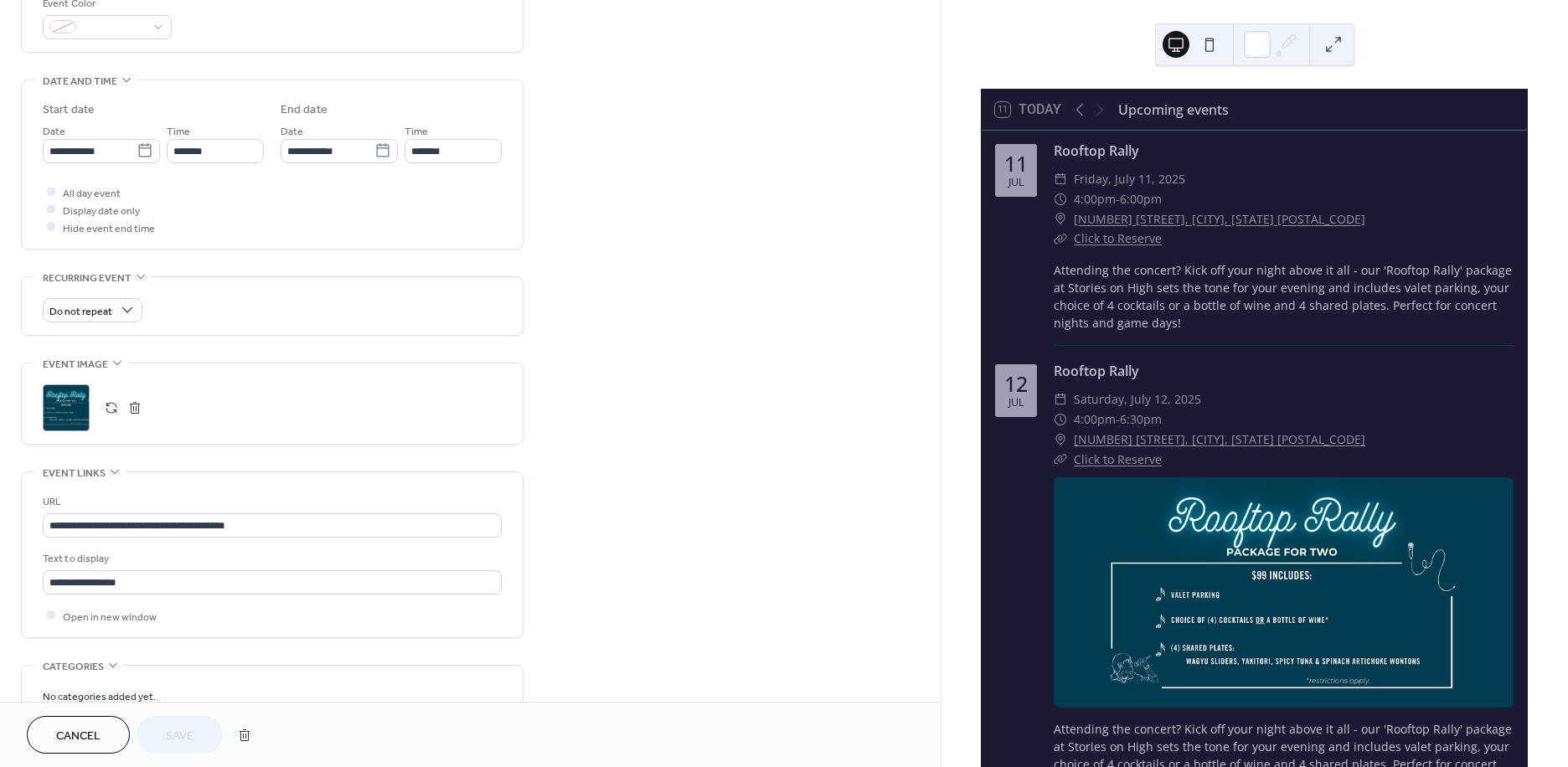 click at bounding box center (135, 408) 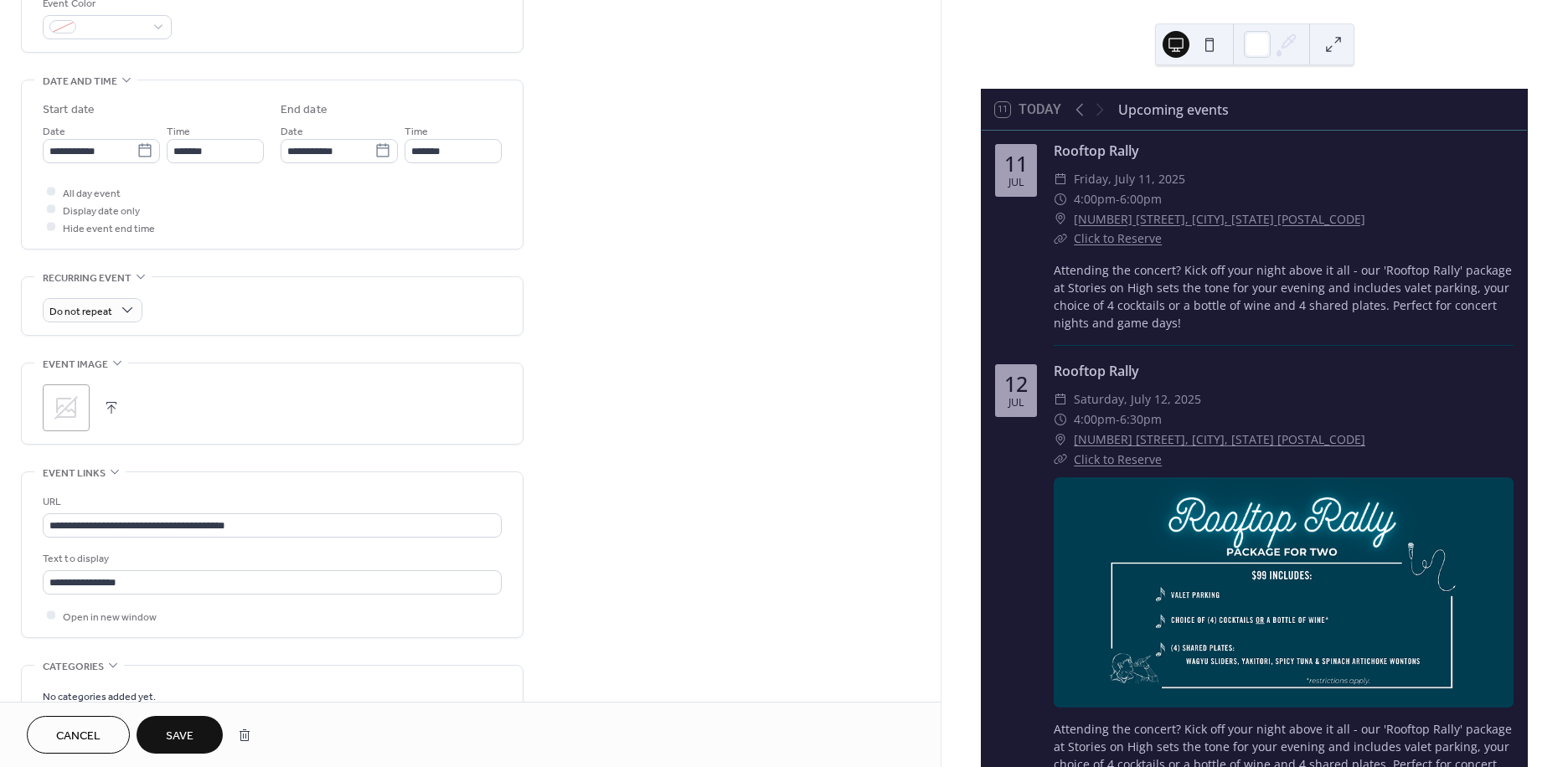 click on "Save" at bounding box center [179, 734] 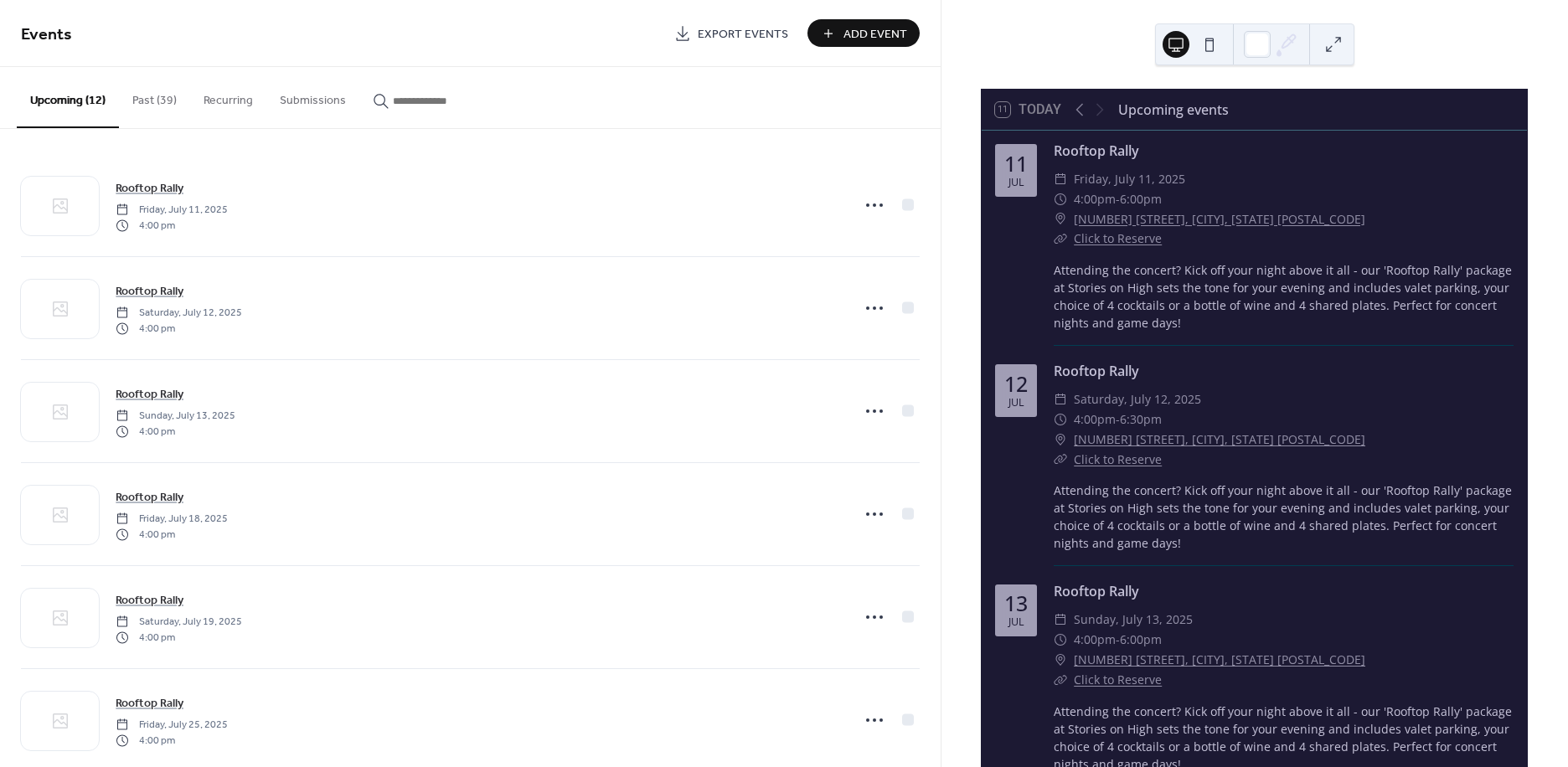 scroll, scrollTop: 372, scrollLeft: 0, axis: vertical 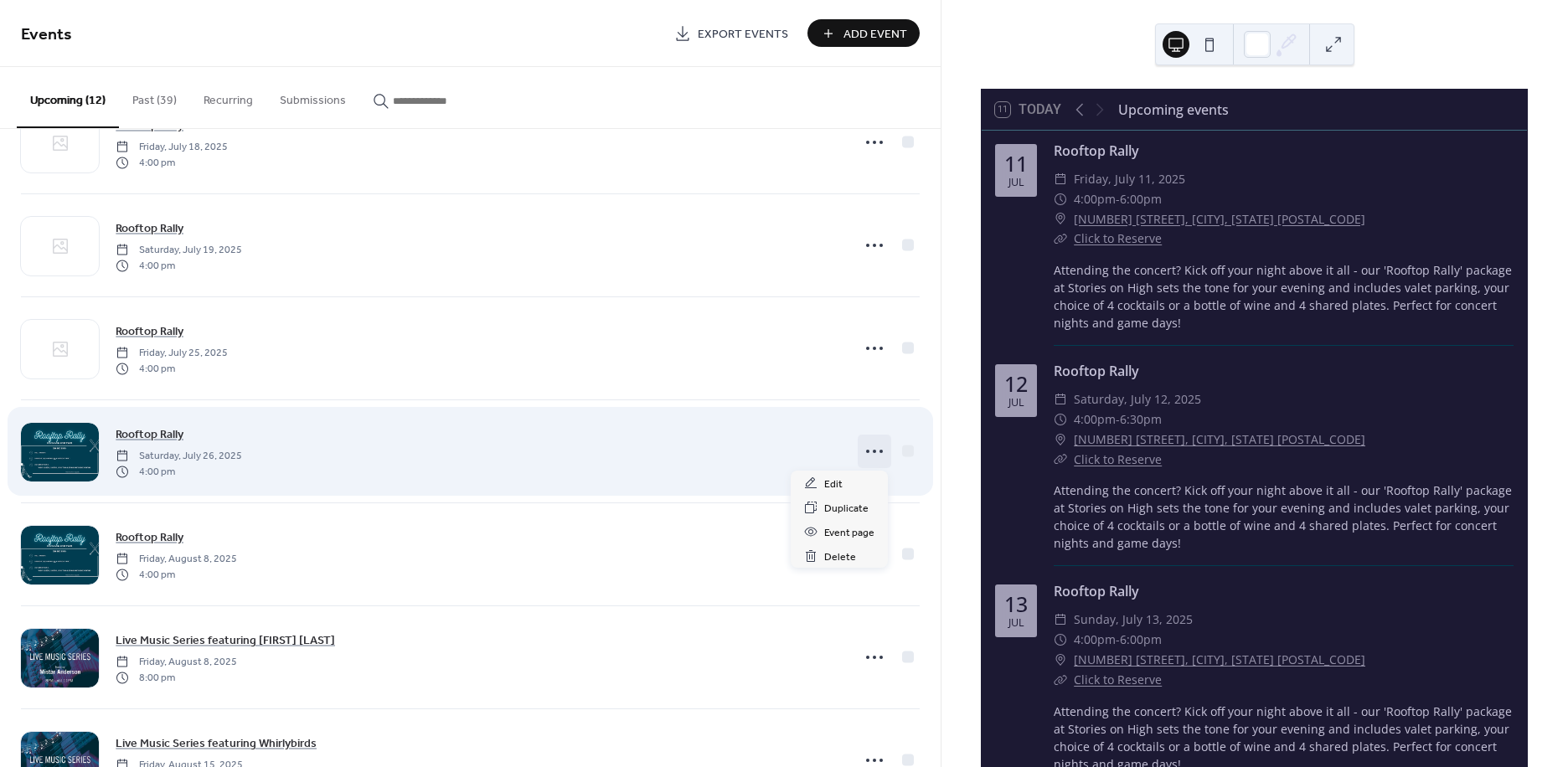 click 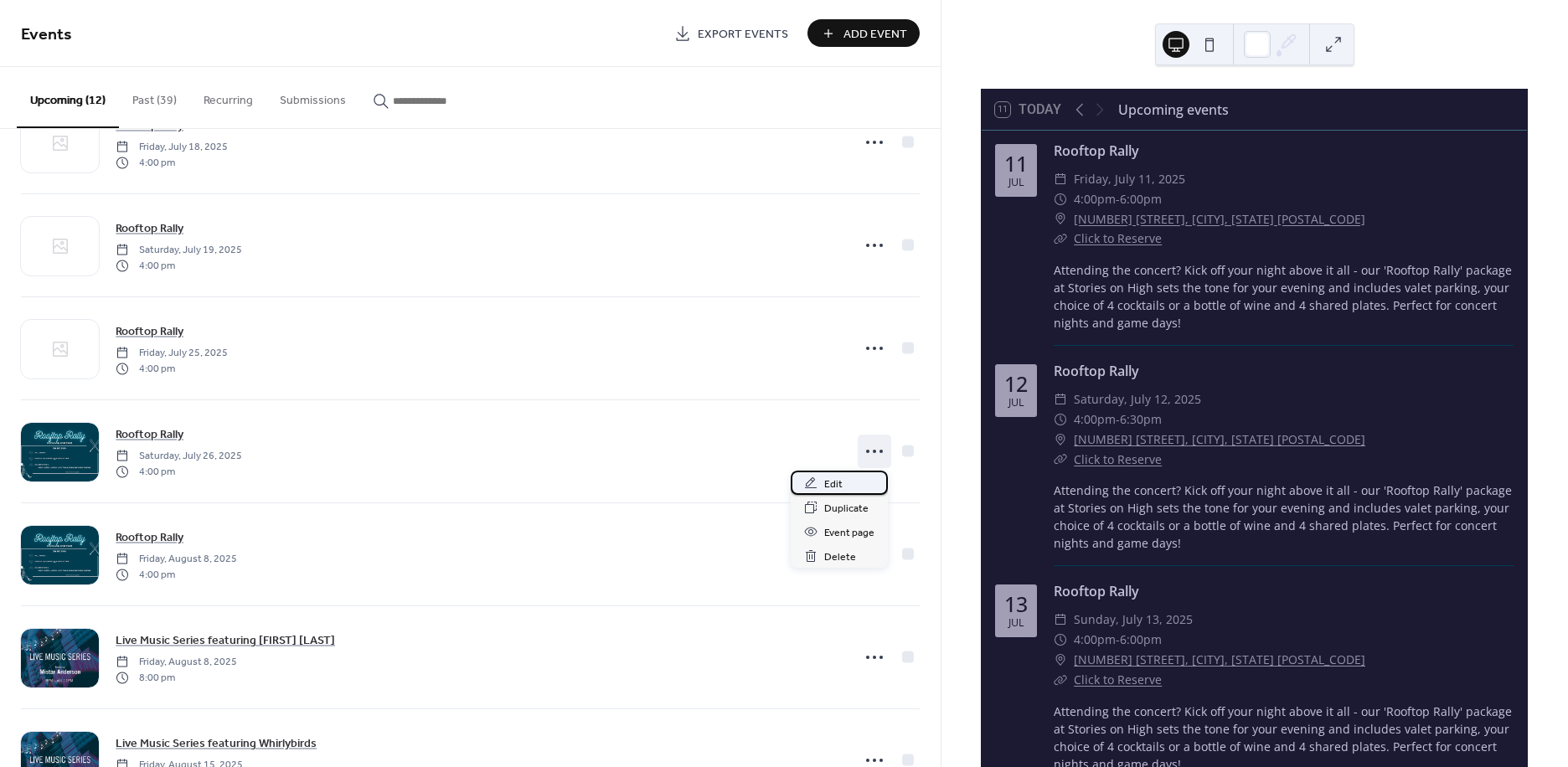 click on "Edit" at bounding box center (833, 484) 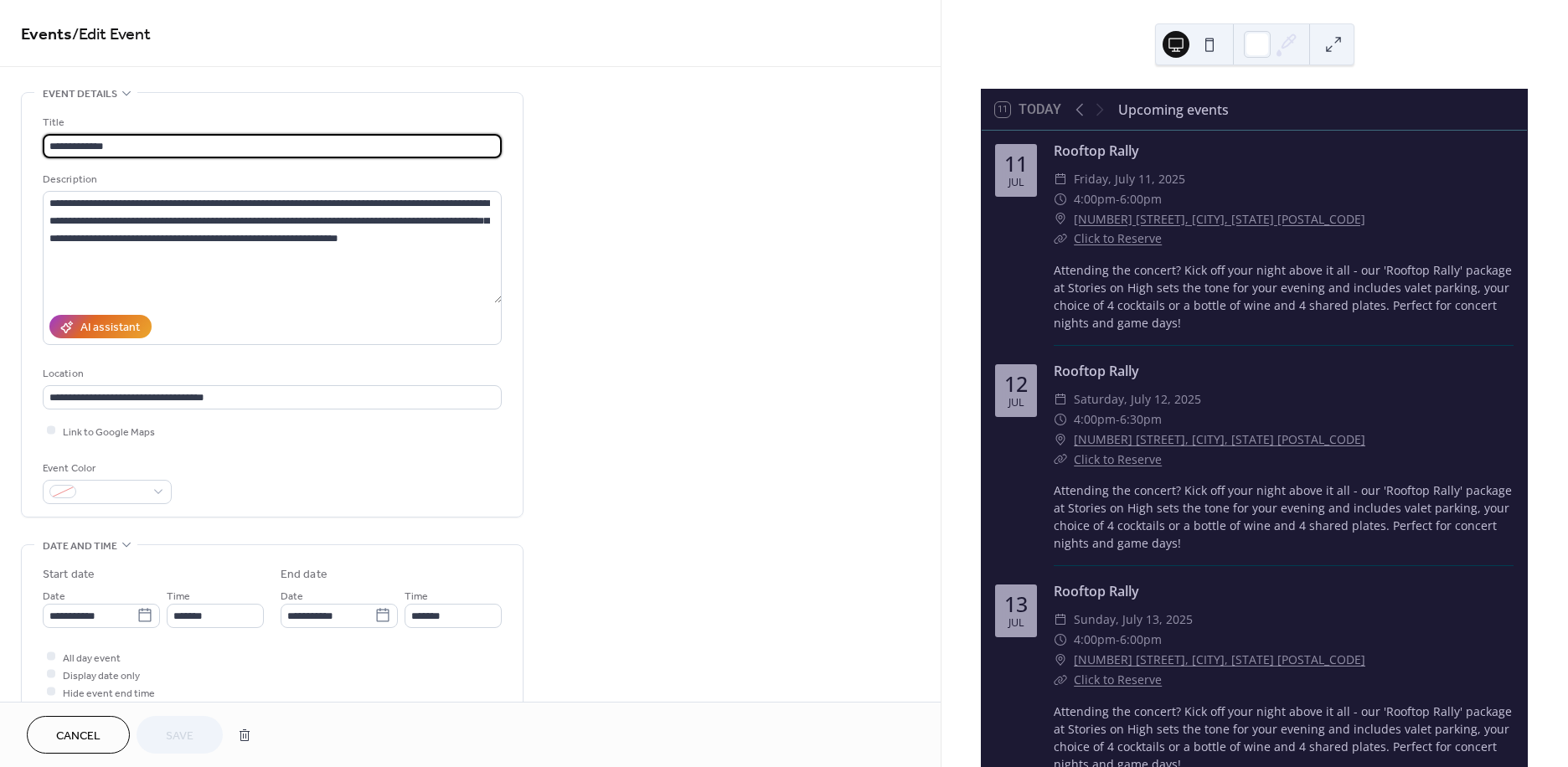 scroll, scrollTop: 279, scrollLeft: 0, axis: vertical 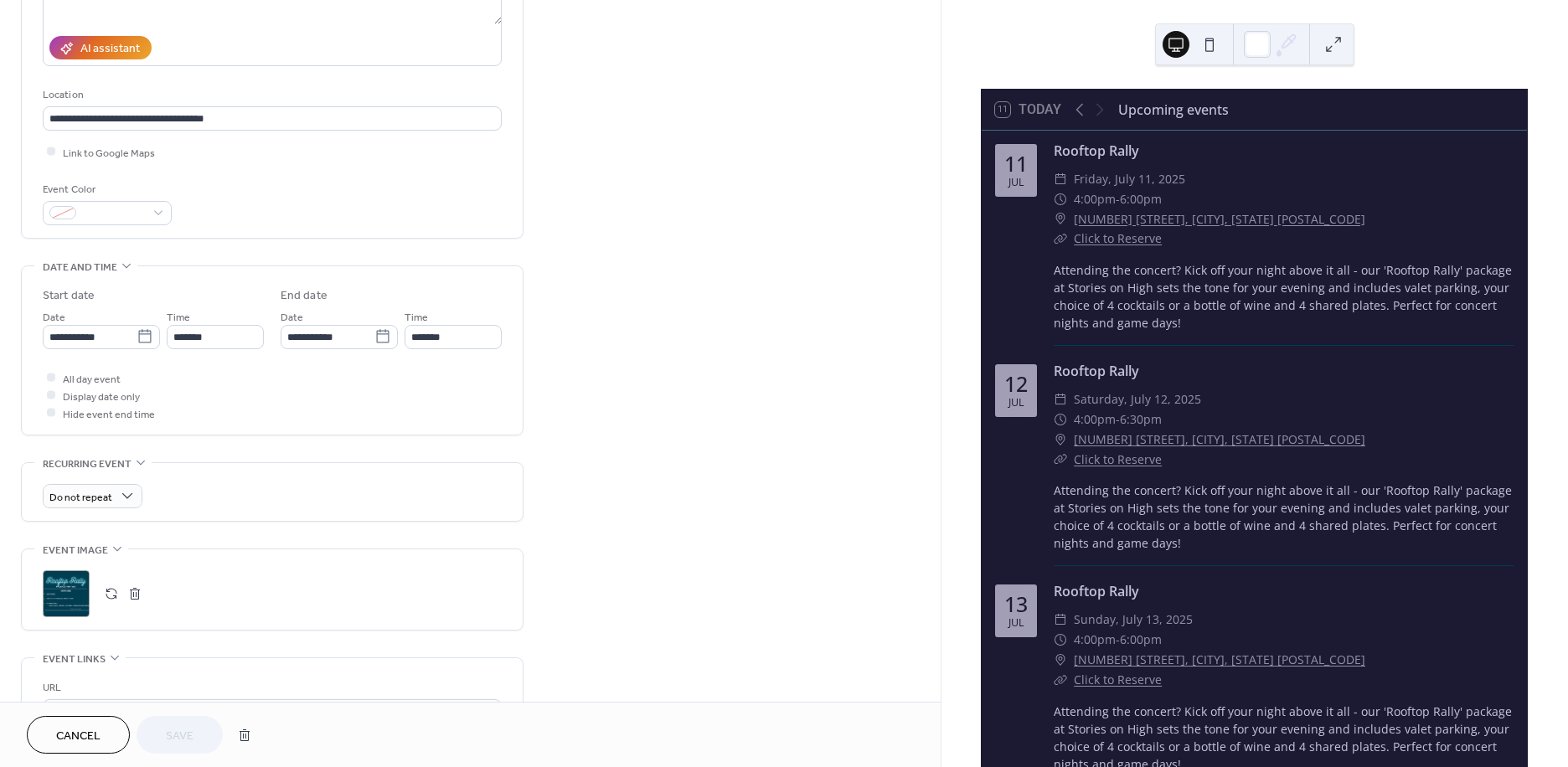 click at bounding box center (135, 594) 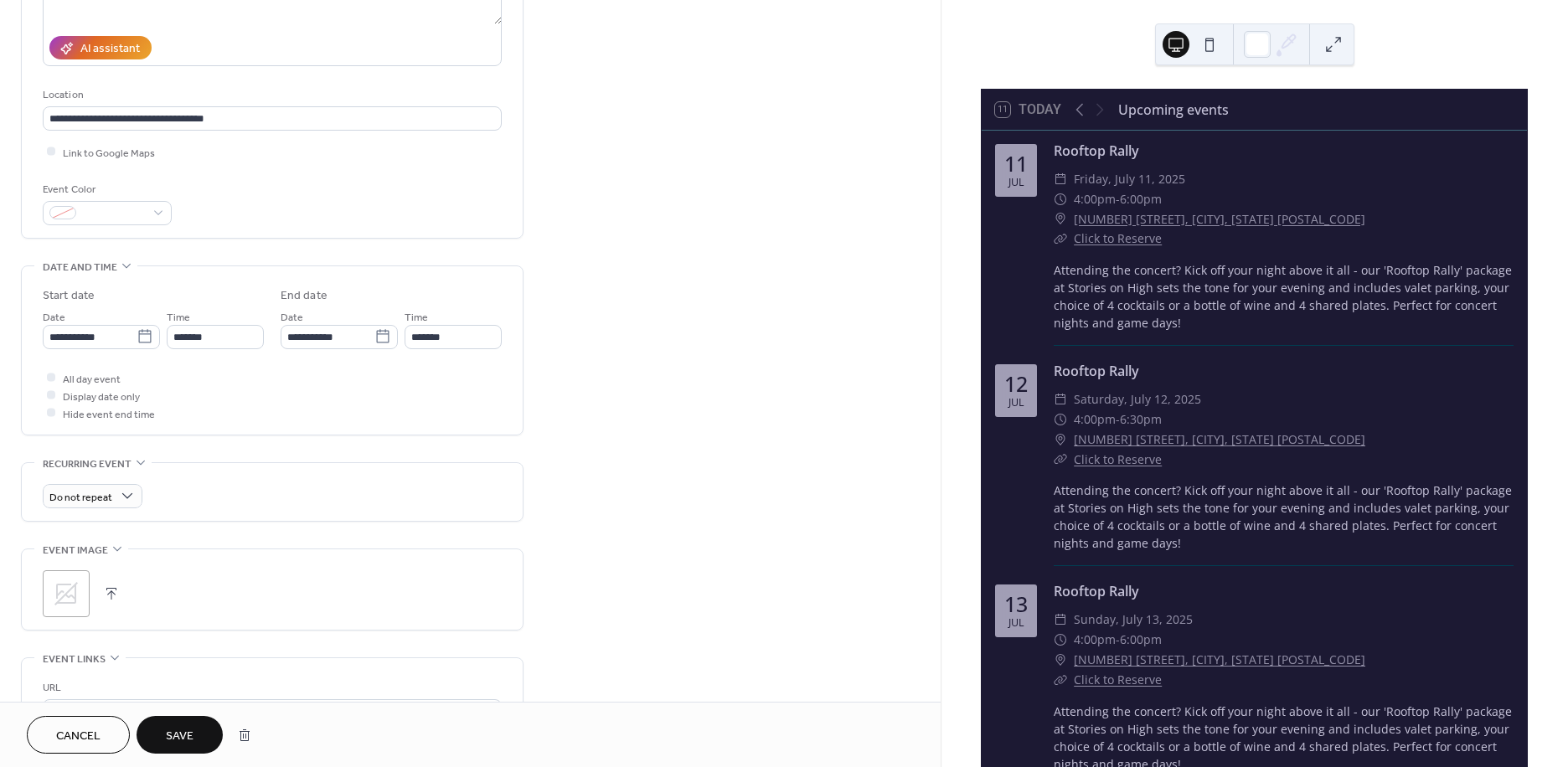 click on "Save" at bounding box center (179, 734) 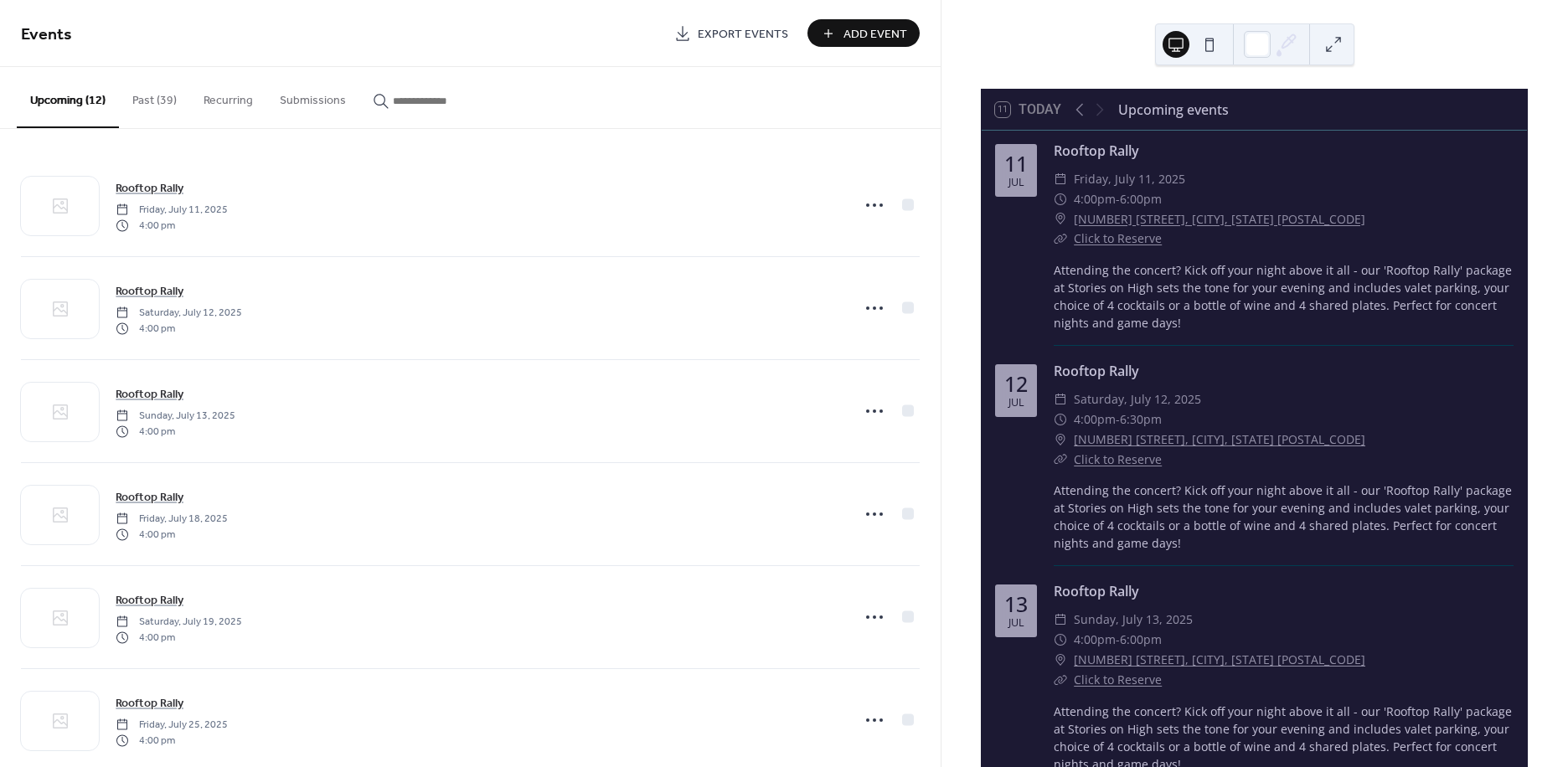scroll, scrollTop: 279, scrollLeft: 0, axis: vertical 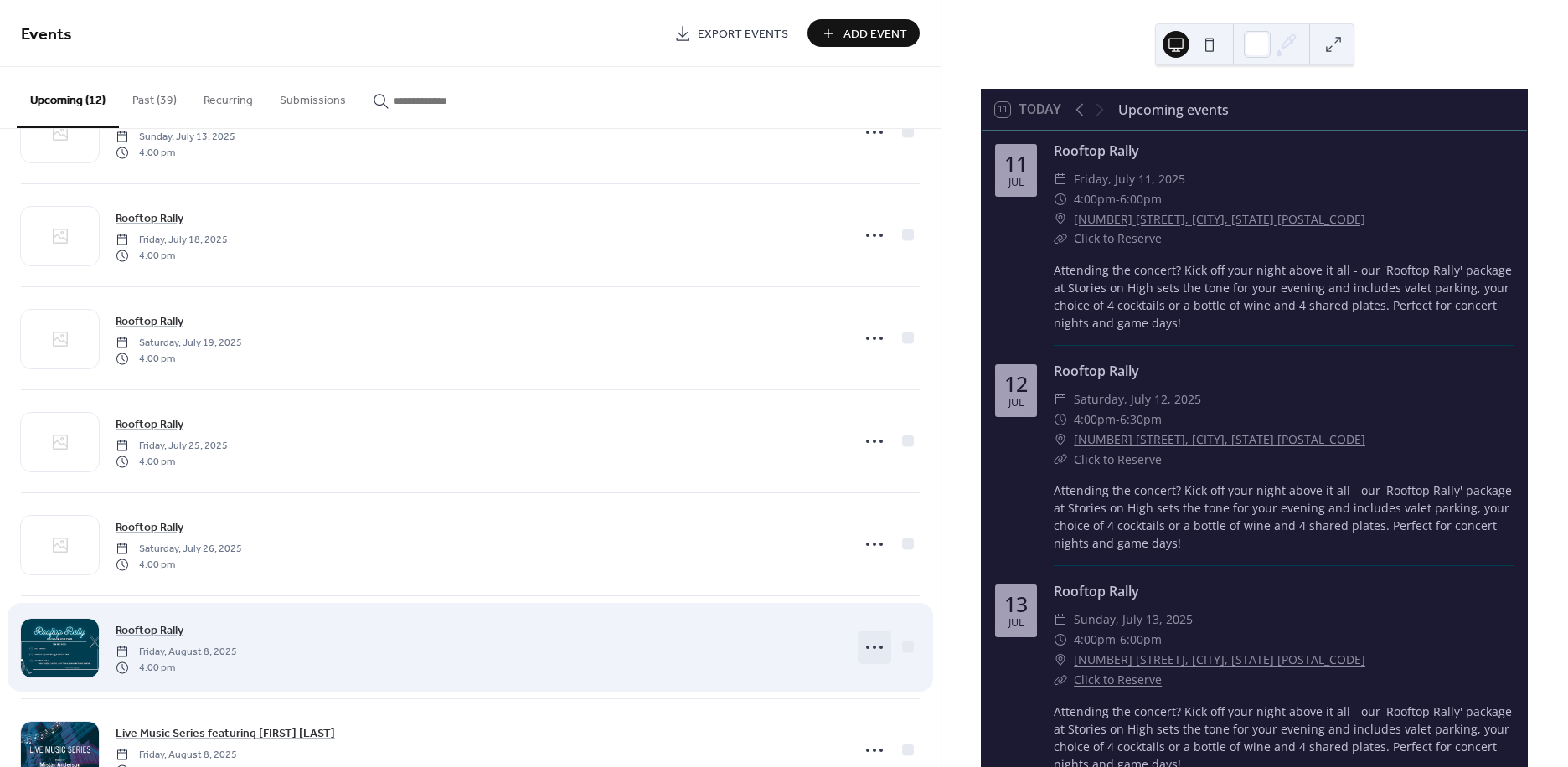 click 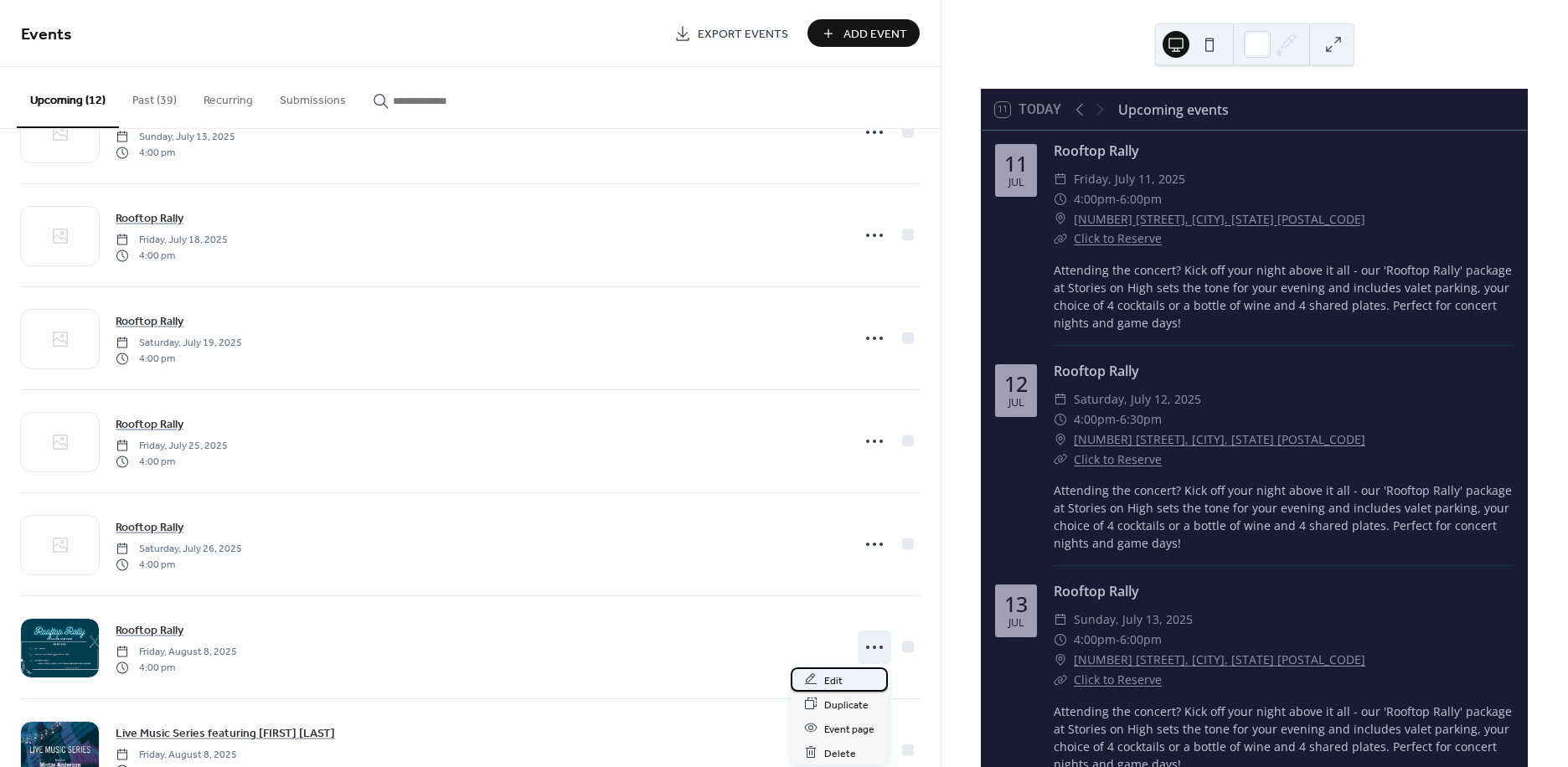 click on "Edit" at bounding box center (833, 680) 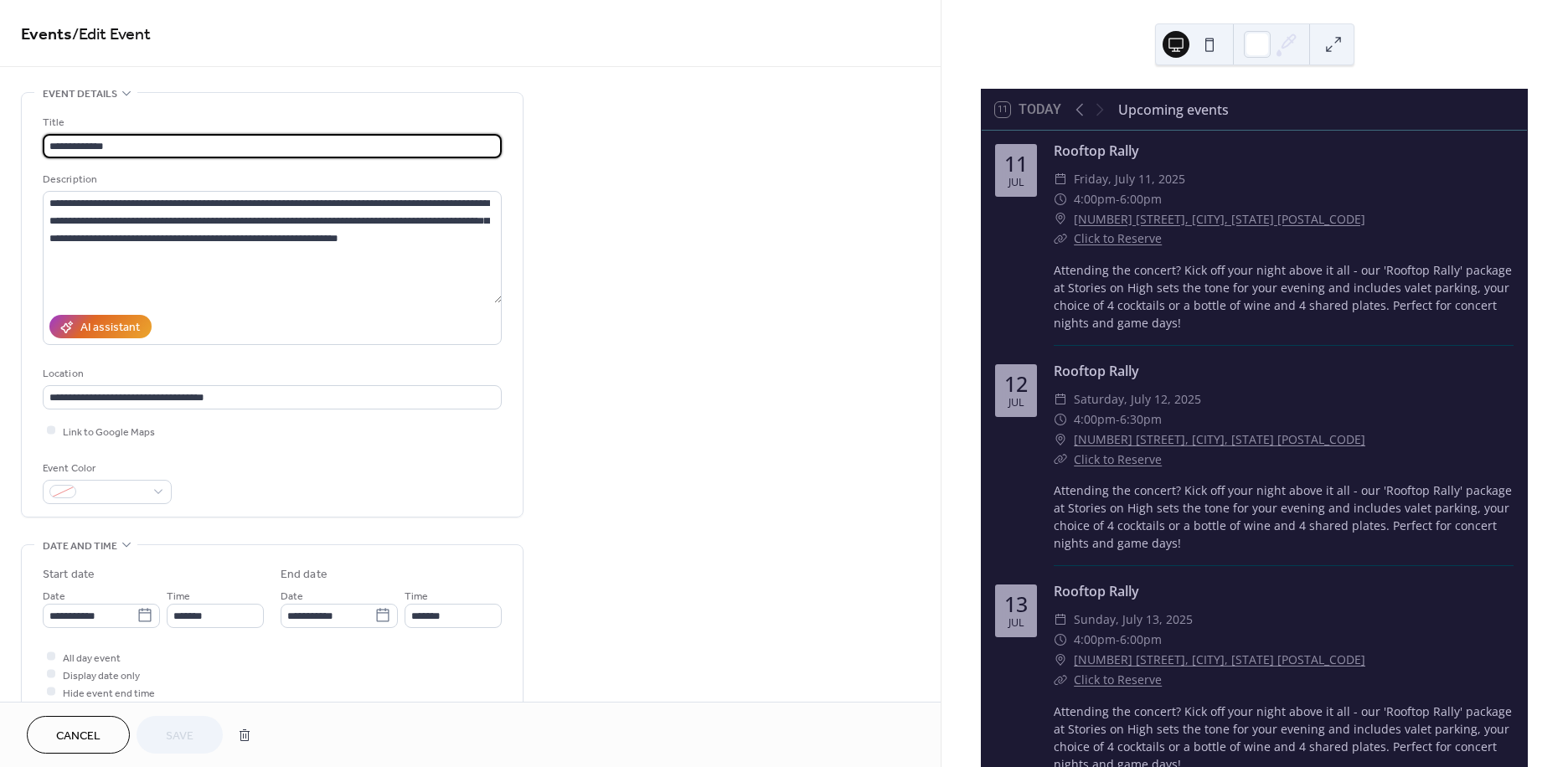 scroll, scrollTop: 465, scrollLeft: 0, axis: vertical 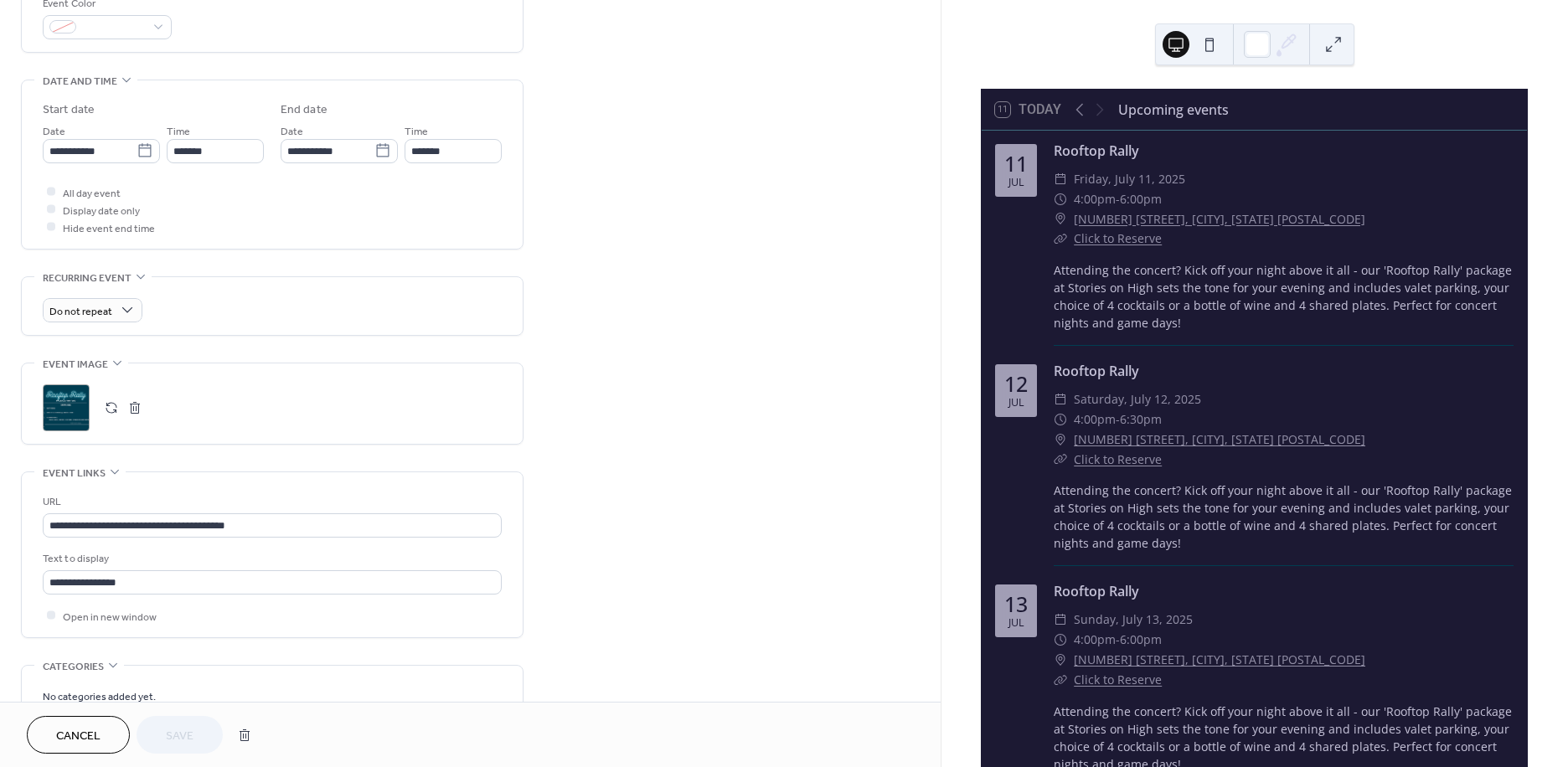 click at bounding box center (135, 408) 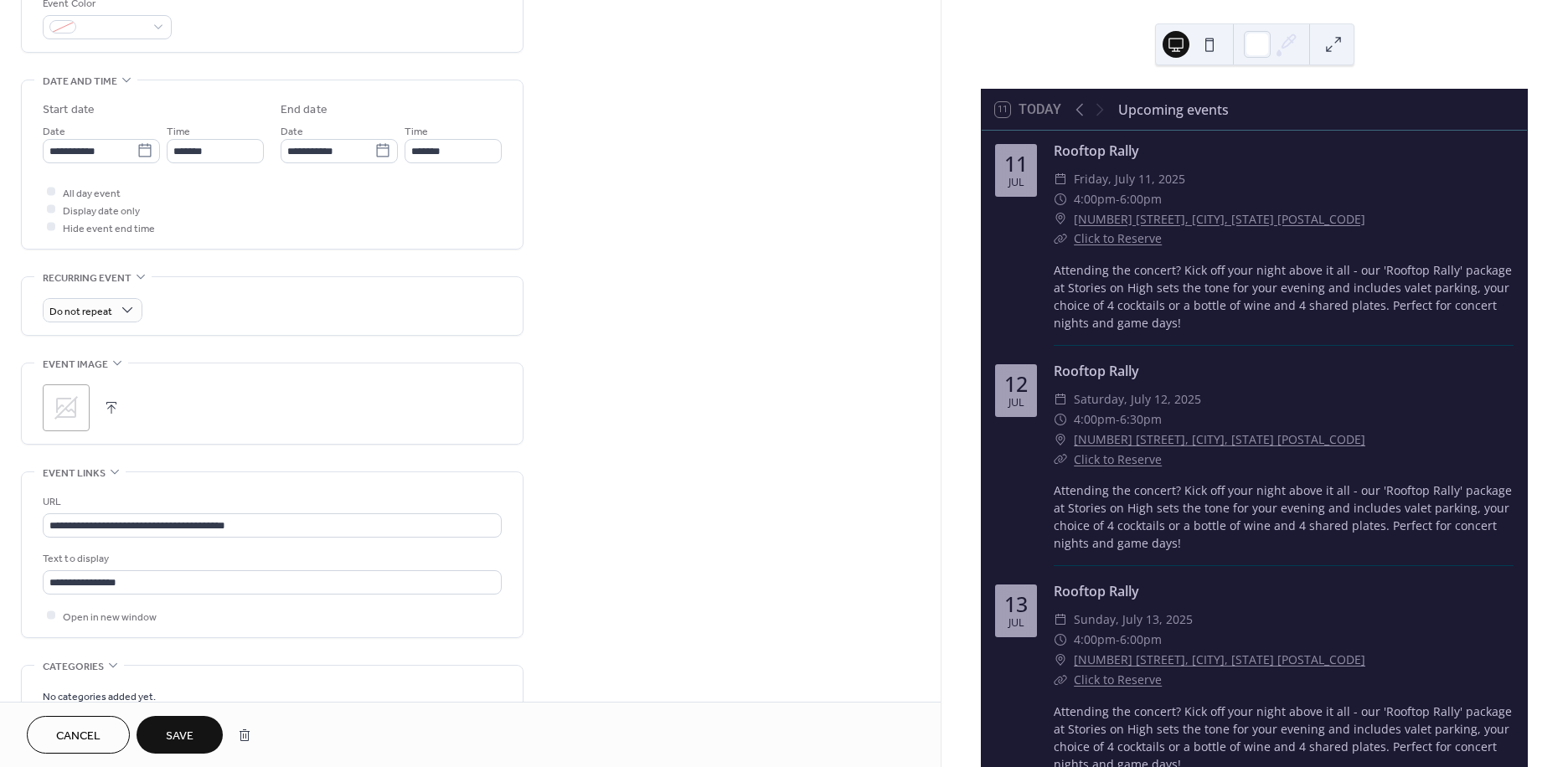 click on "Save" at bounding box center [179, 736] 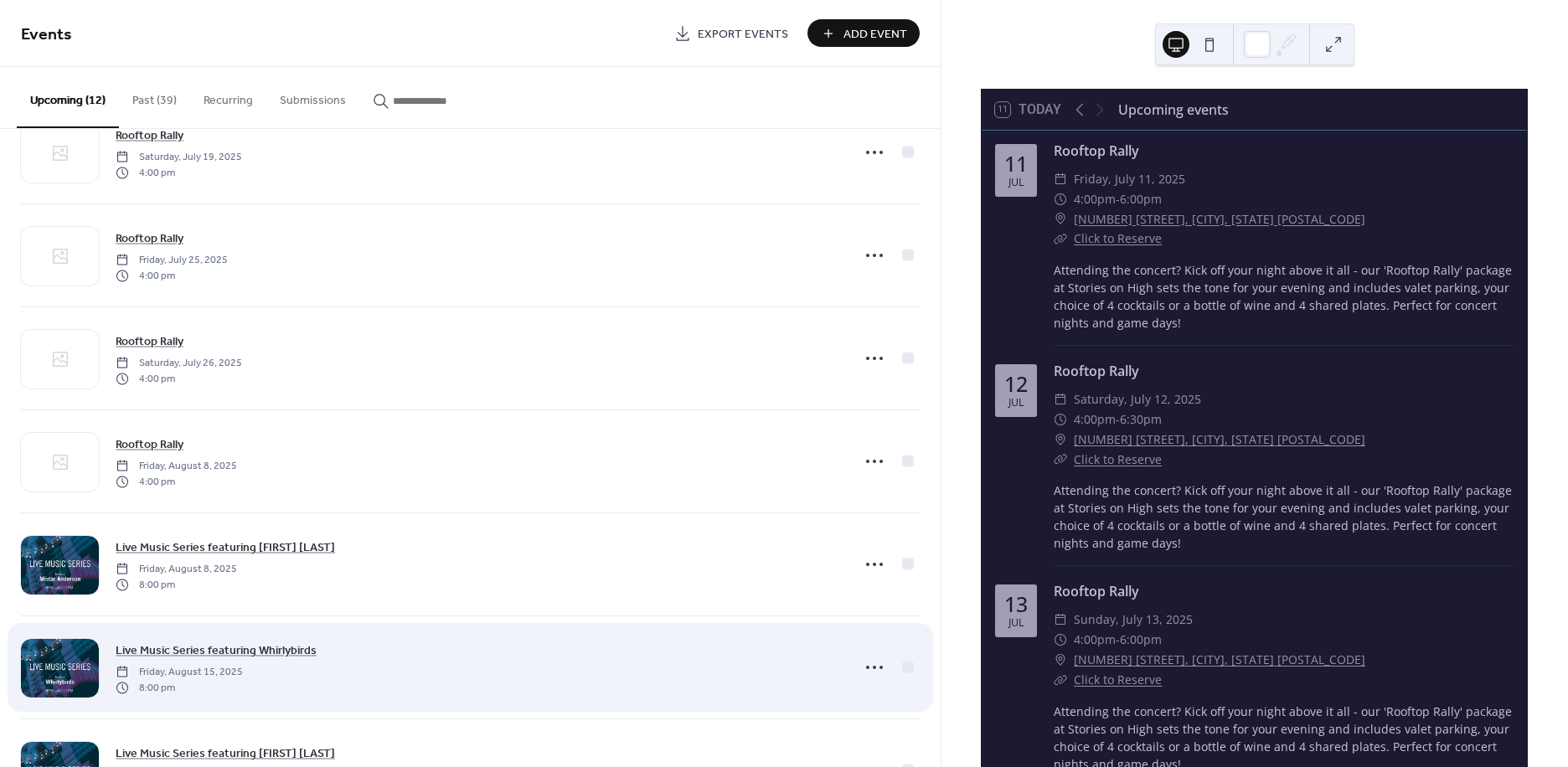 scroll, scrollTop: 646, scrollLeft: 0, axis: vertical 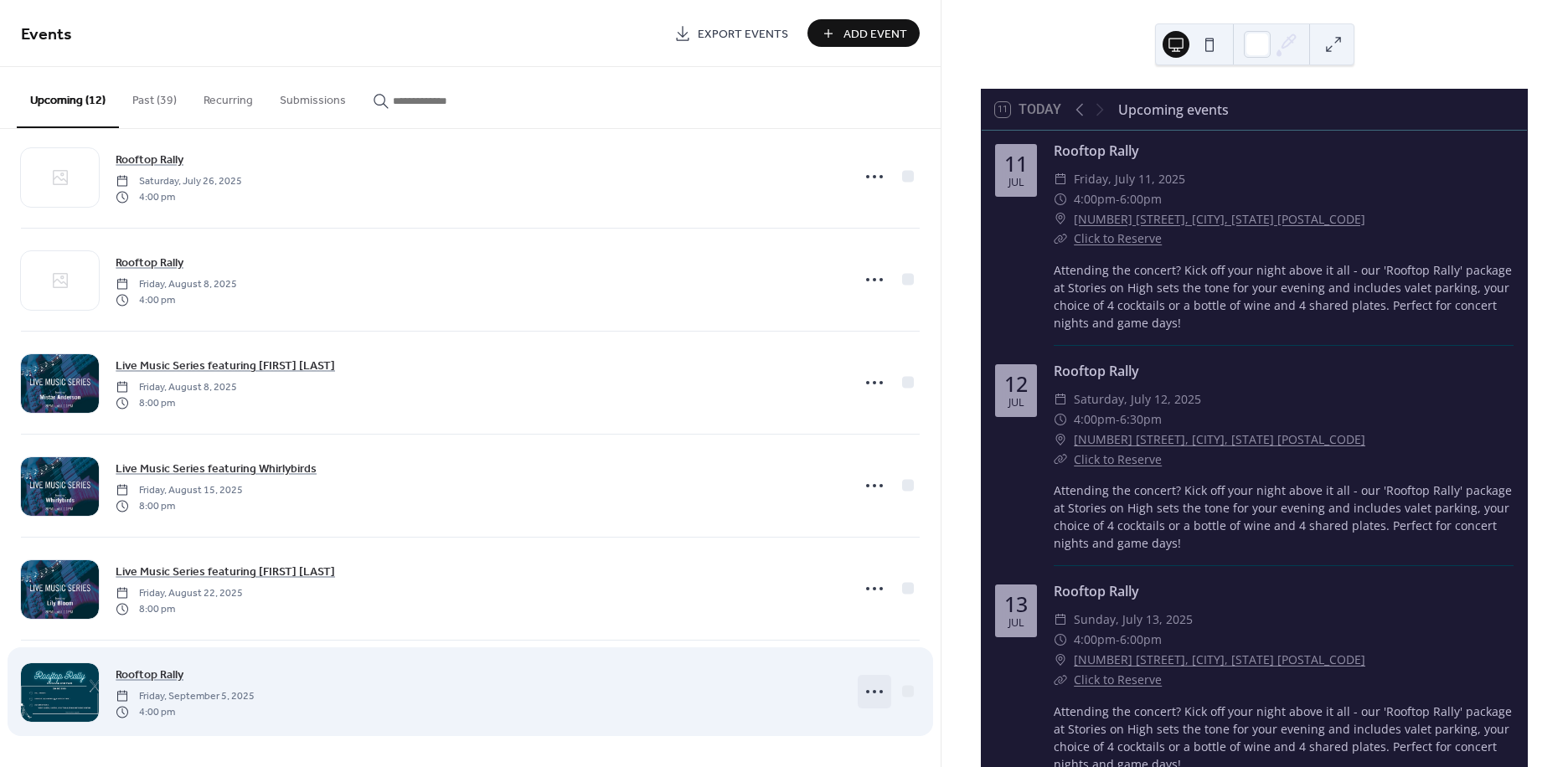 click 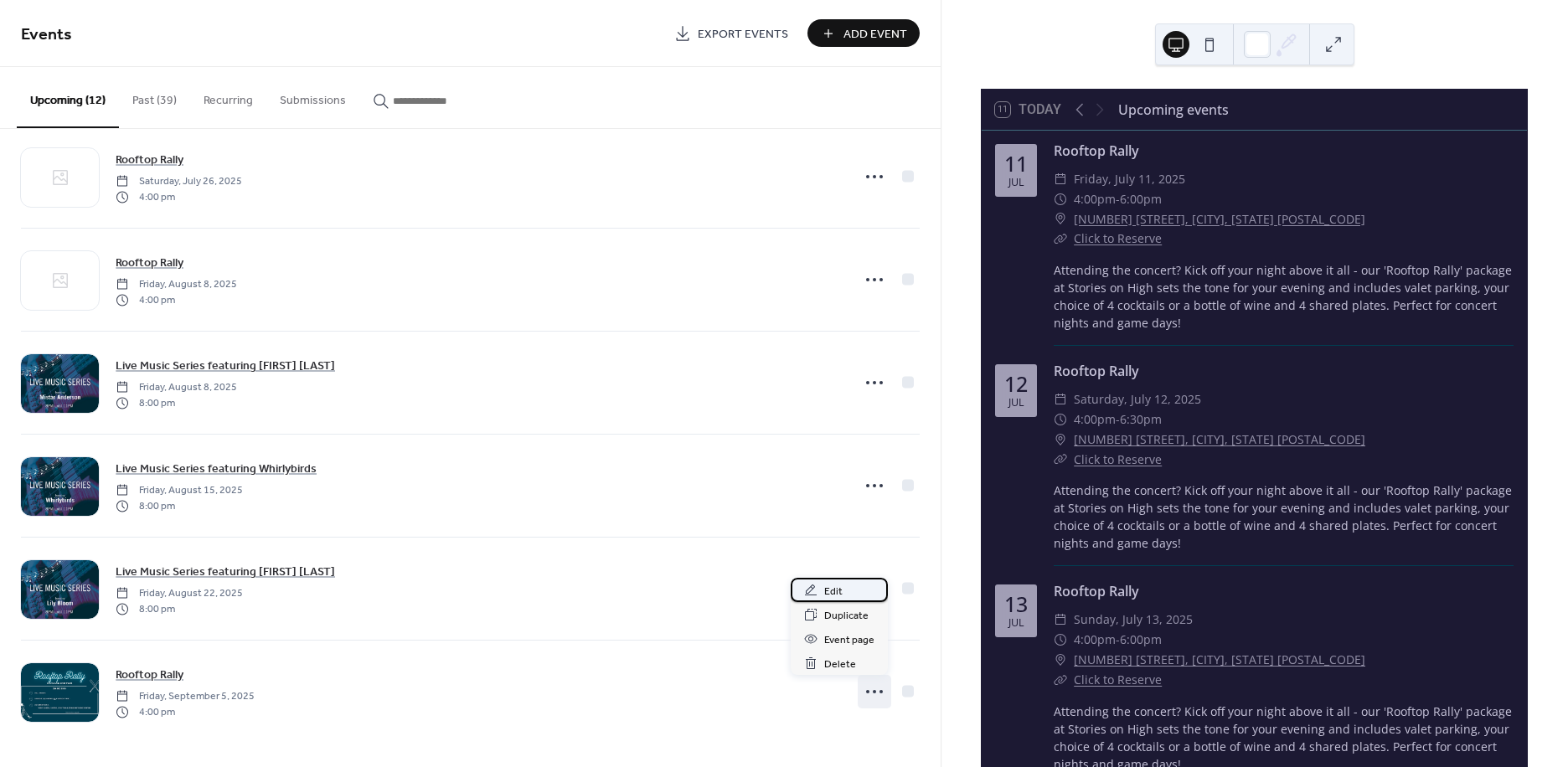 click on "Edit" at bounding box center [839, 589] 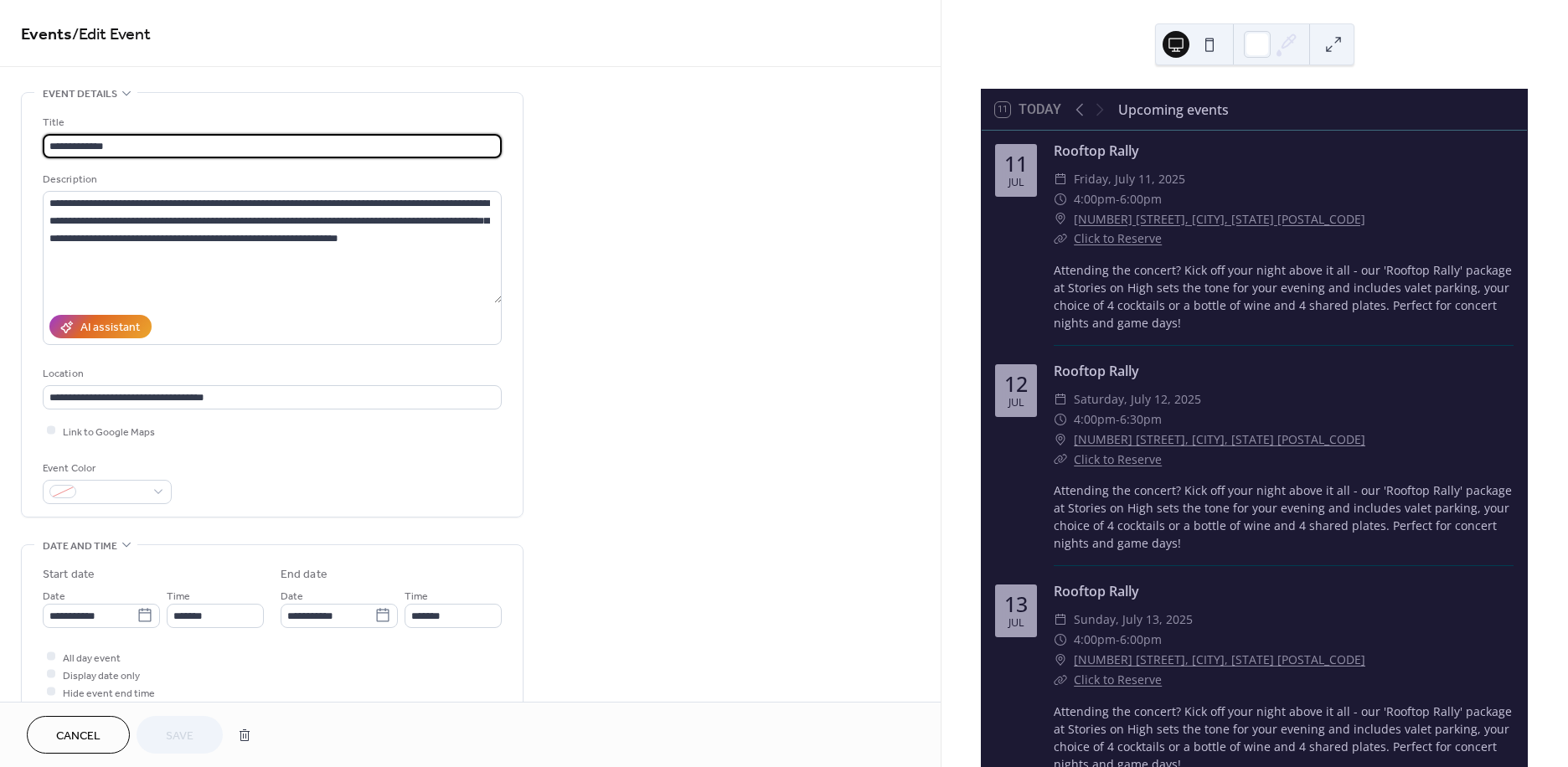 scroll, scrollTop: 465, scrollLeft: 0, axis: vertical 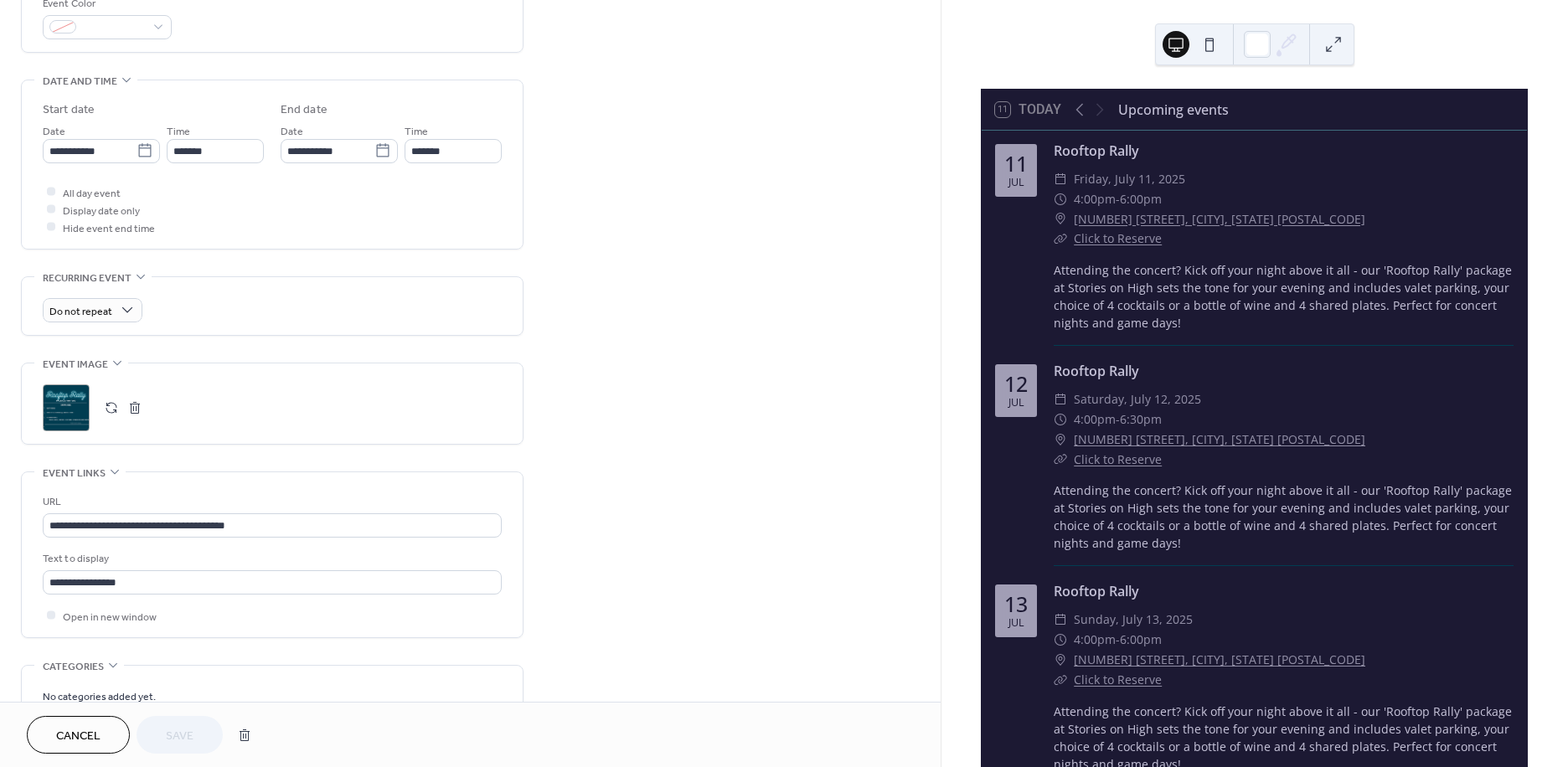 click at bounding box center (135, 408) 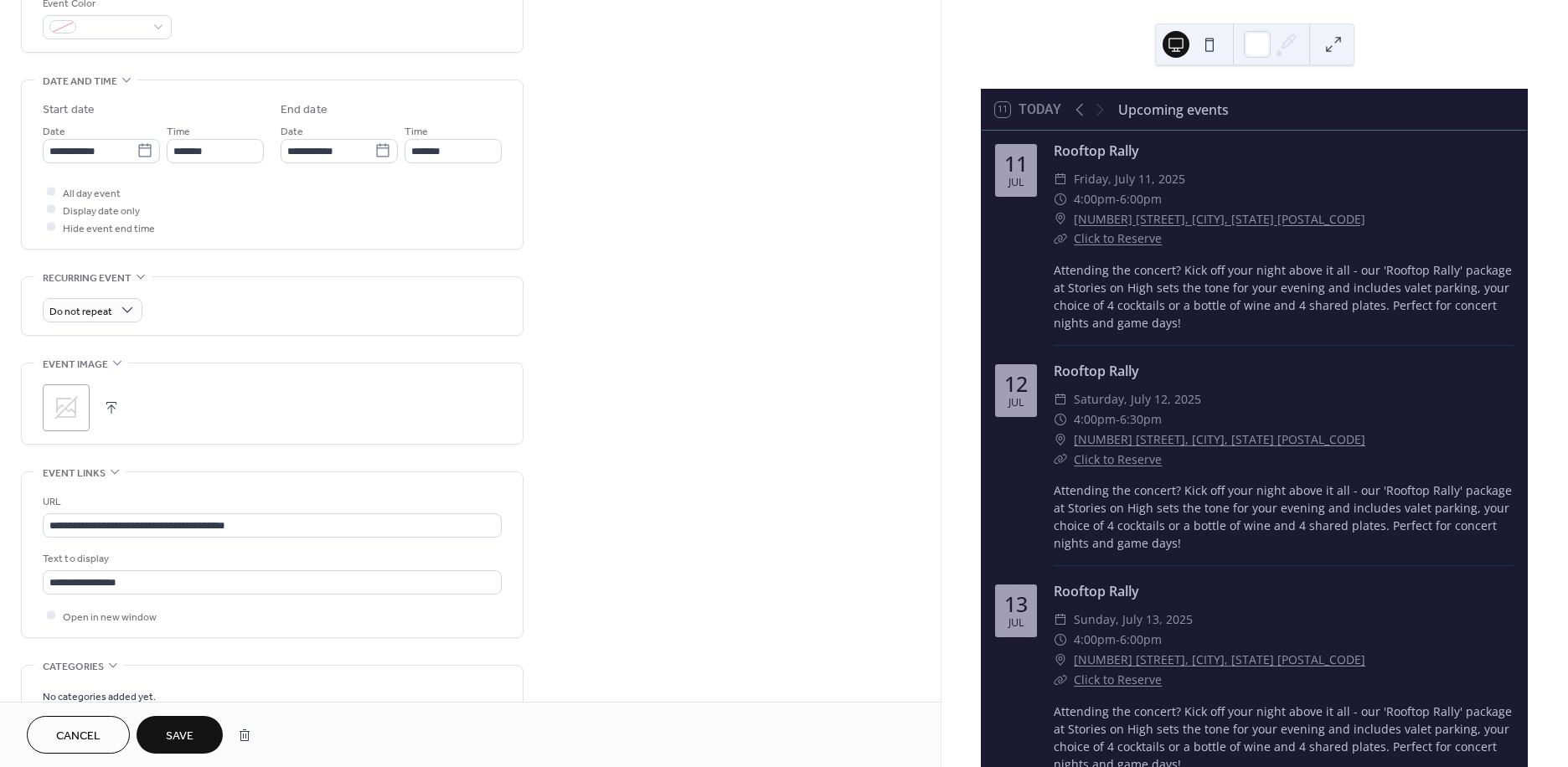 click on "Save" at bounding box center (179, 734) 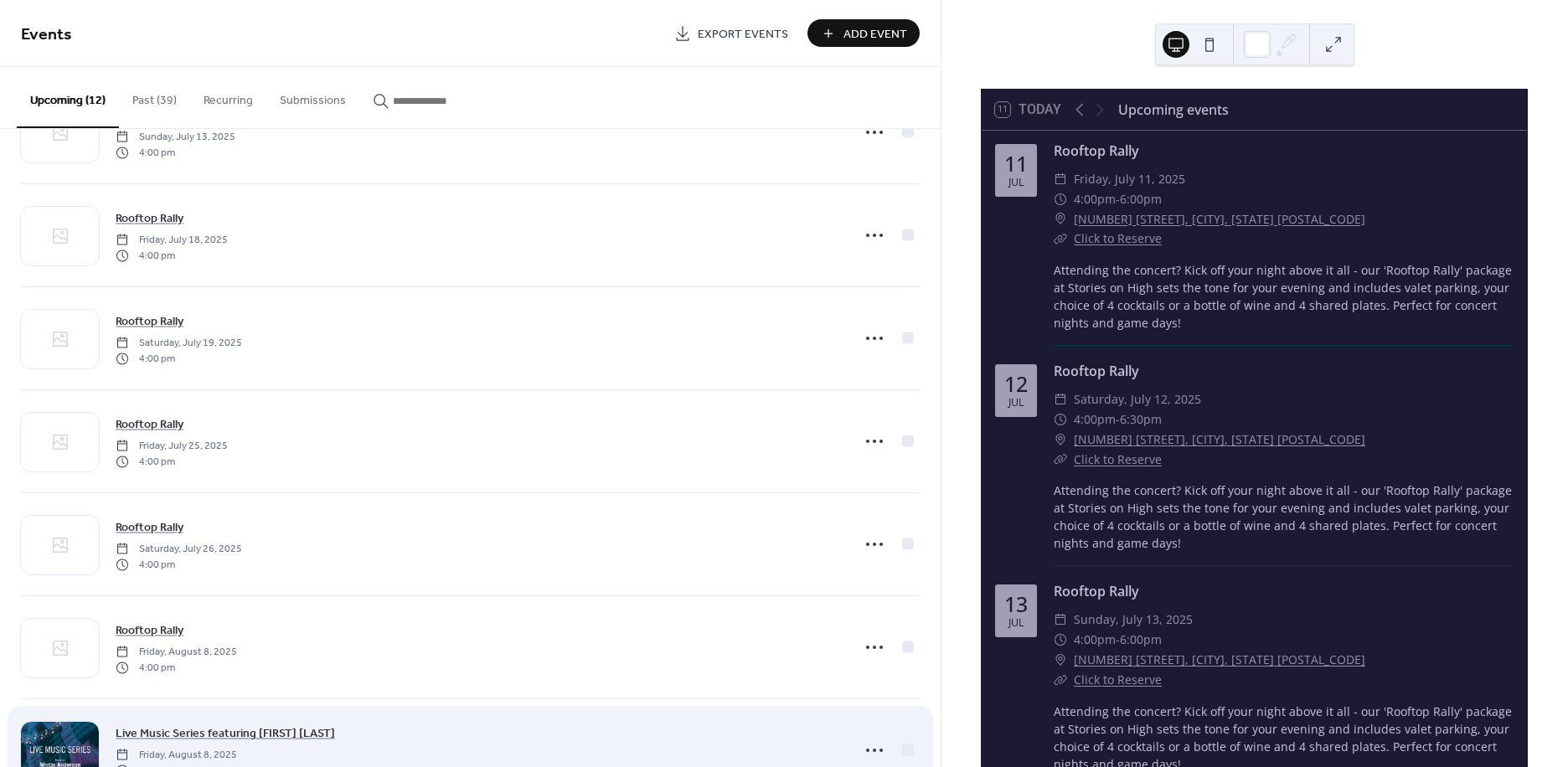scroll, scrollTop: 646, scrollLeft: 0, axis: vertical 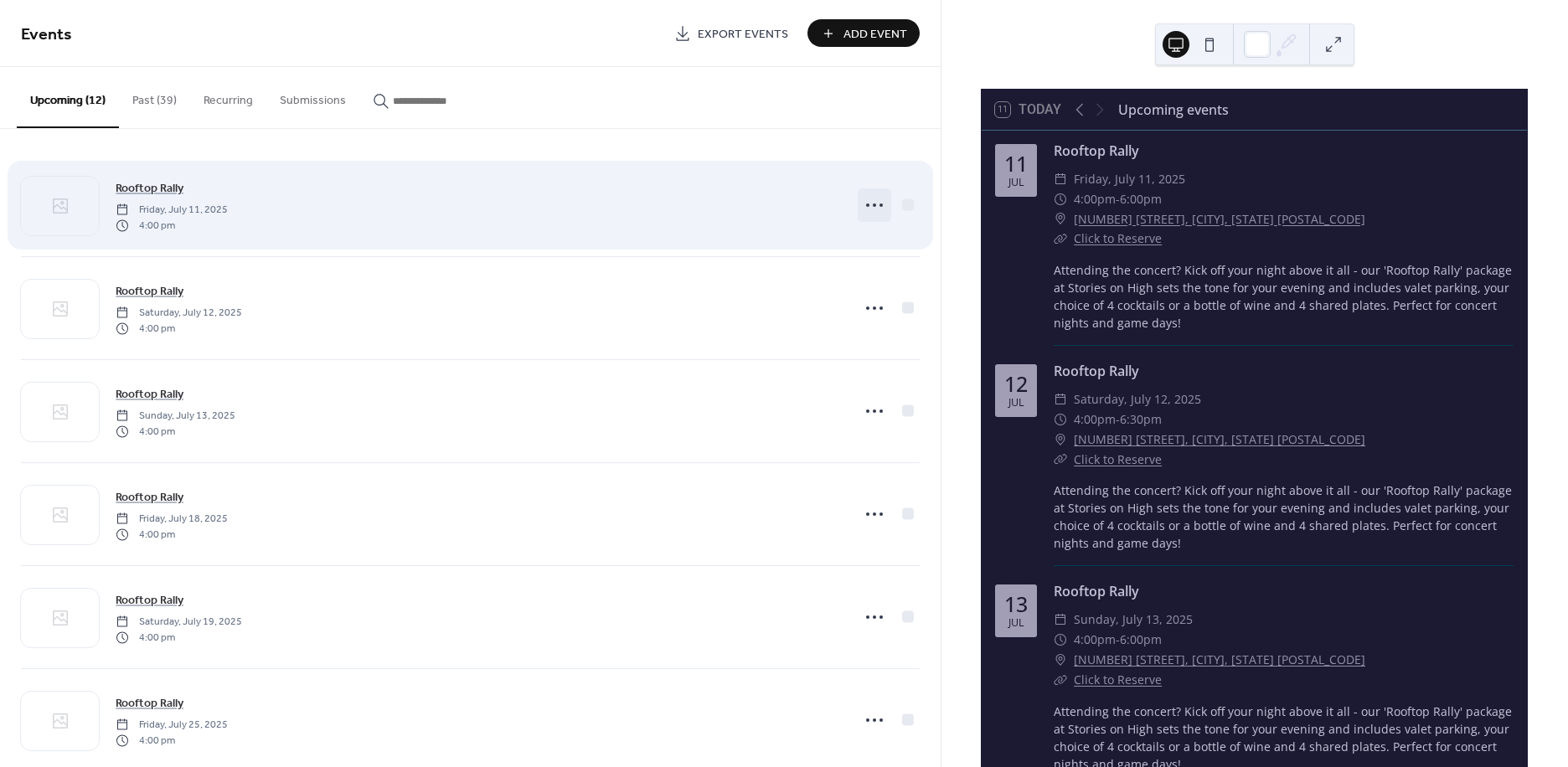 click 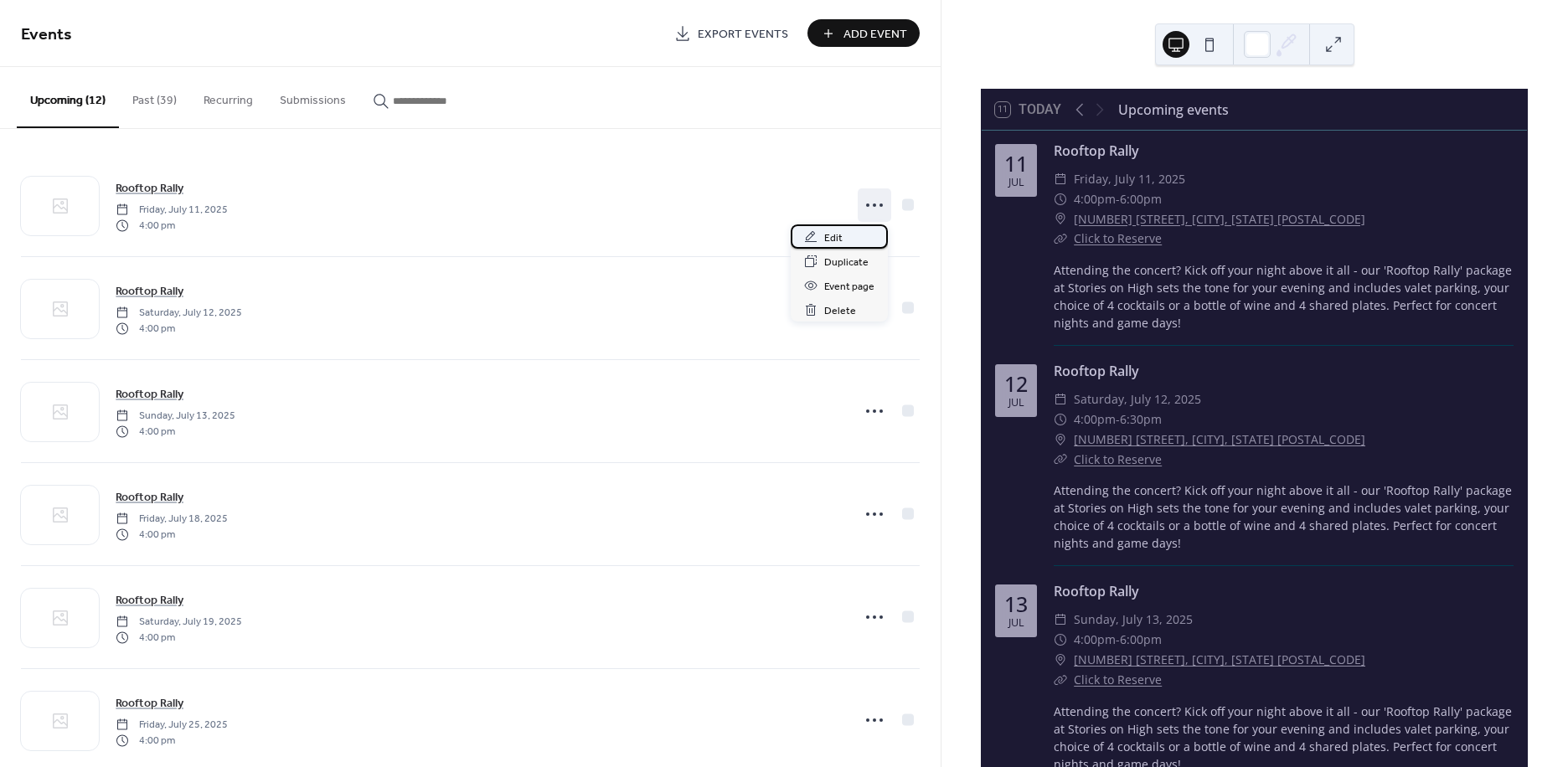 click on "Edit" at bounding box center [839, 236] 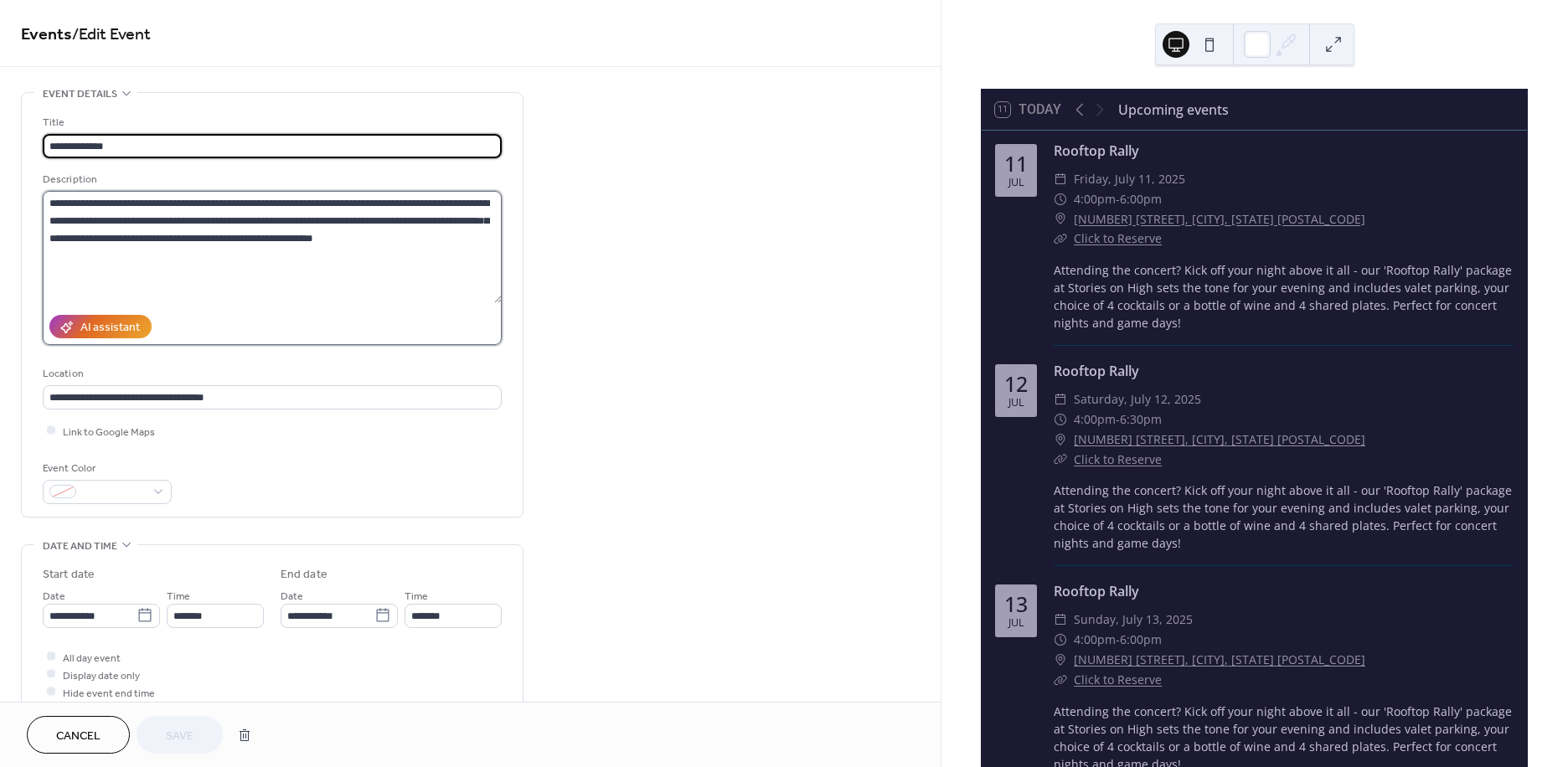 click on "**********" at bounding box center (272, 247) 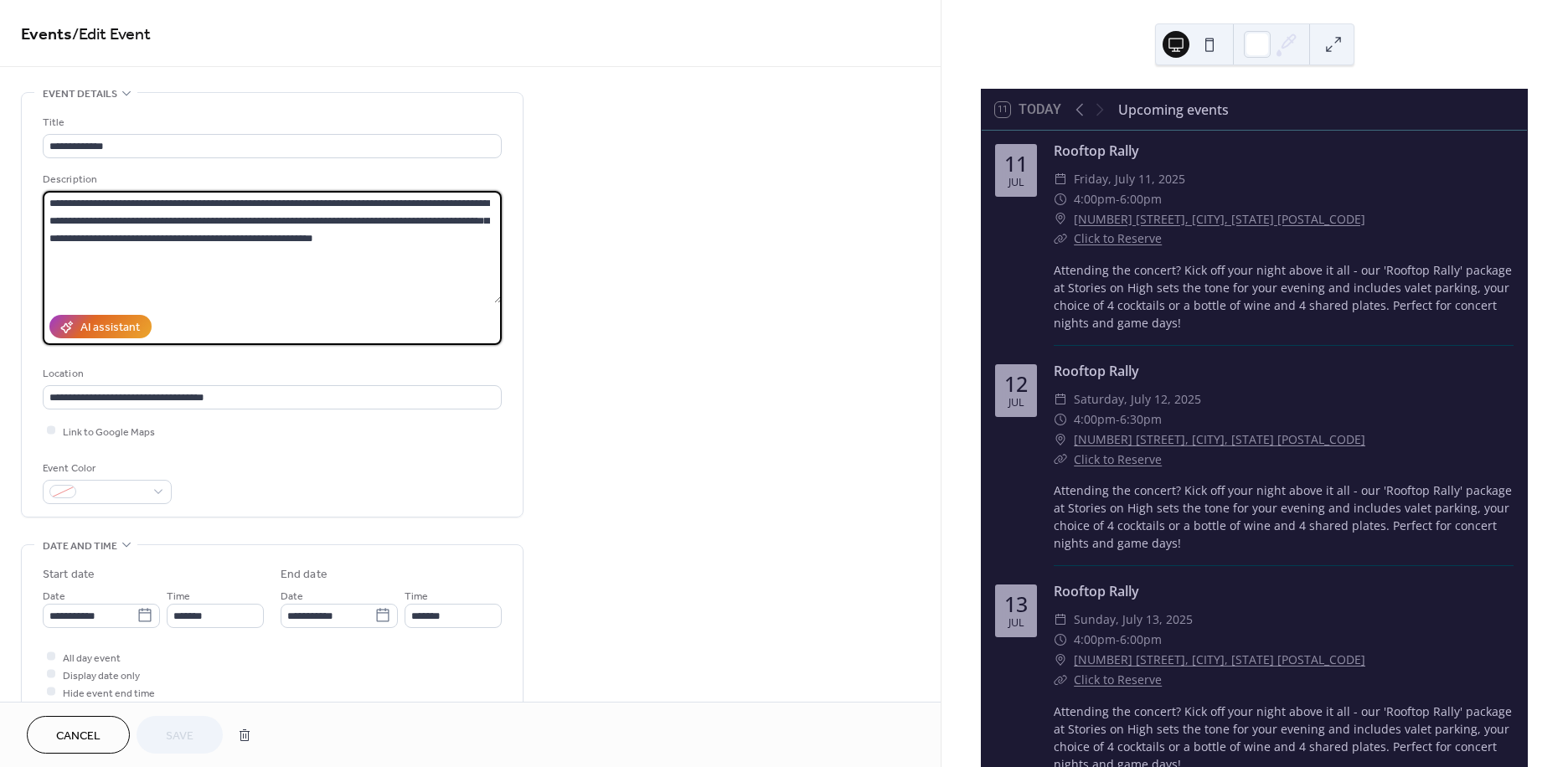 drag, startPoint x: 315, startPoint y: 260, endPoint x: -61, endPoint y: 201, distance: 380.6008 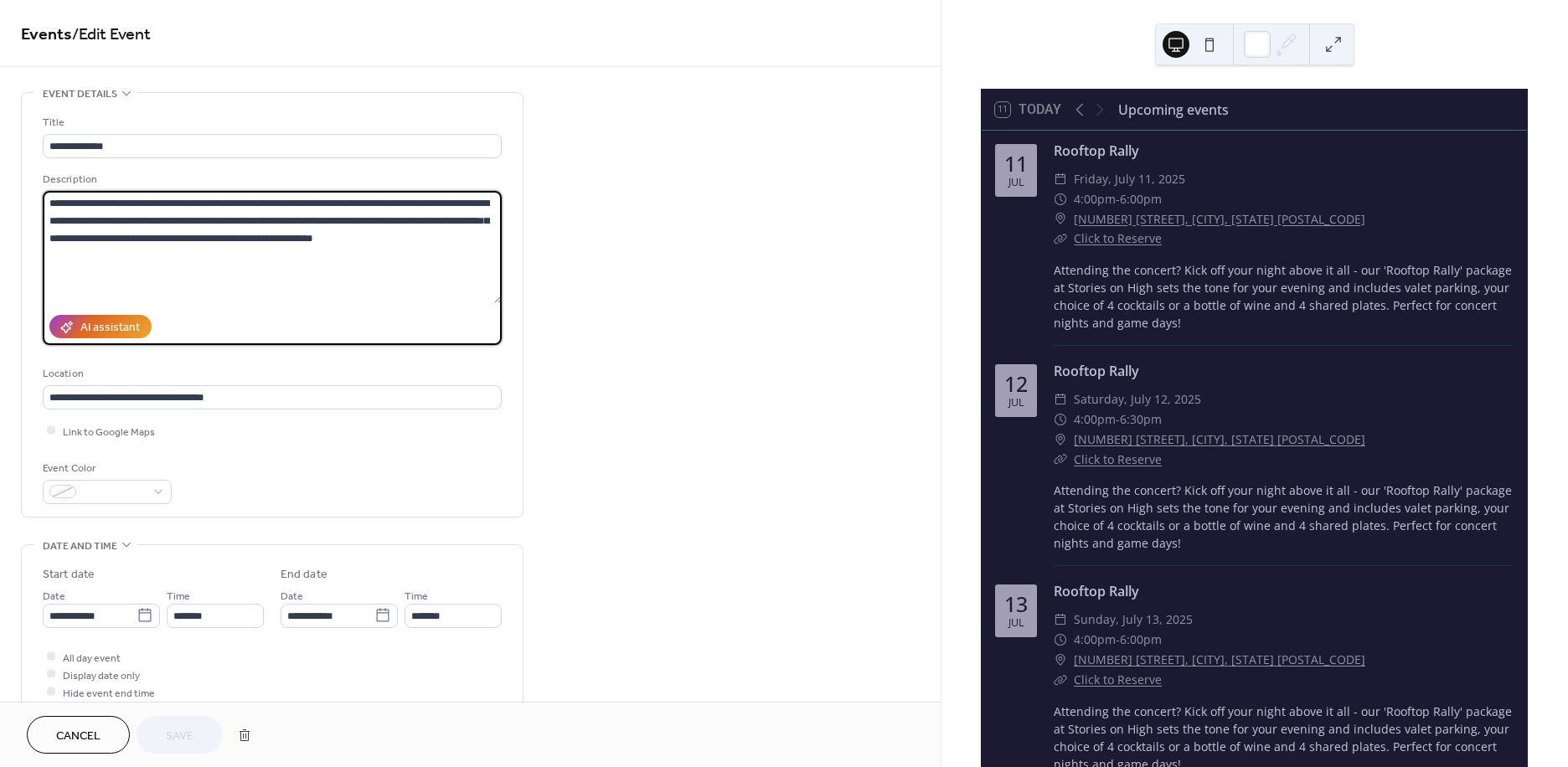 paste on "**********" 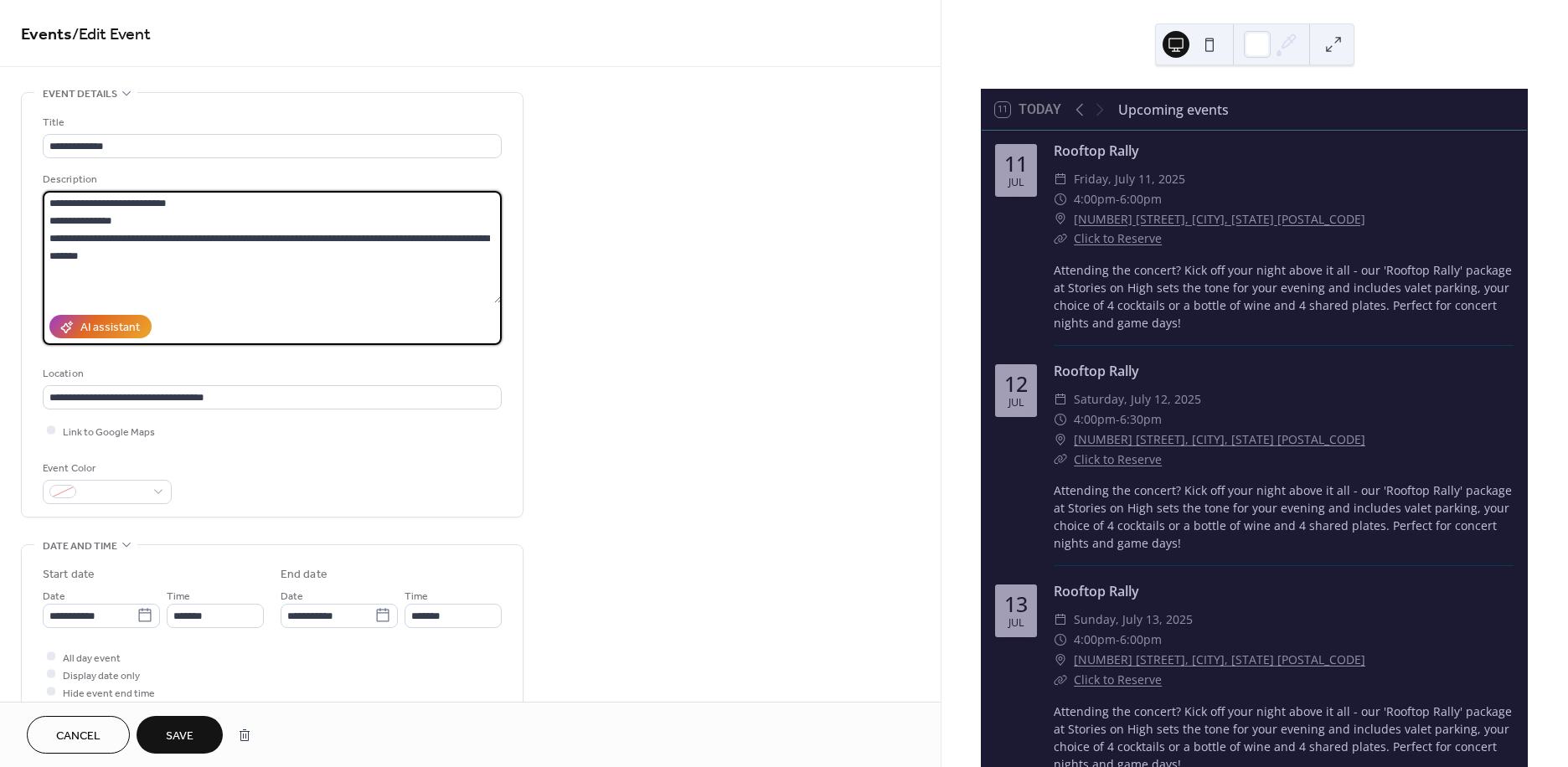 drag, startPoint x: 64, startPoint y: 219, endPoint x: 85, endPoint y: 253, distance: 39.962482 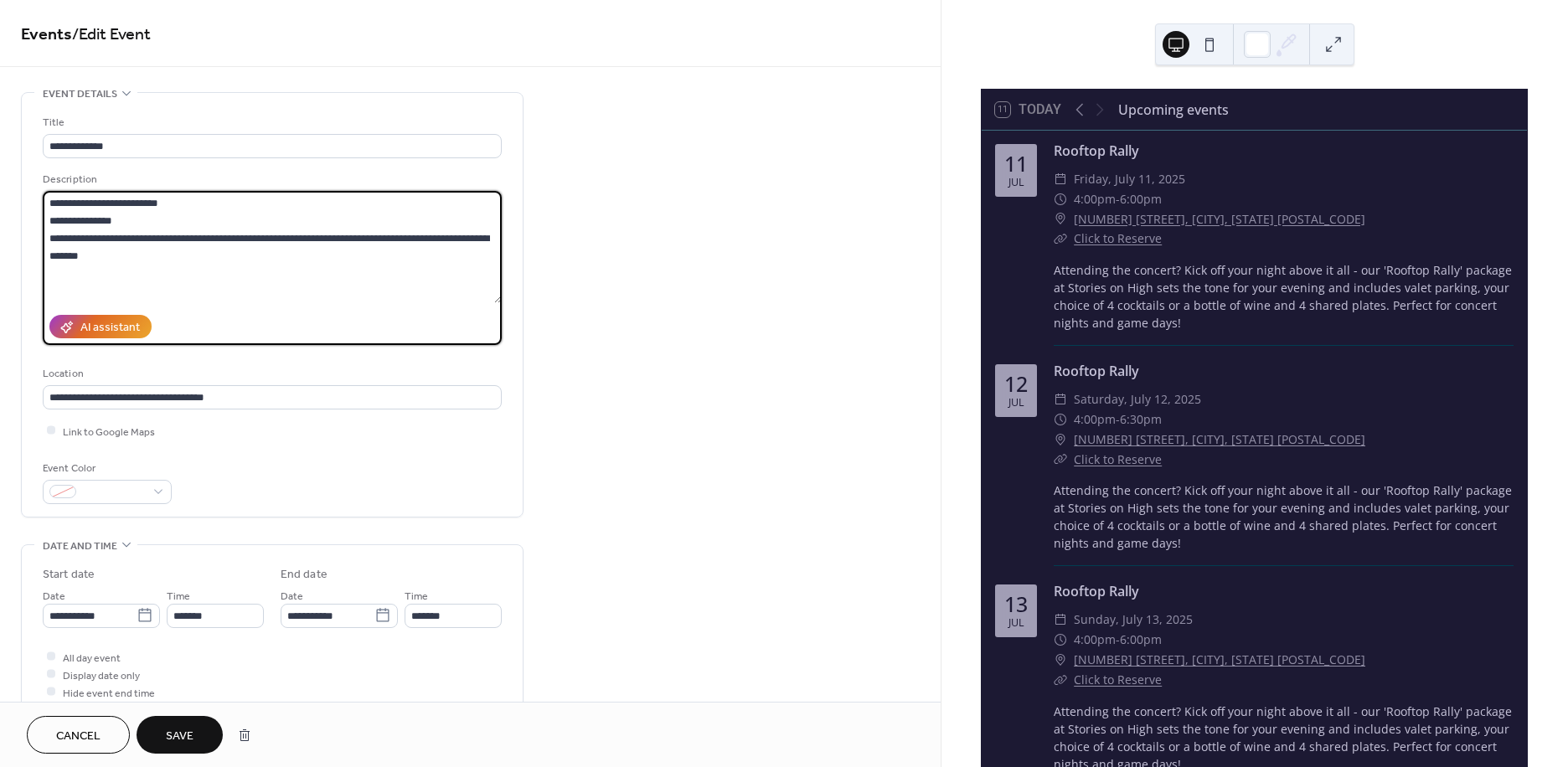 click on "**********" at bounding box center (272, 247) 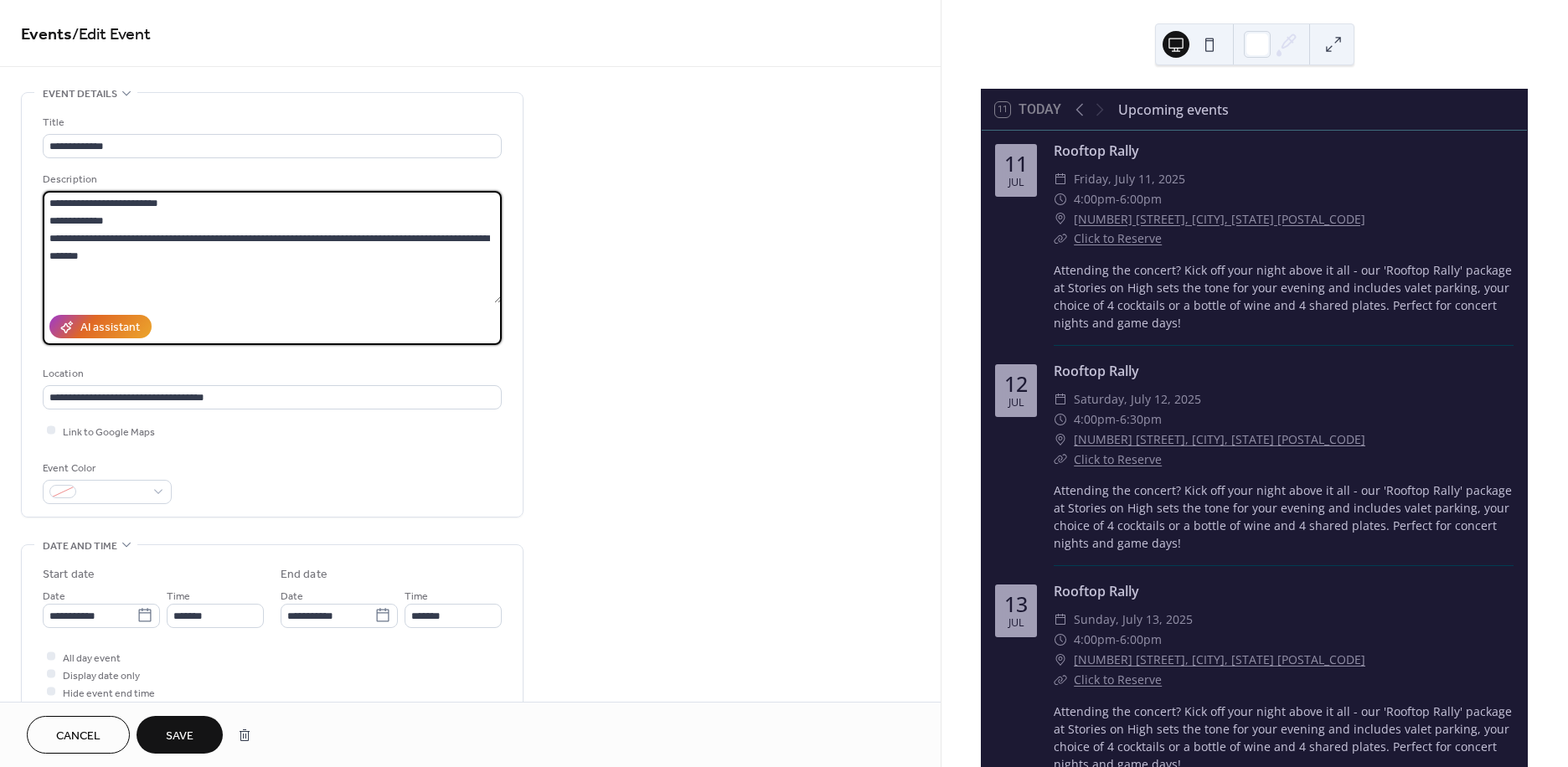 drag, startPoint x: 70, startPoint y: 247, endPoint x: 56, endPoint y: 203, distance: 46.173586 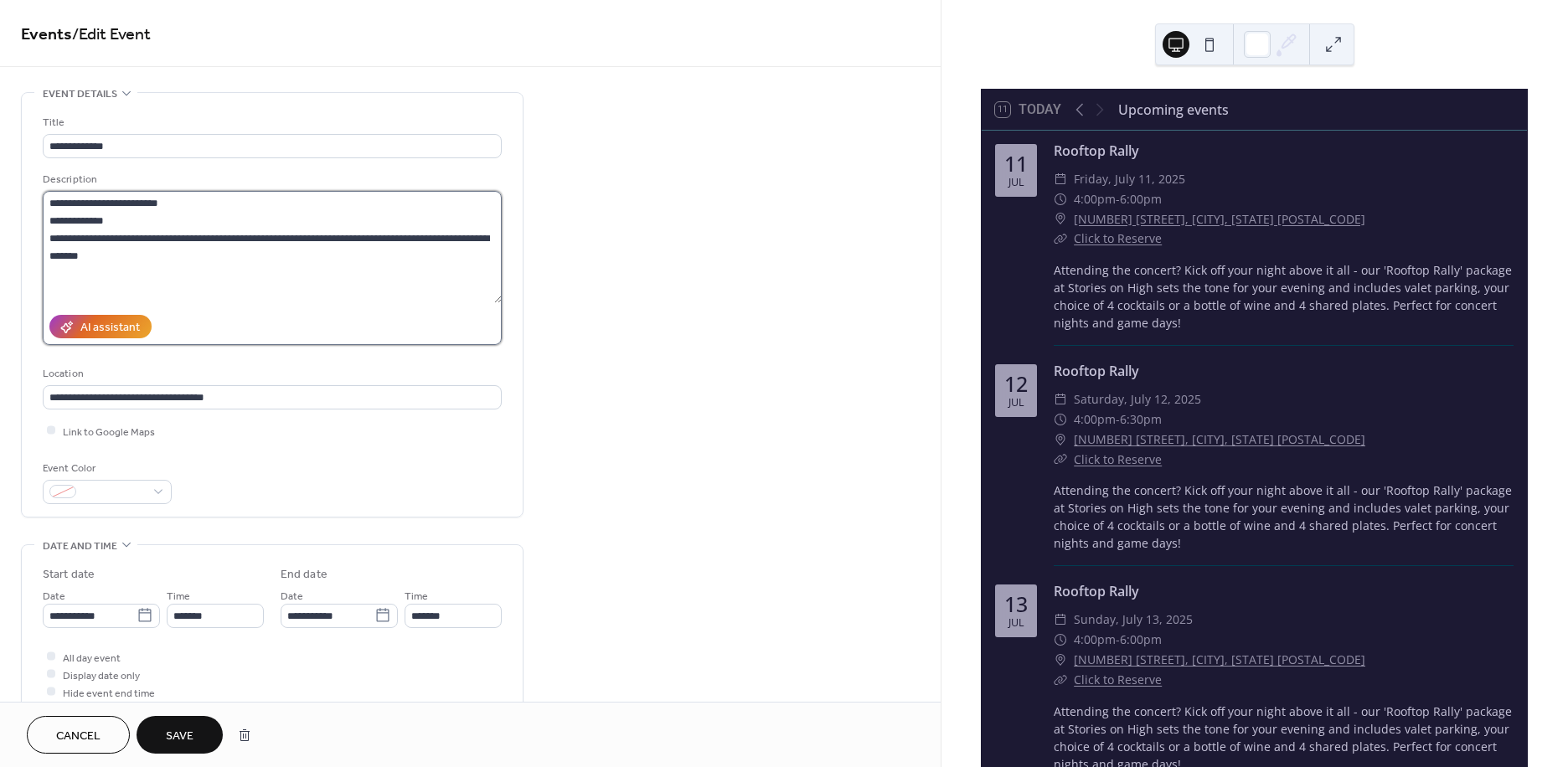 drag, startPoint x: 127, startPoint y: 243, endPoint x: 121, endPoint y: 270, distance: 27.658633 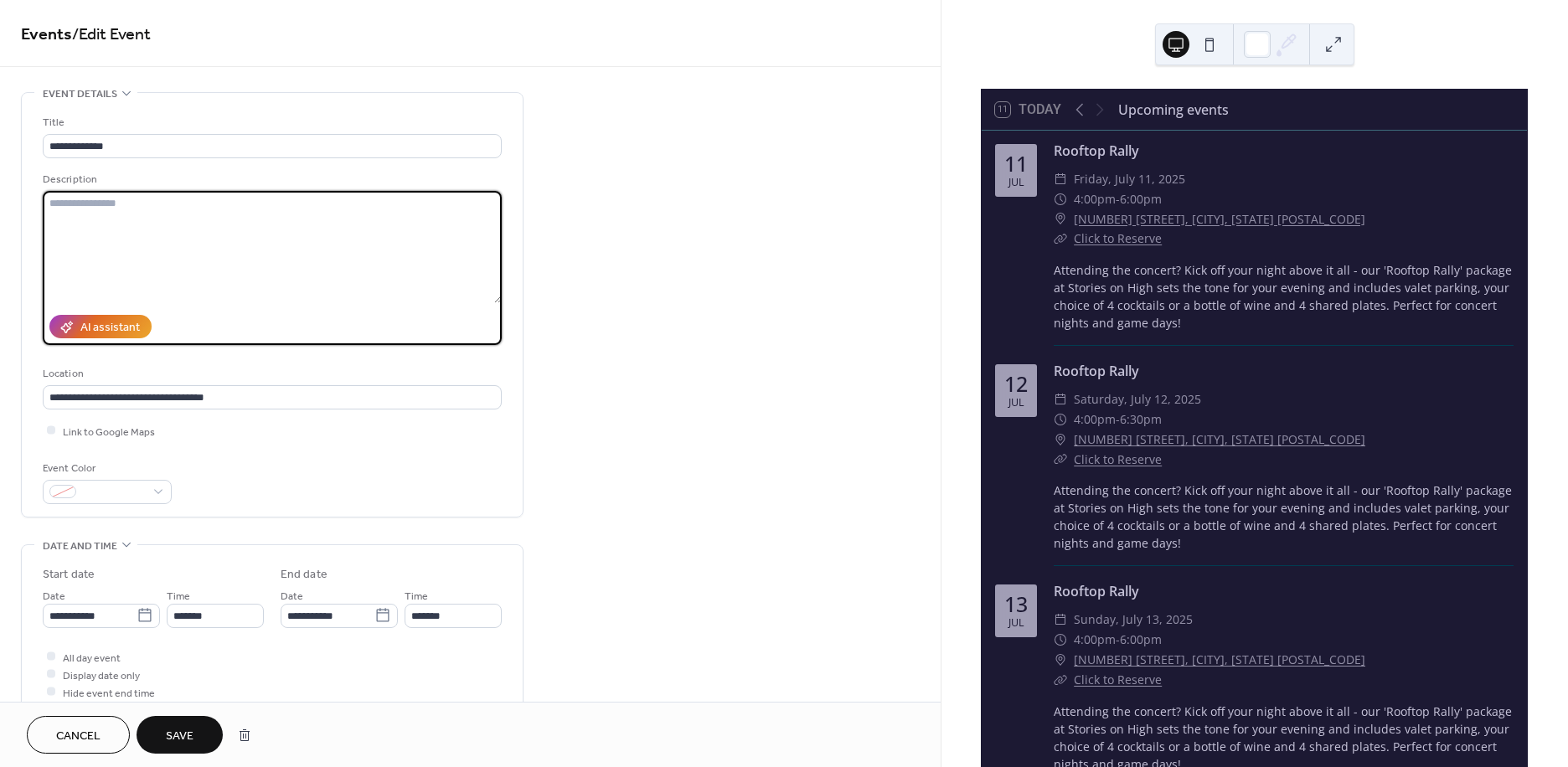 paste on "**********" 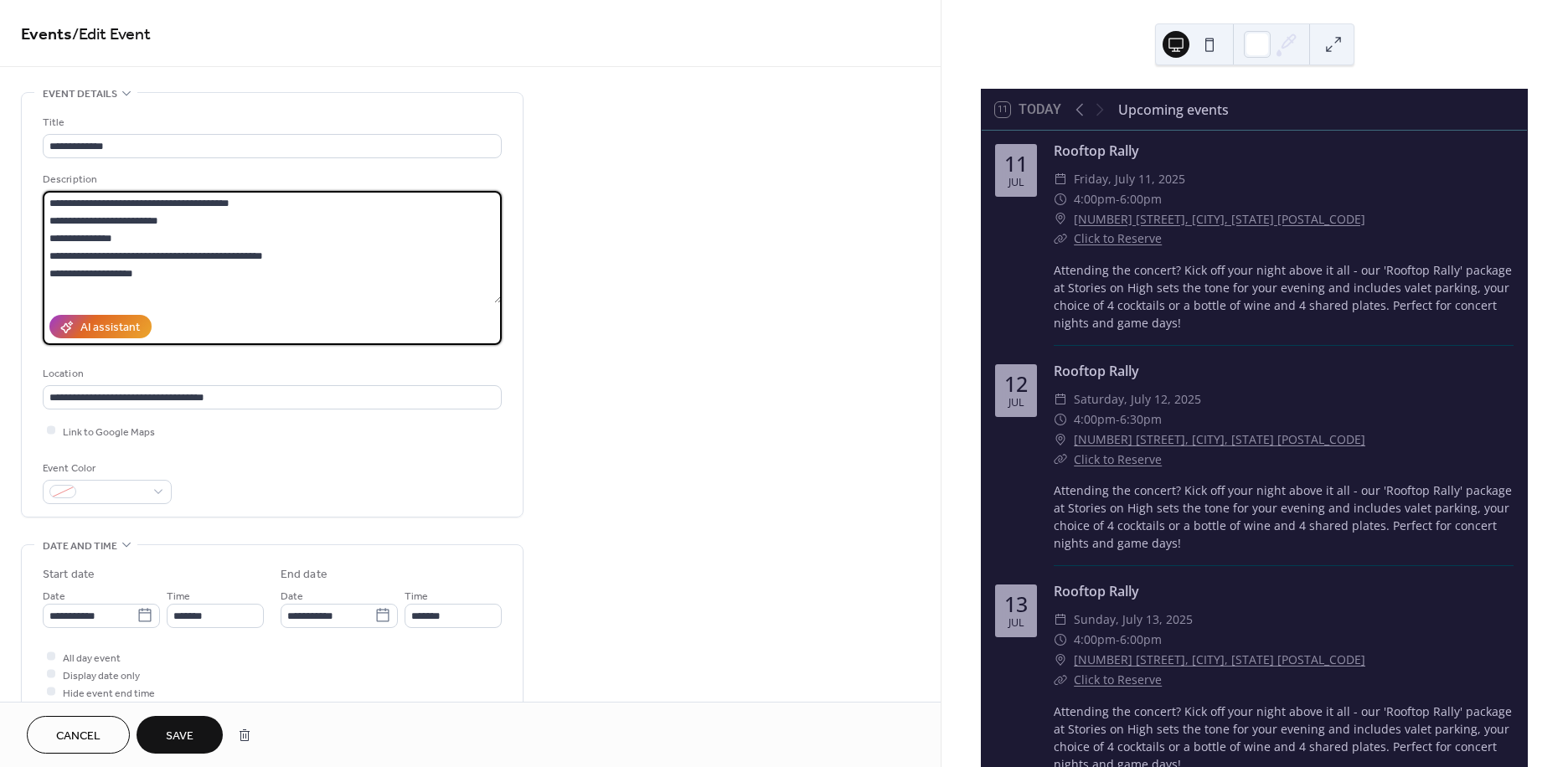 drag, startPoint x: 260, startPoint y: 219, endPoint x: 260, endPoint y: 206, distance: 13 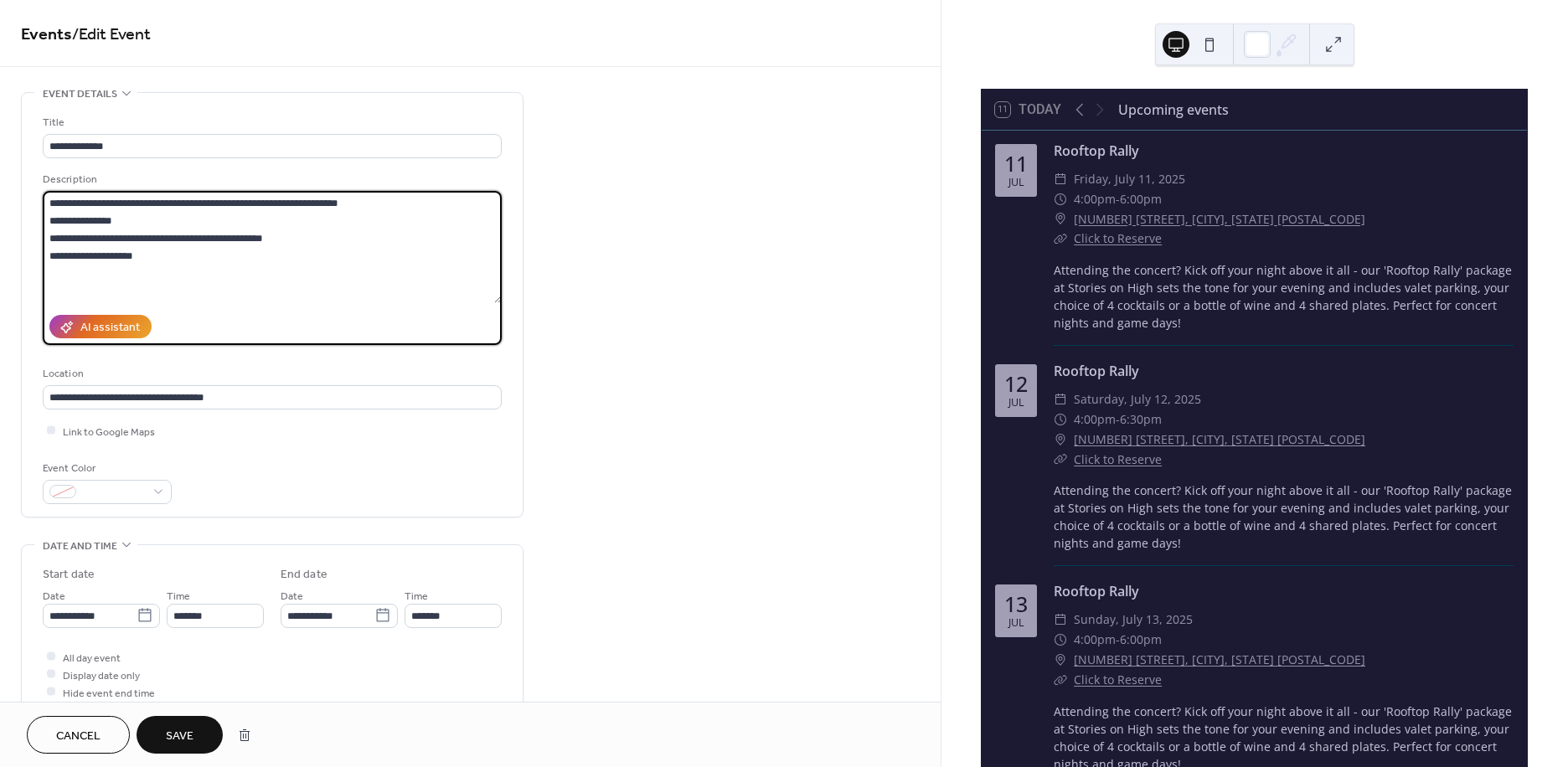 drag, startPoint x: 213, startPoint y: 278, endPoint x: -37, endPoint y: 174, distance: 270.76927 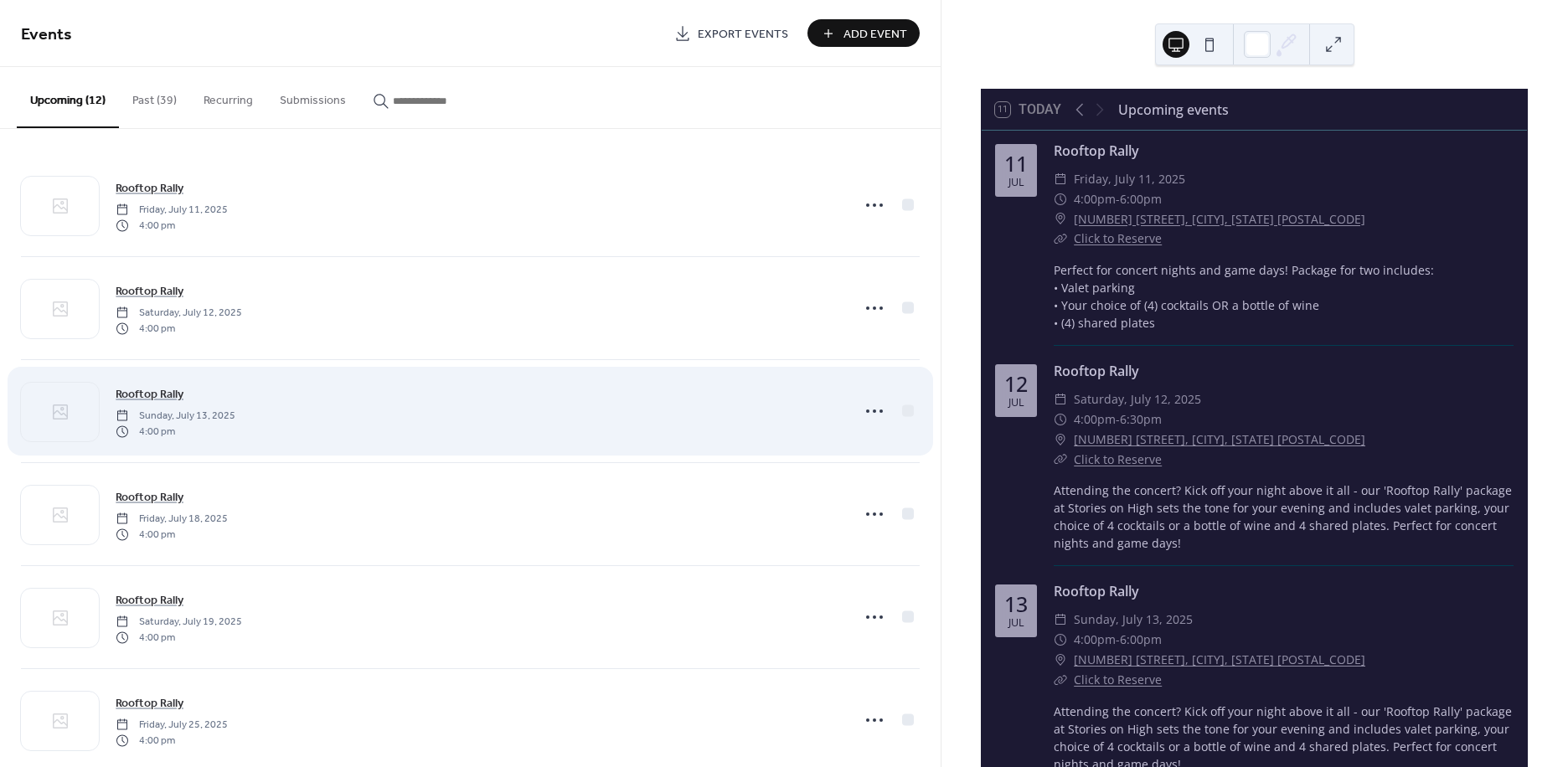 scroll, scrollTop: 0, scrollLeft: 0, axis: both 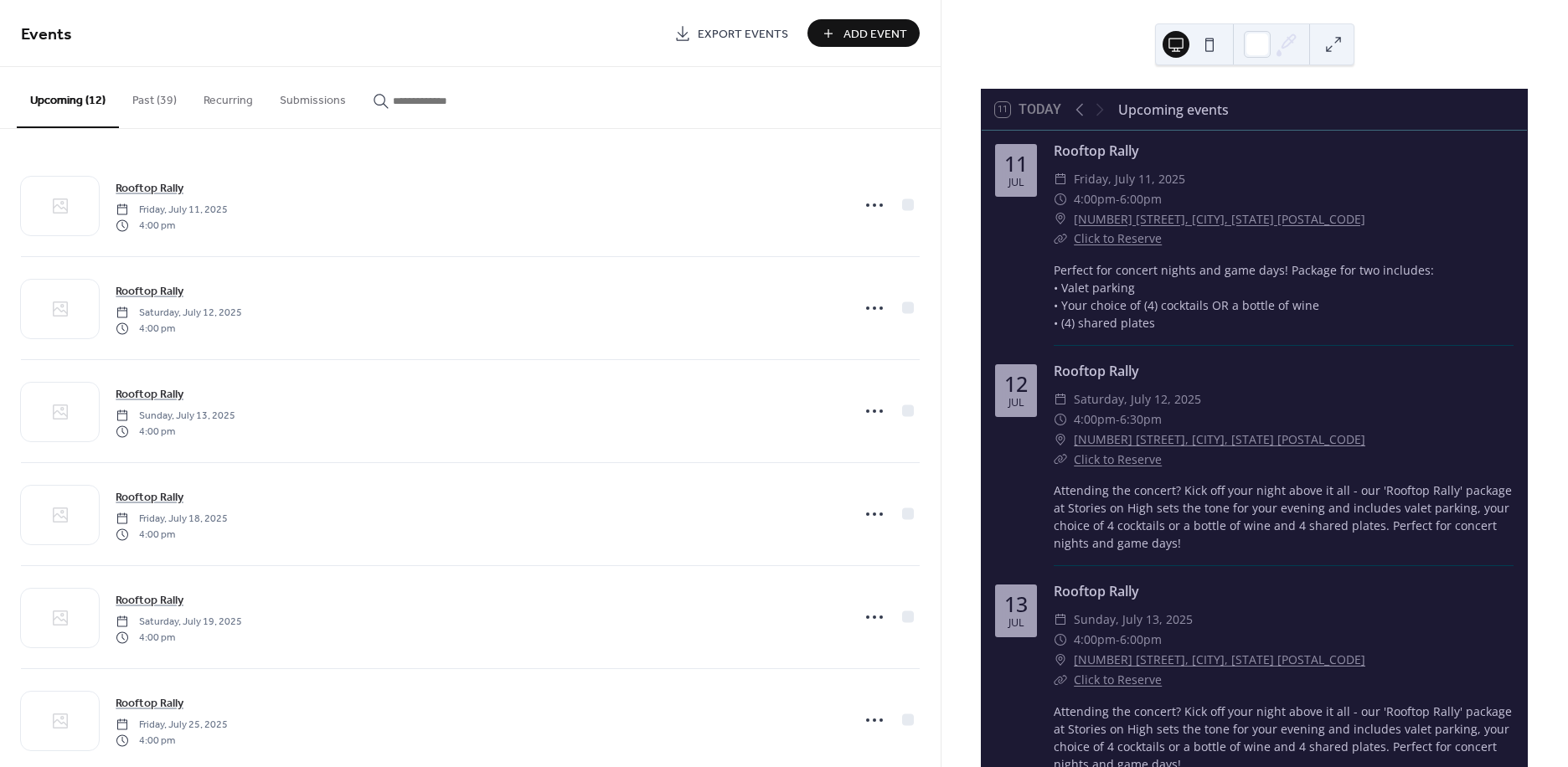 click on "Attending the concert? Kick off your night above it all - our 'Rooftop Rally' package at Stories on High sets the tone for your evening and includes valet parking, your choice of 4 cocktails or a bottle of wine and 4 shared plates. Perfect for concert nights and game days!" at bounding box center (1283, 517) 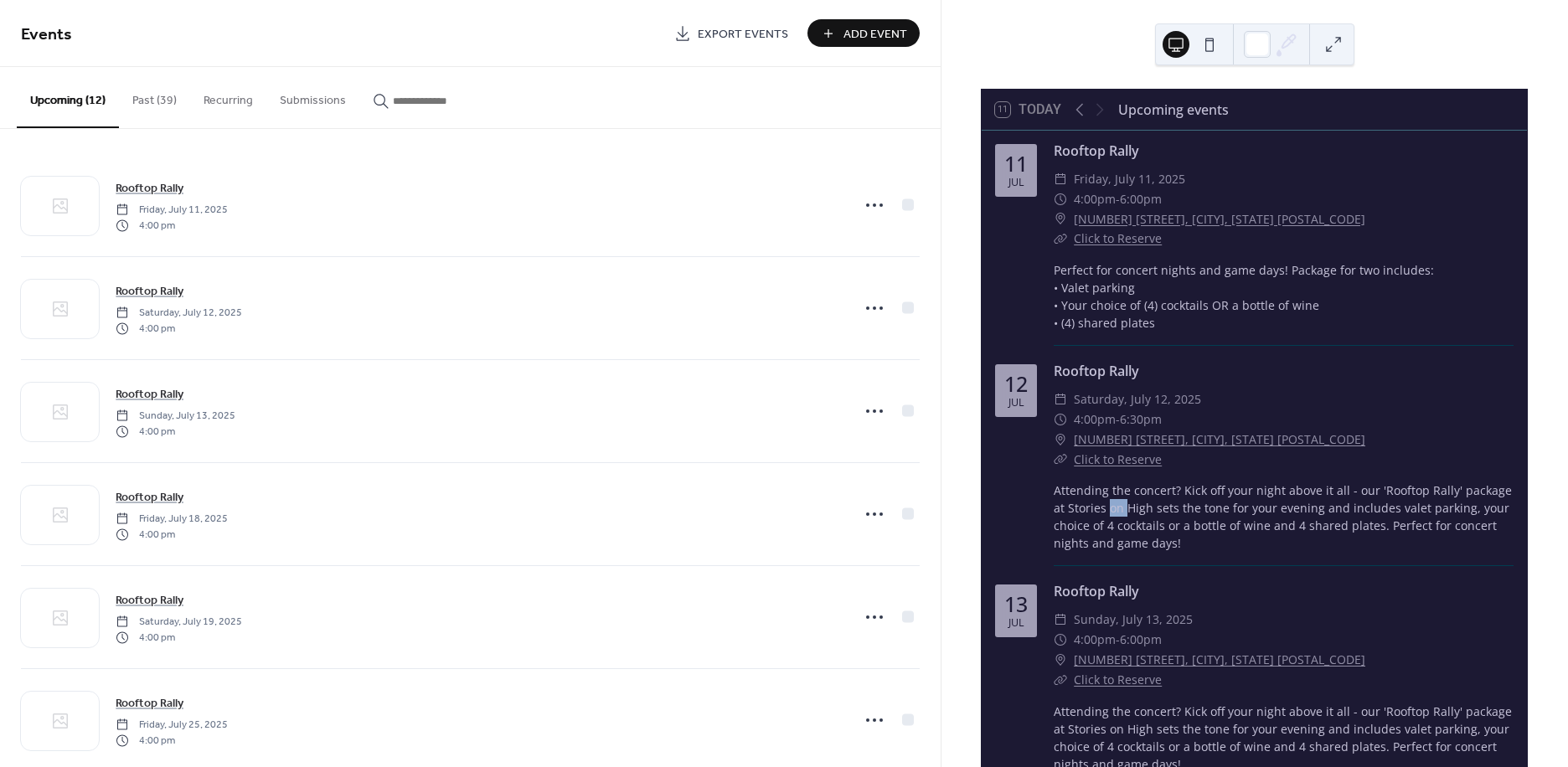 click on "Attending the concert? Kick off your night above it all - our 'Rooftop Rally' package at Stories on High sets the tone for your evening and includes valet parking, your choice of 4 cocktails or a bottle of wine and 4 shared plates. Perfect for concert nights and game days!" at bounding box center (1283, 517) 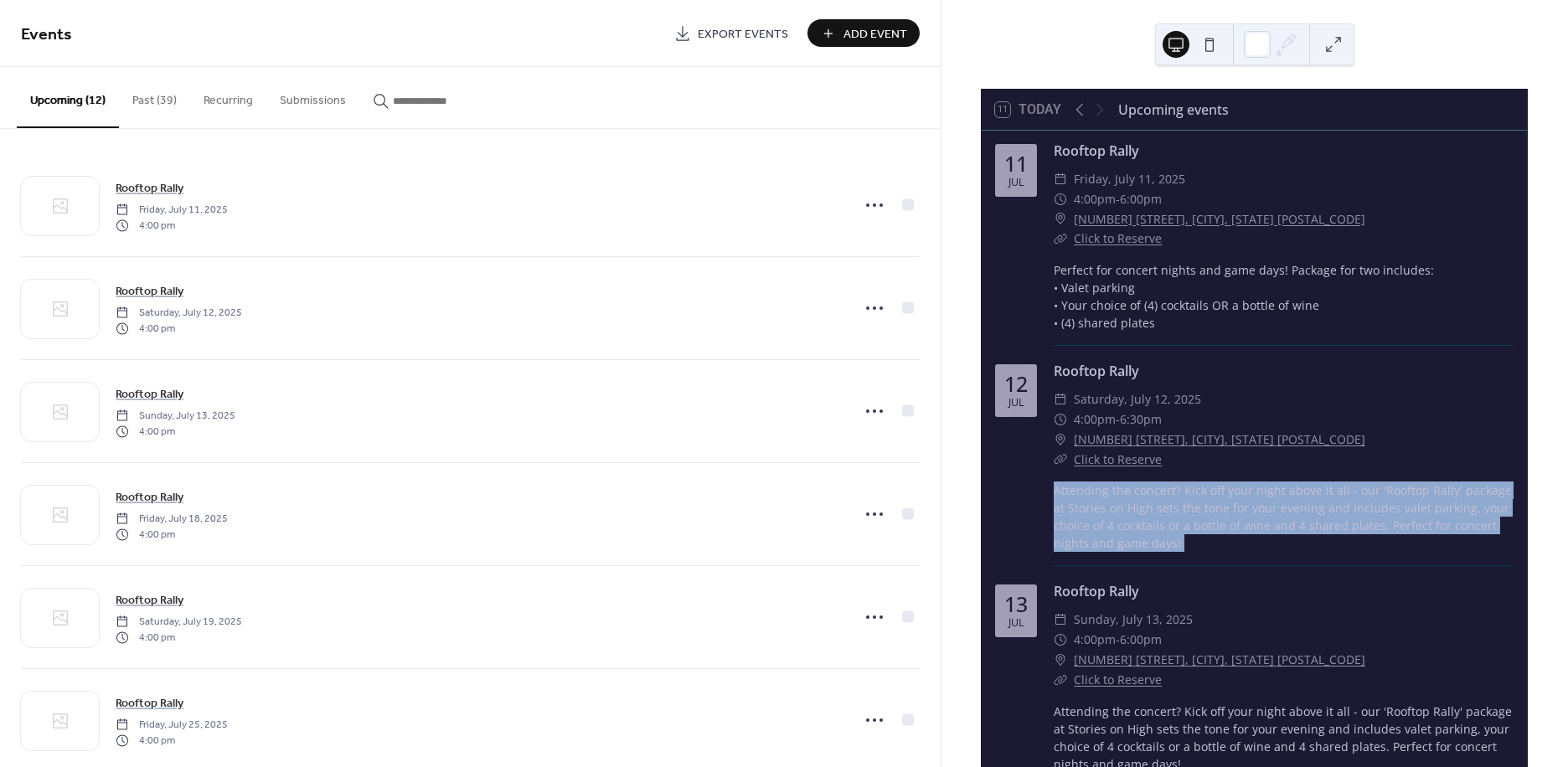 click on "Attending the concert? Kick off your night above it all - our 'Rooftop Rally' package at Stories on High sets the tone for your evening and includes valet parking, your choice of 4 cocktails or a bottle of wine and 4 shared plates. Perfect for concert nights and game days!" at bounding box center [1283, 517] 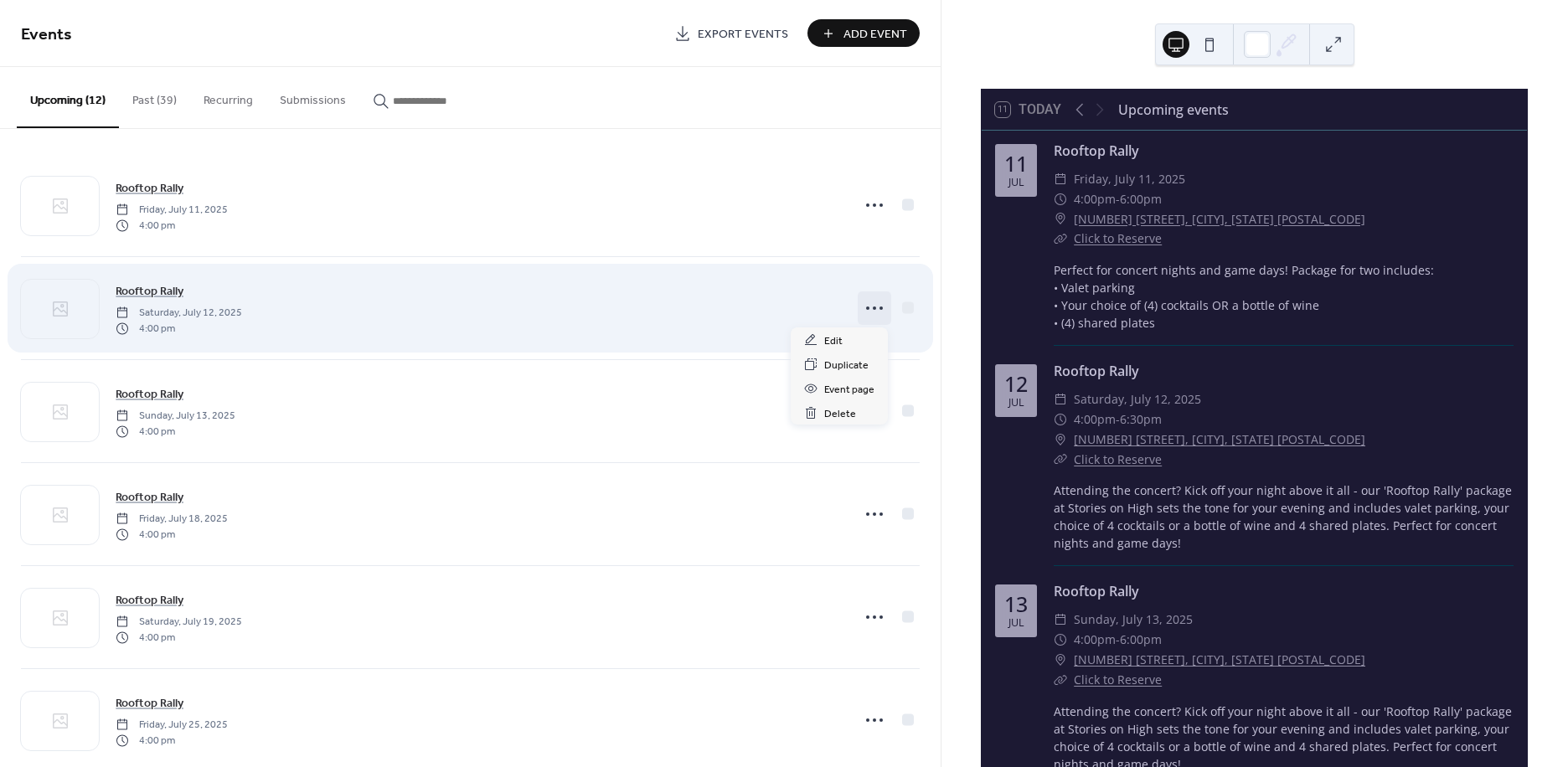 click 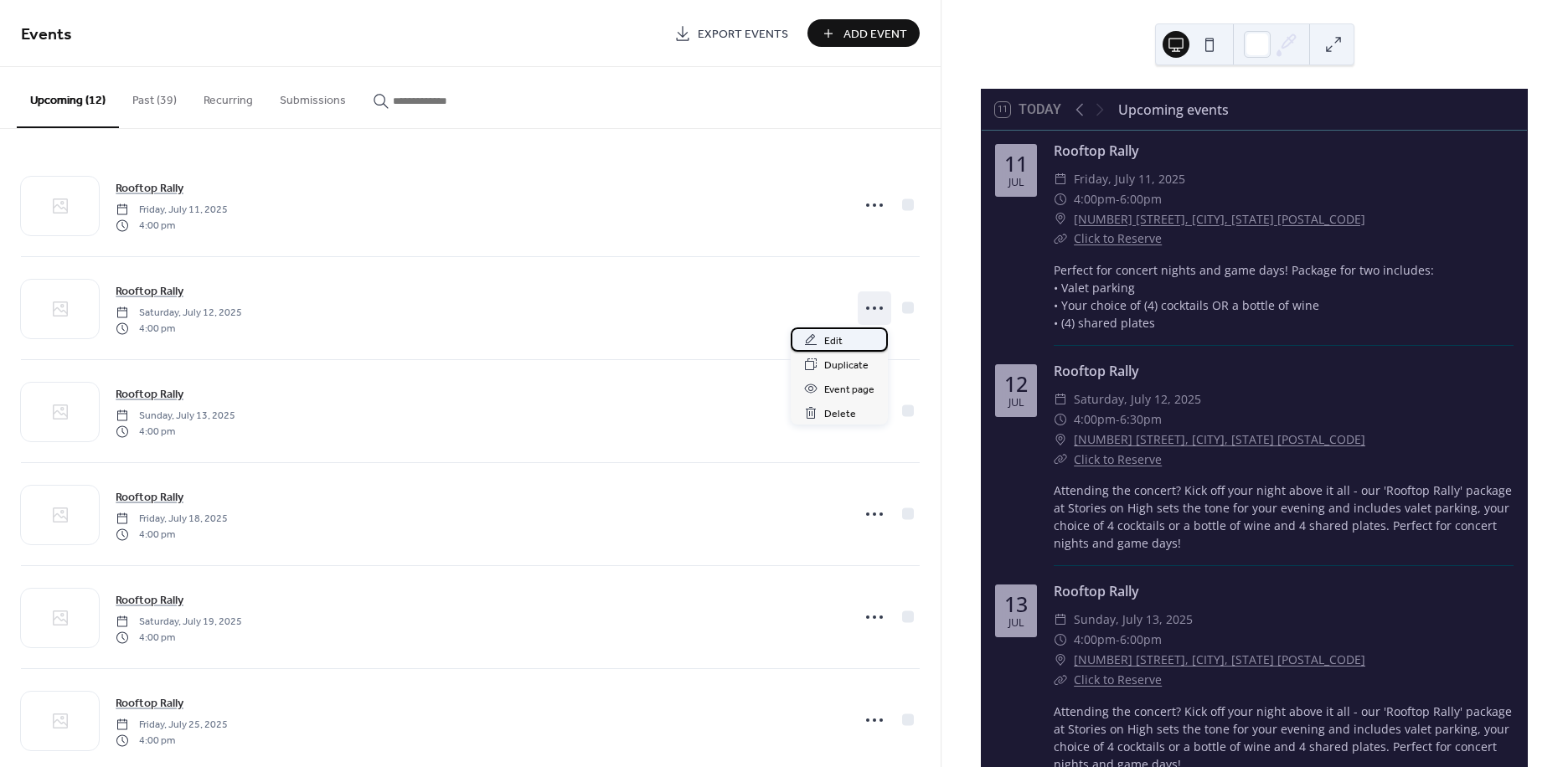 click on "Edit" at bounding box center (839, 339) 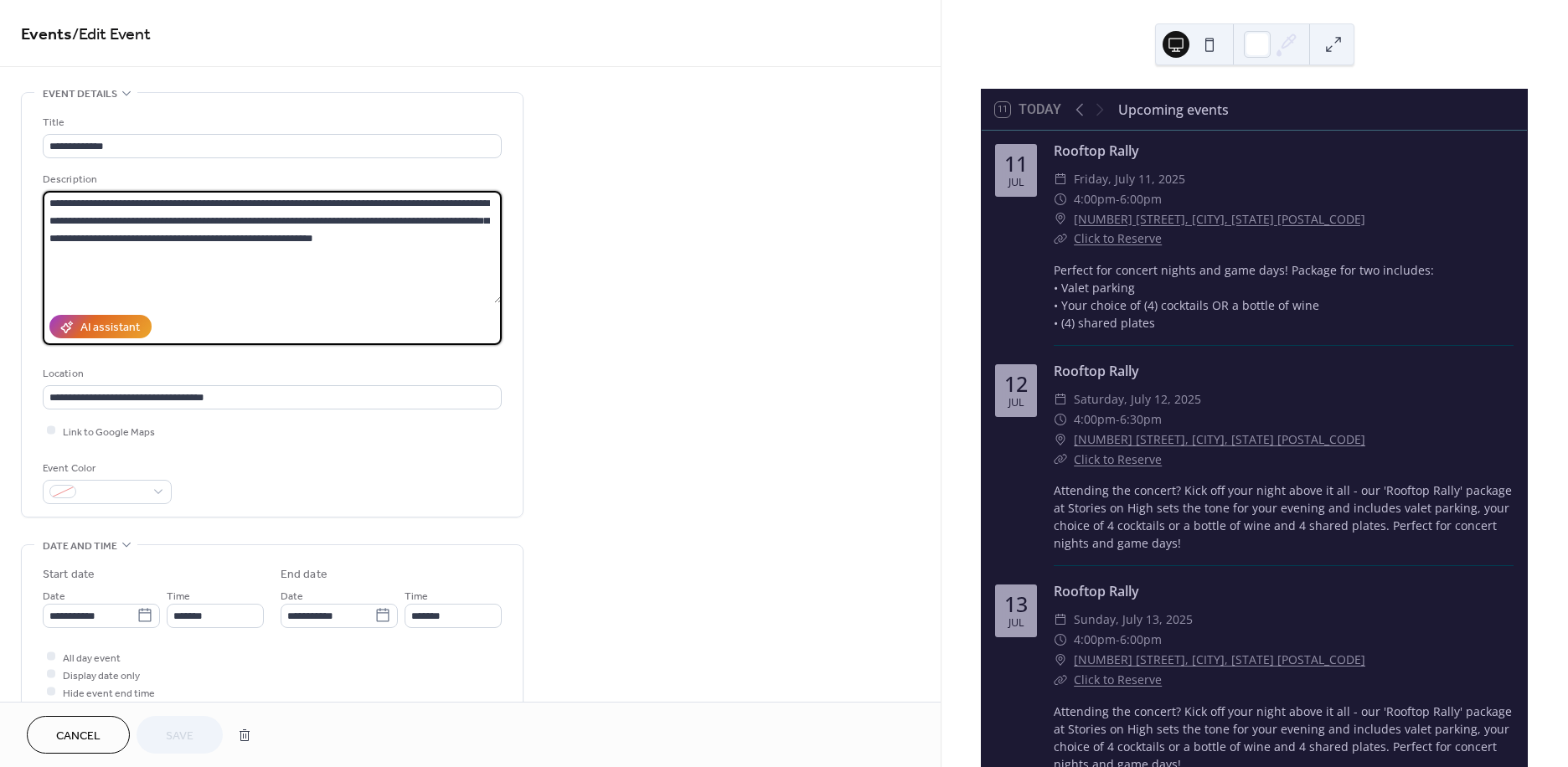 drag, startPoint x: 365, startPoint y: 258, endPoint x: -91, endPoint y: 142, distance: 470.52311 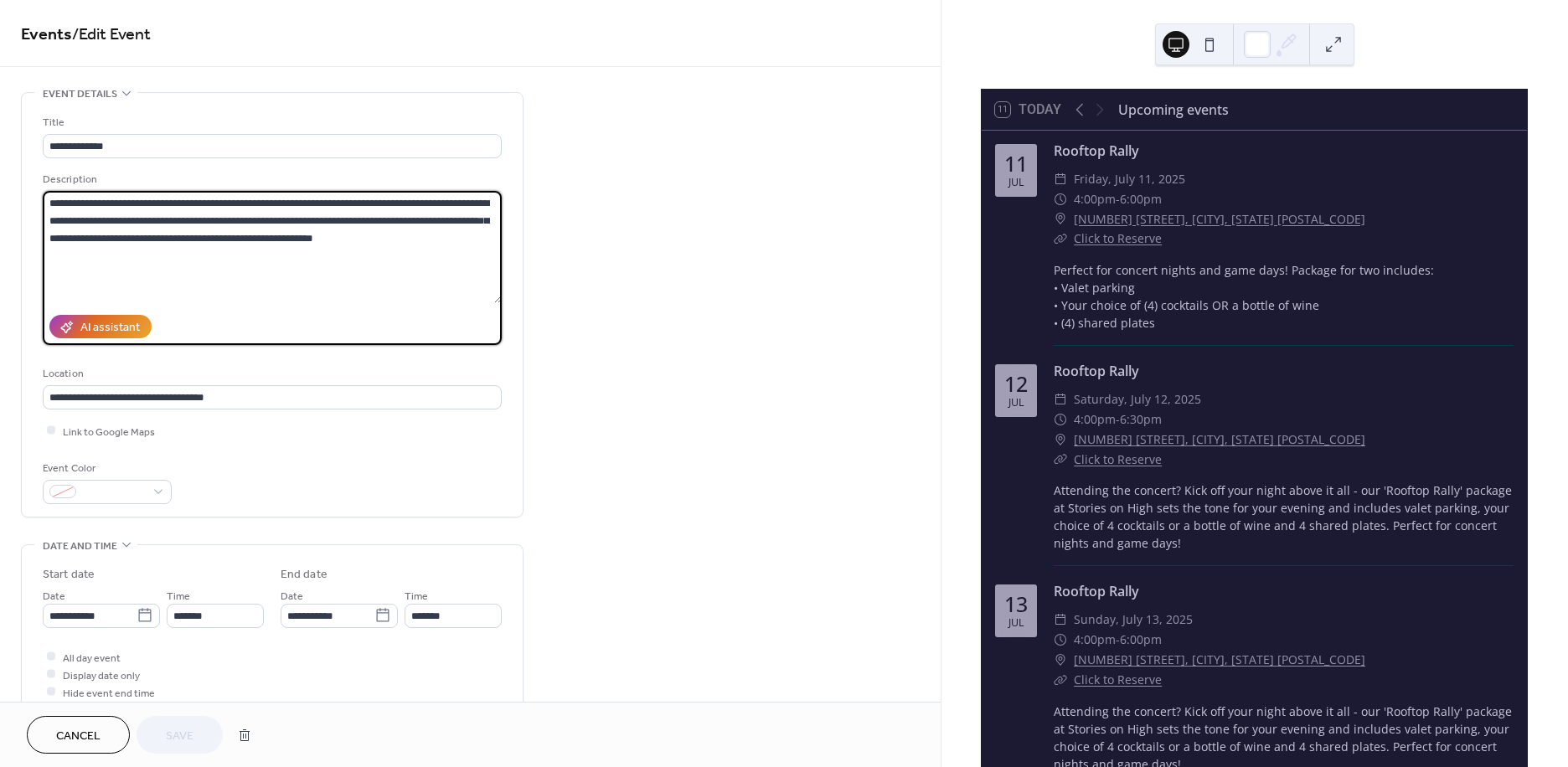 click on "**********" at bounding box center [784, 384] 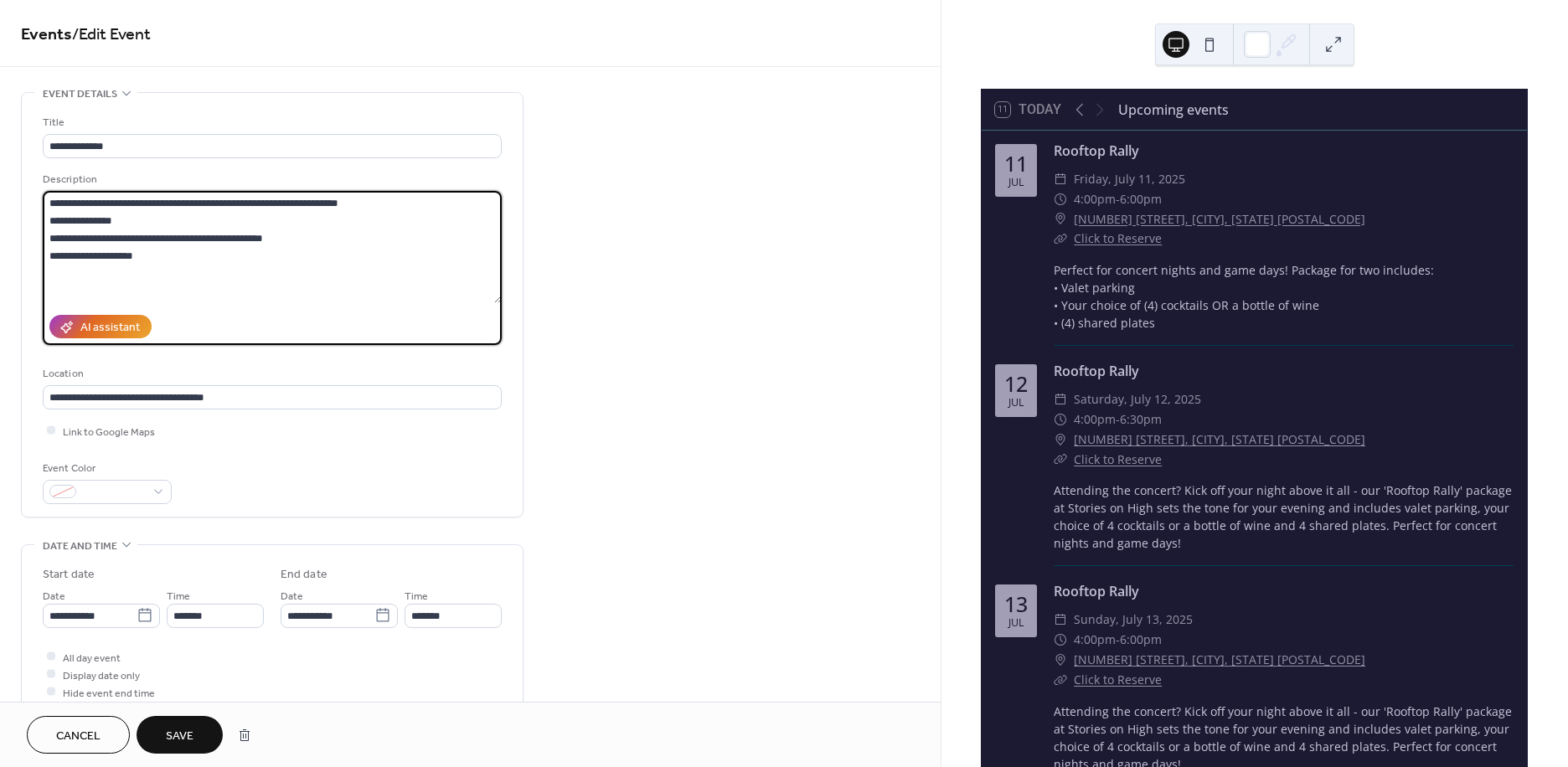 type on "**********" 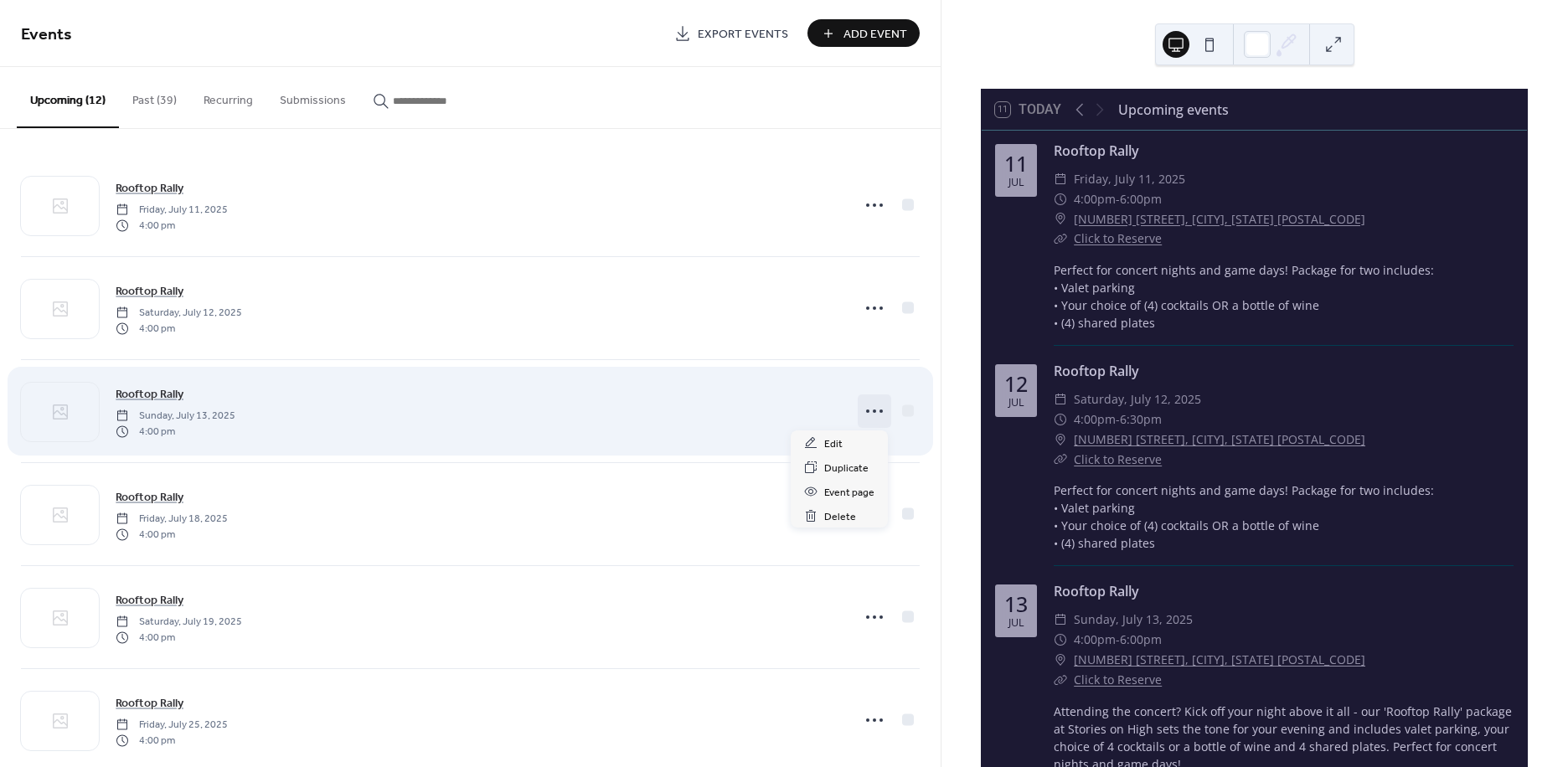 click 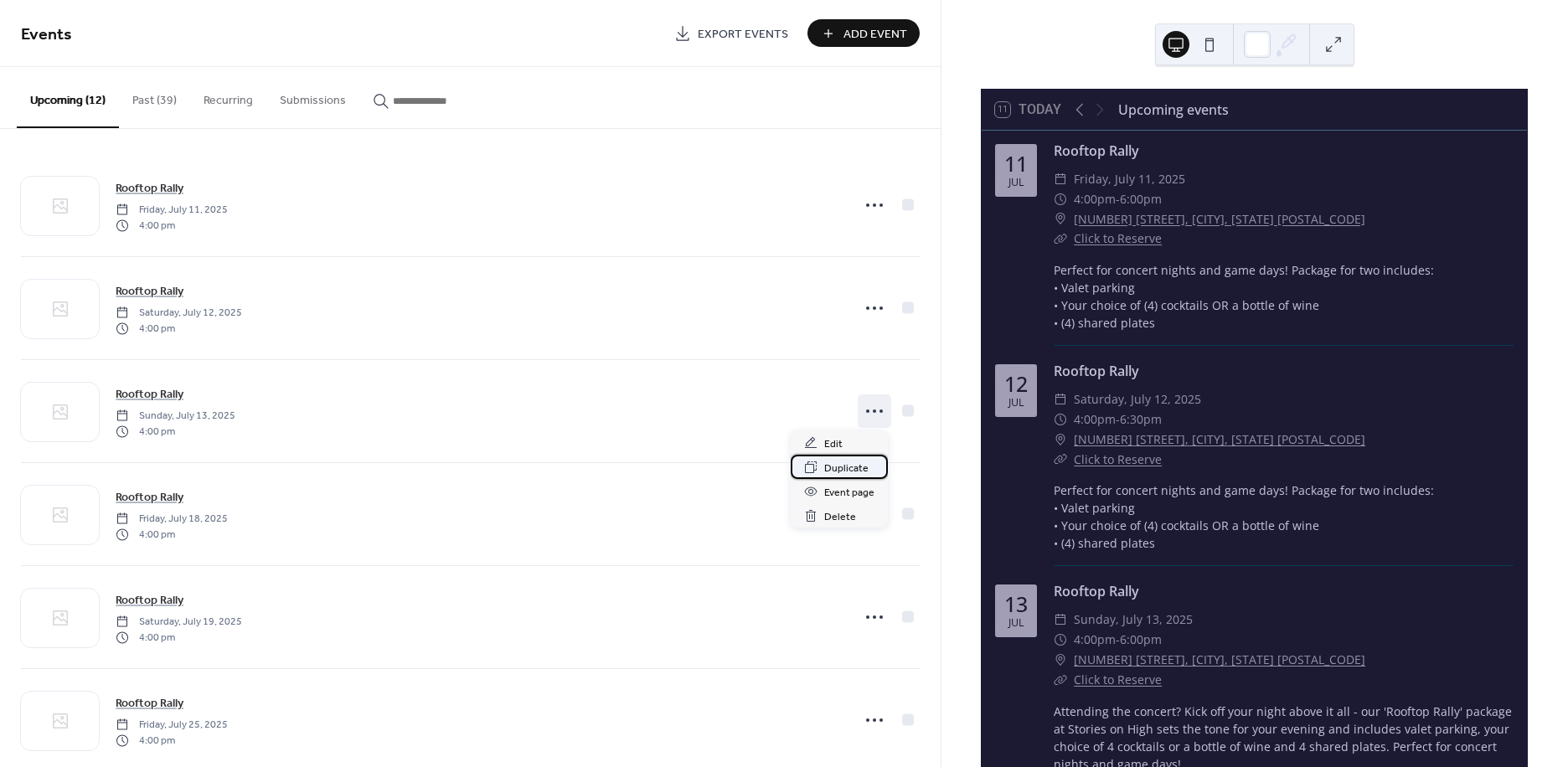 click on "Duplicate" at bounding box center (839, 466) 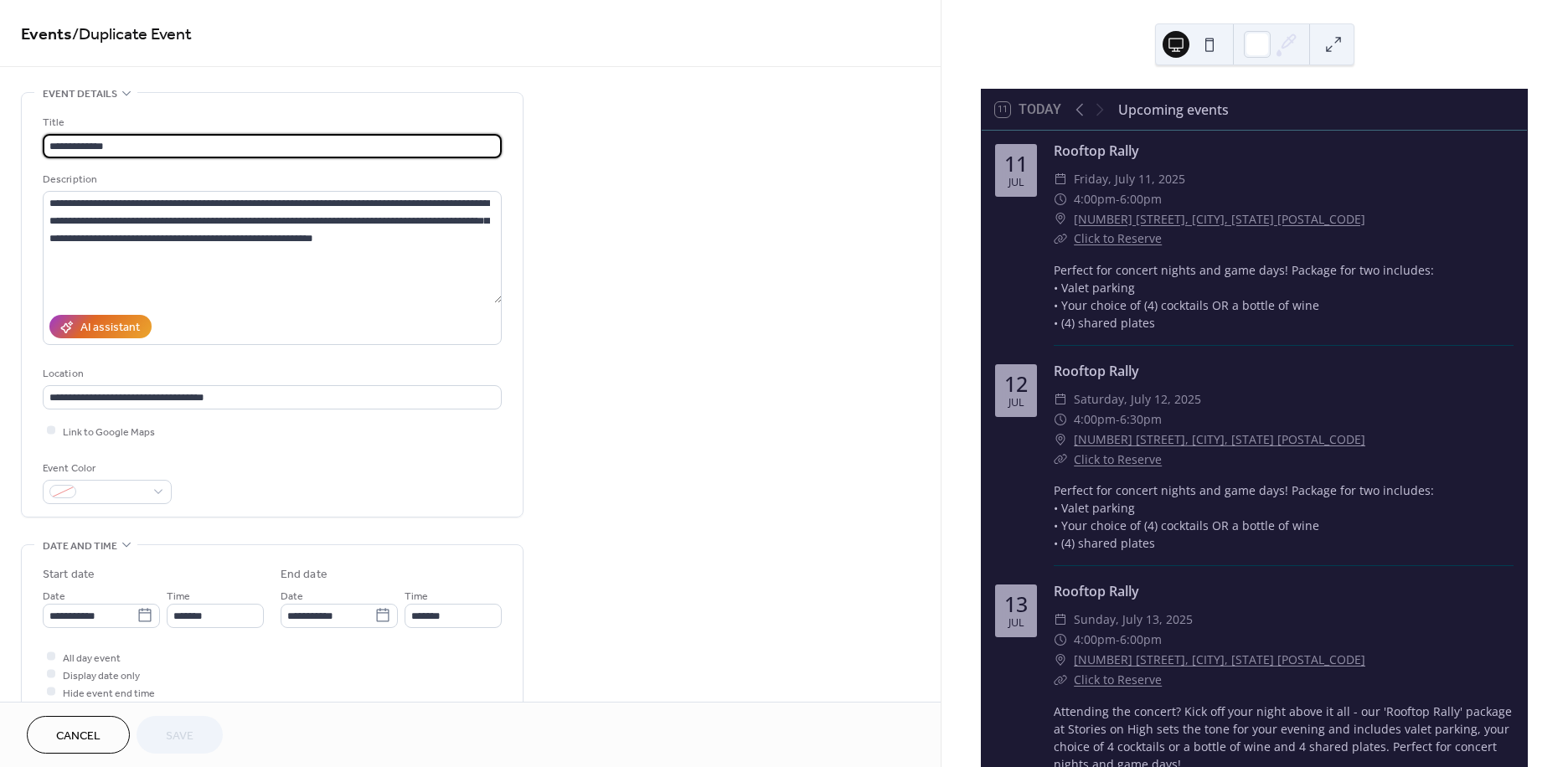 click on "Cancel" at bounding box center [78, 736] 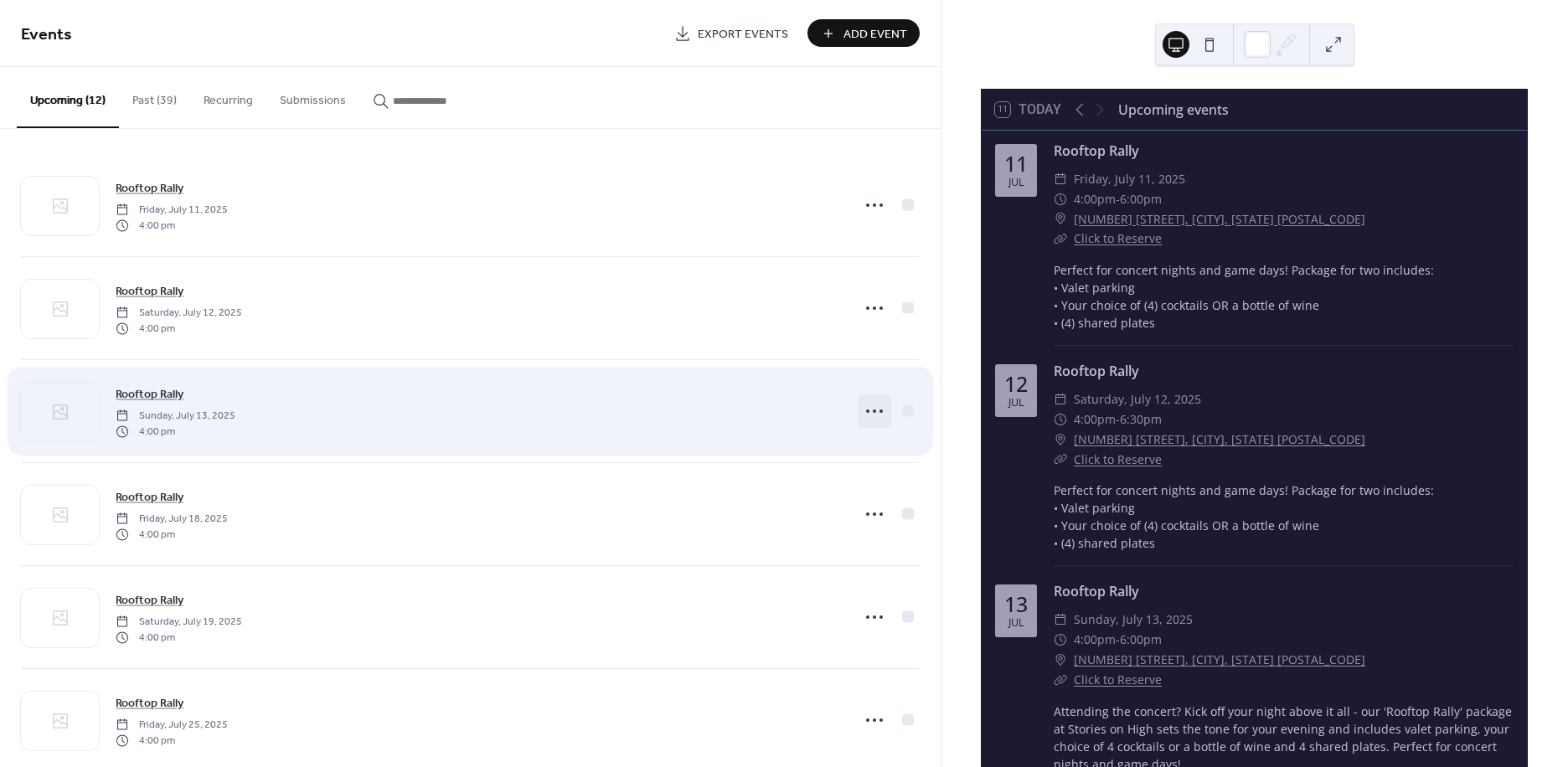 click 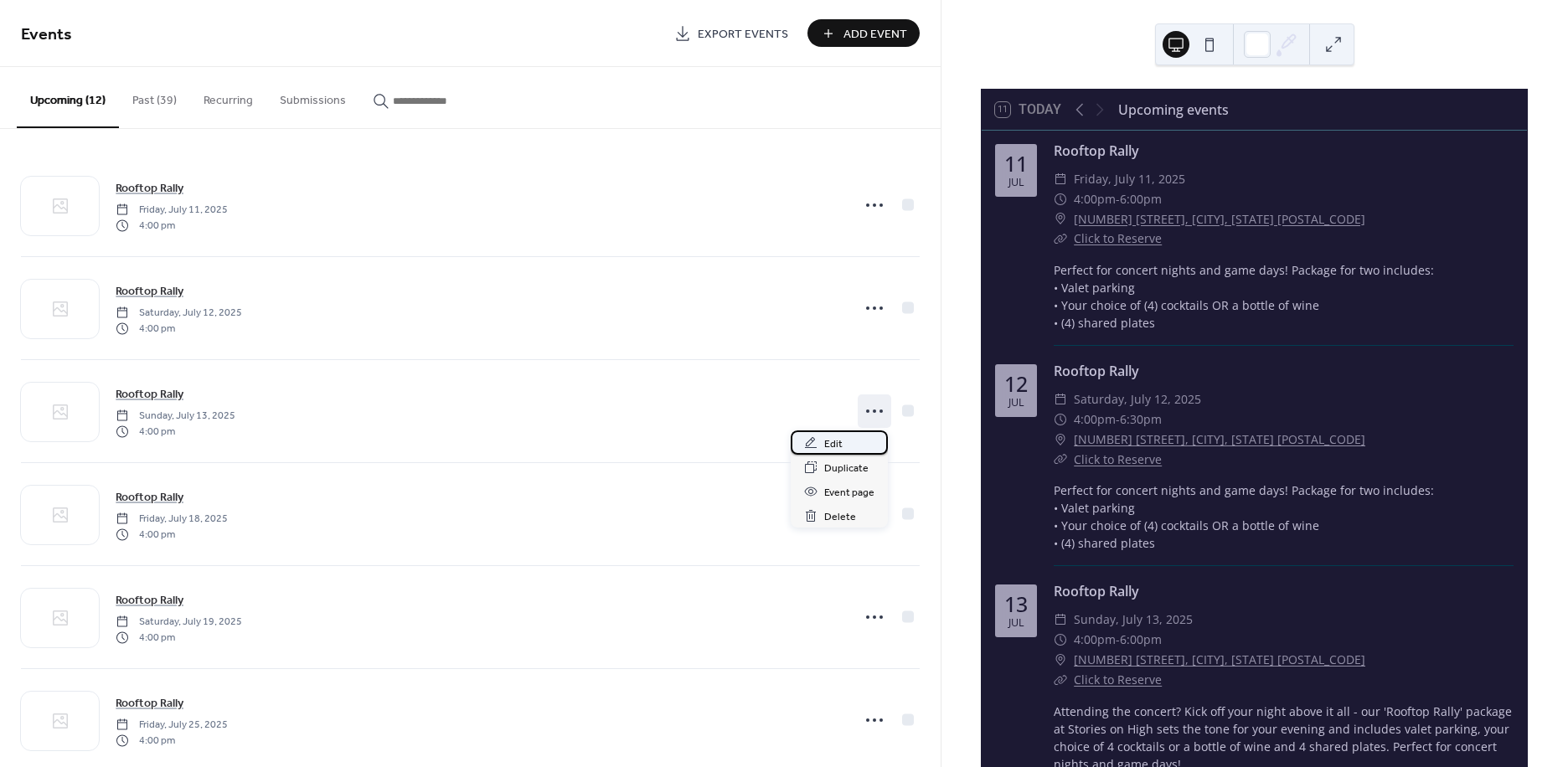 click on "Edit" at bounding box center (839, 442) 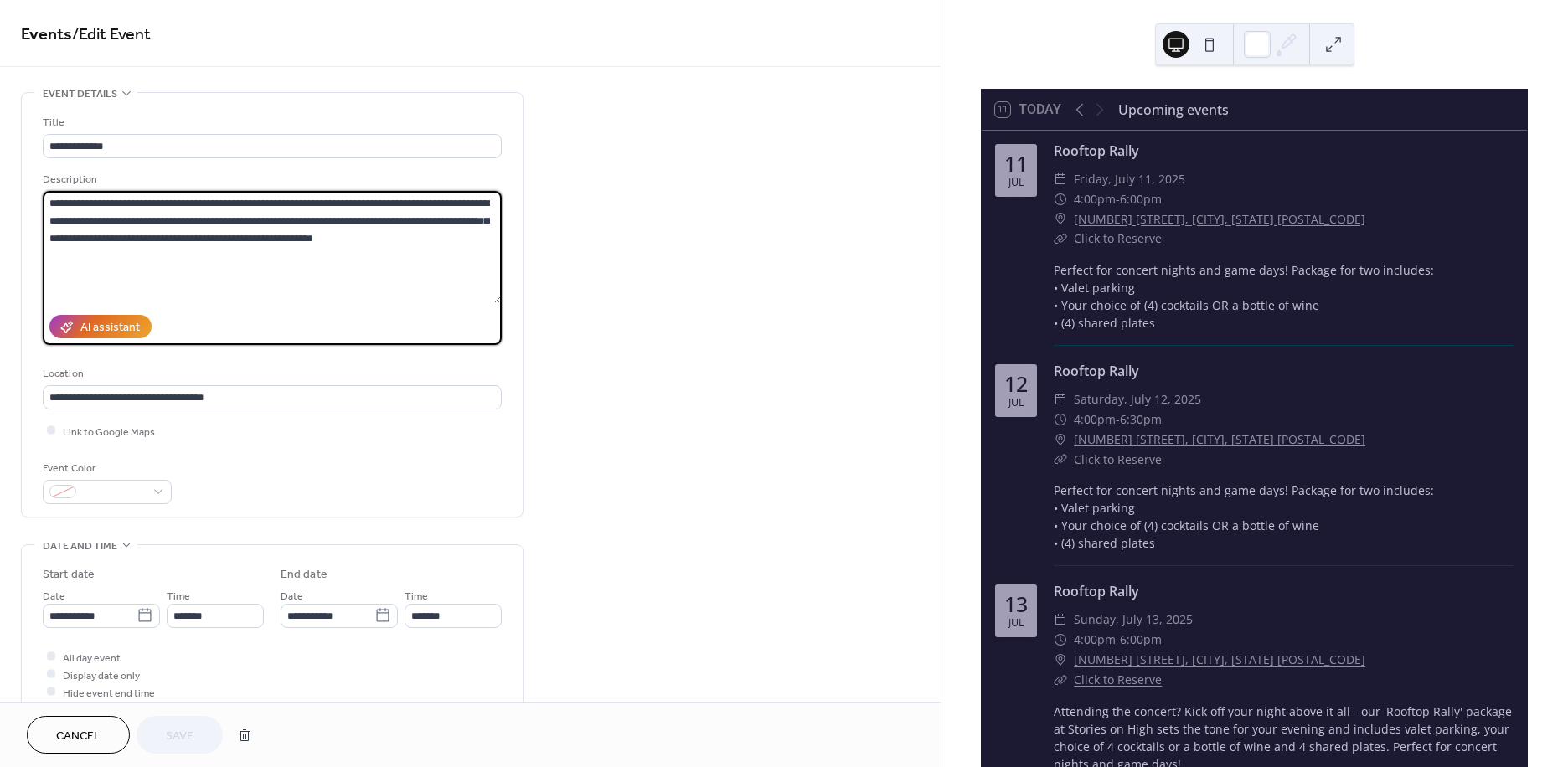 drag, startPoint x: 410, startPoint y: 266, endPoint x: -91, endPoint y: 131, distance: 518.86993 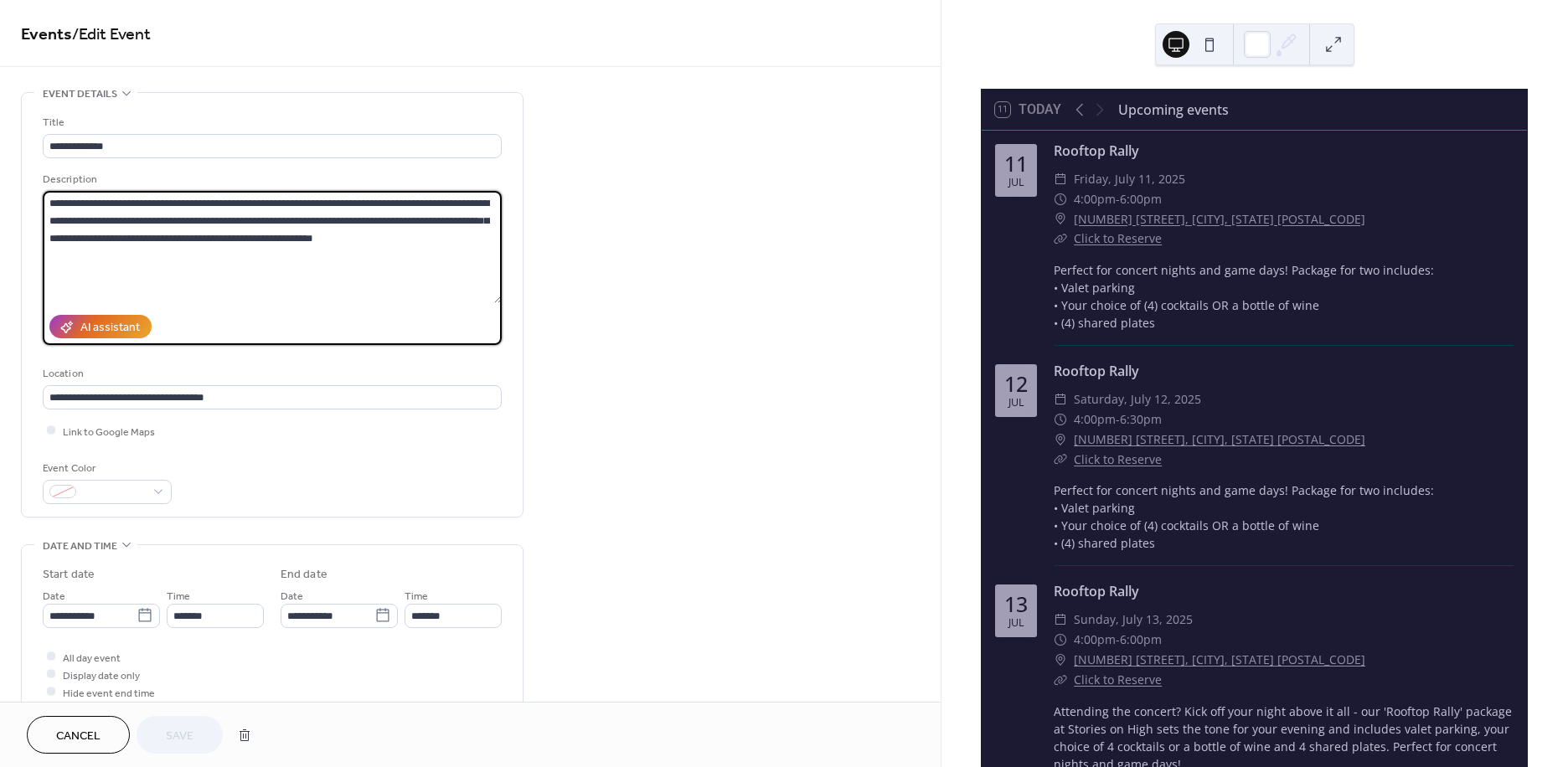 click on "**********" at bounding box center (784, 384) 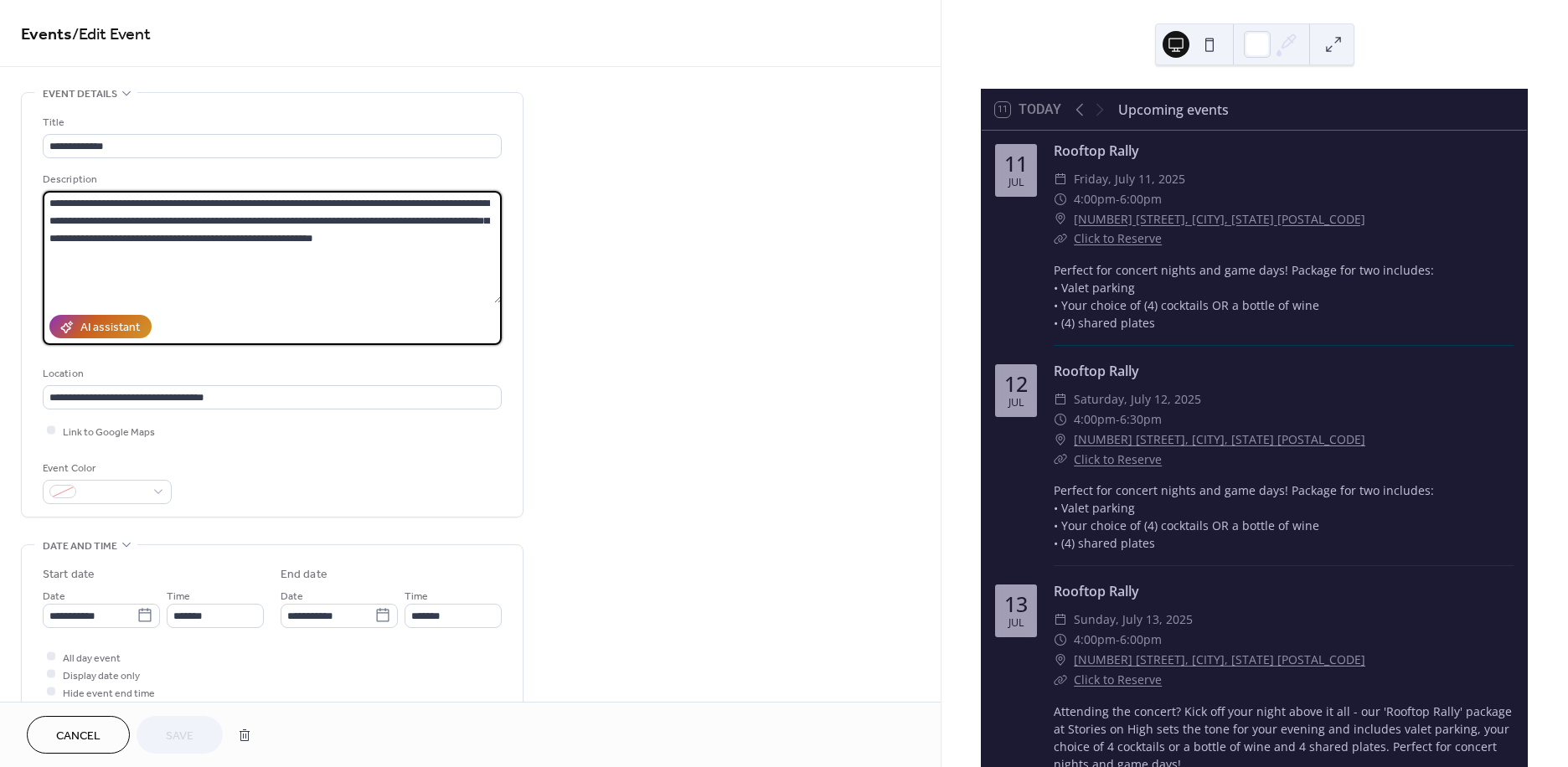 paste on "**********" 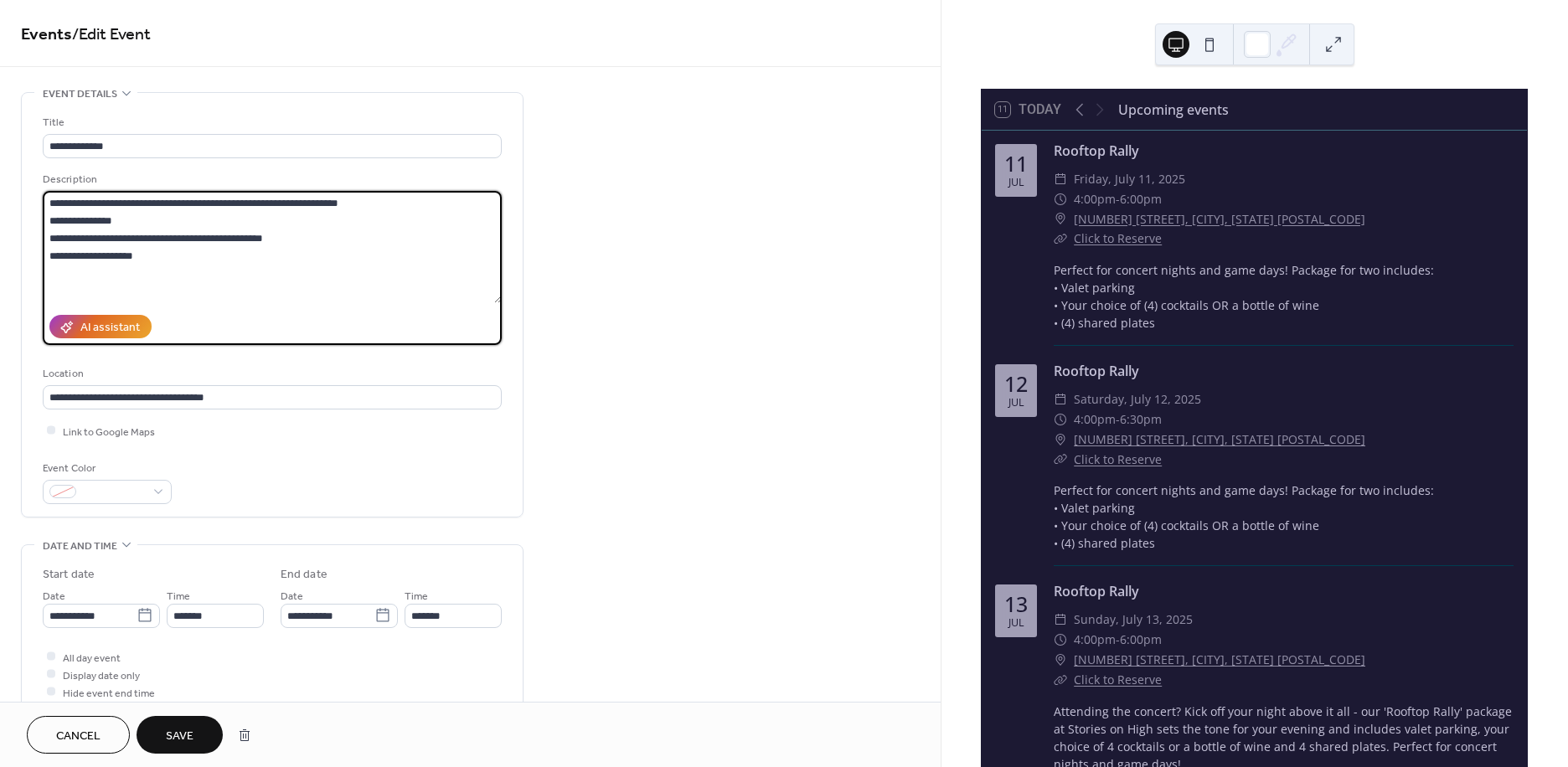 type on "**********" 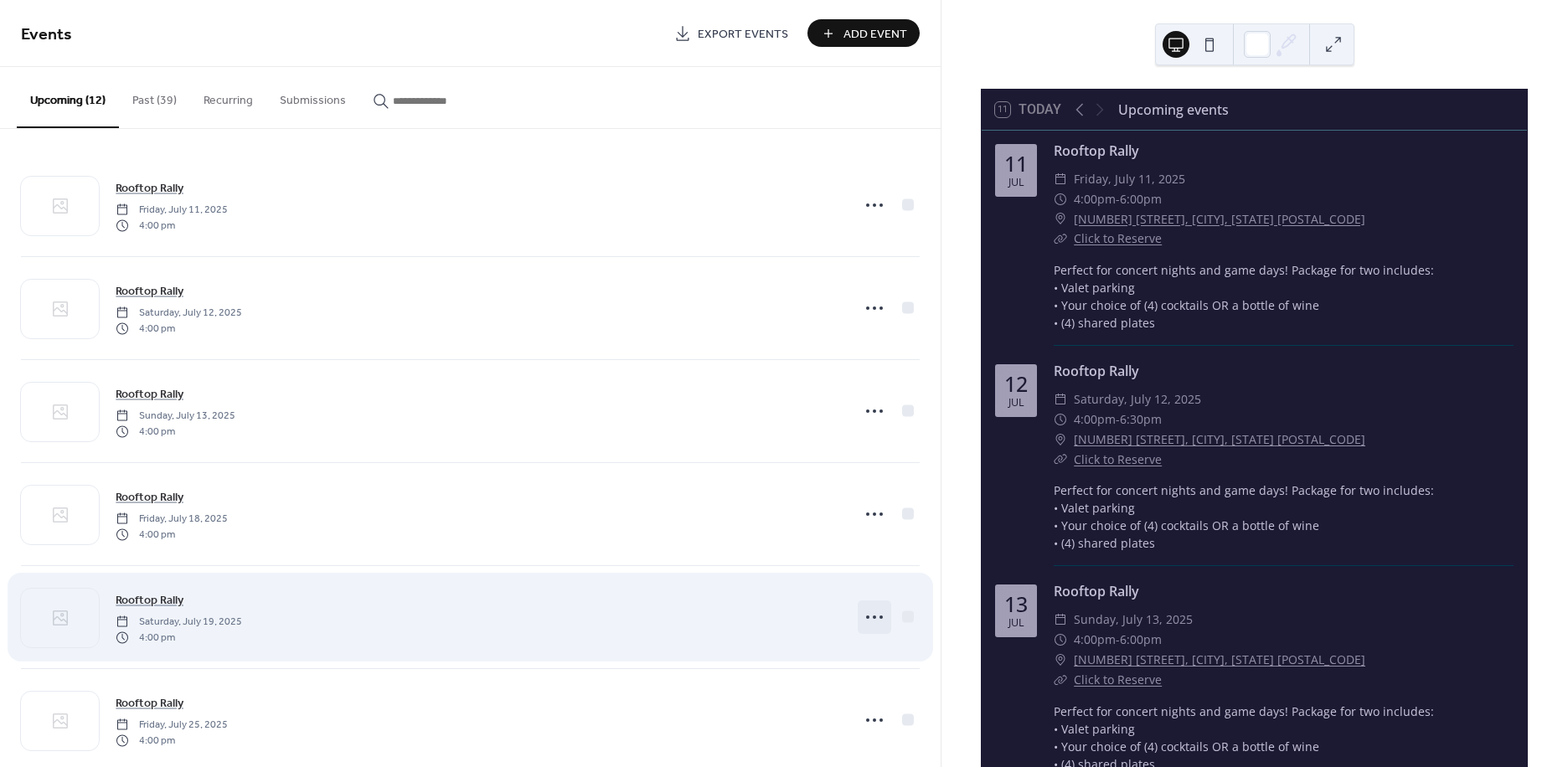 click 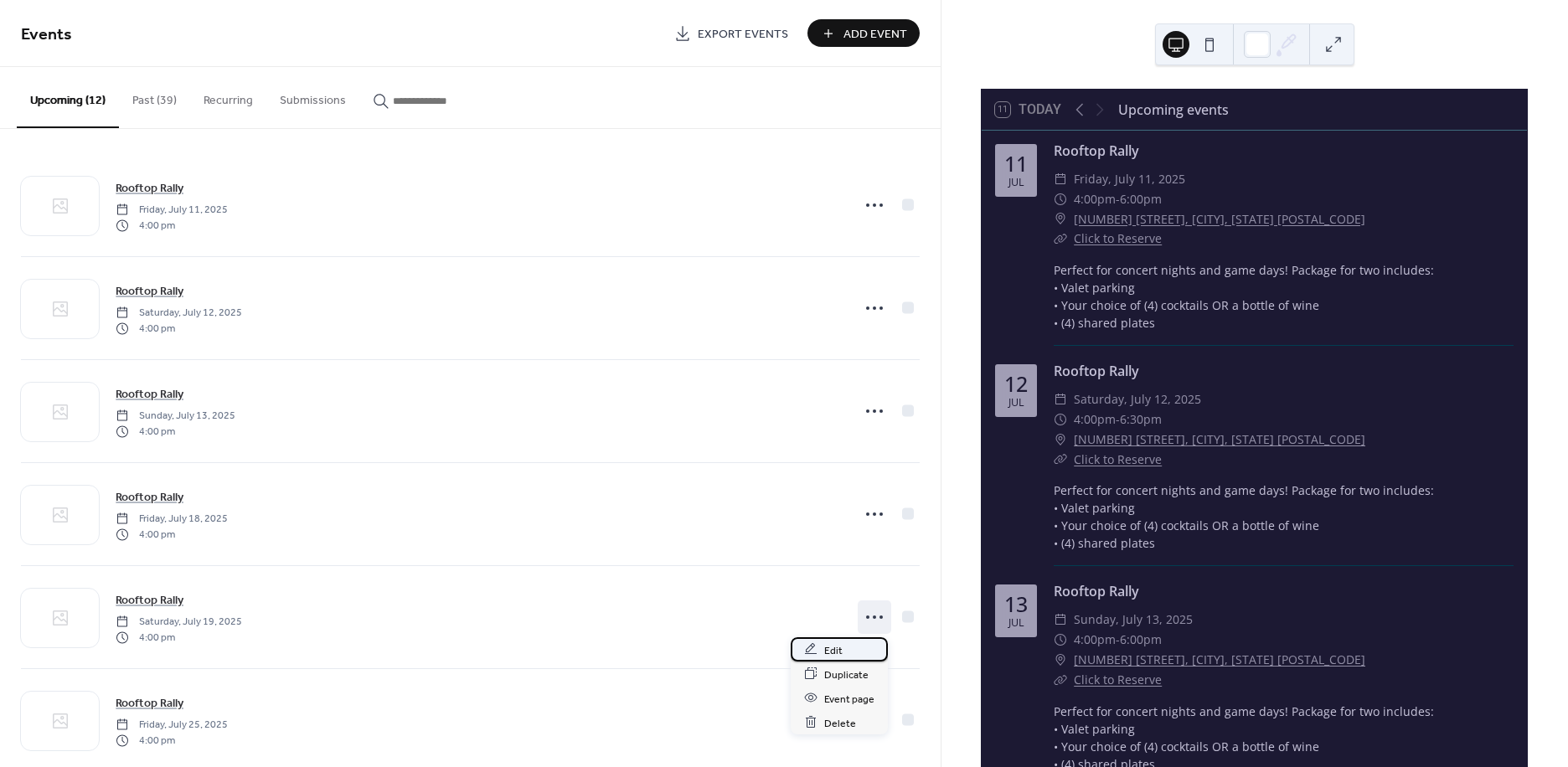 click on "Edit" at bounding box center [839, 649] 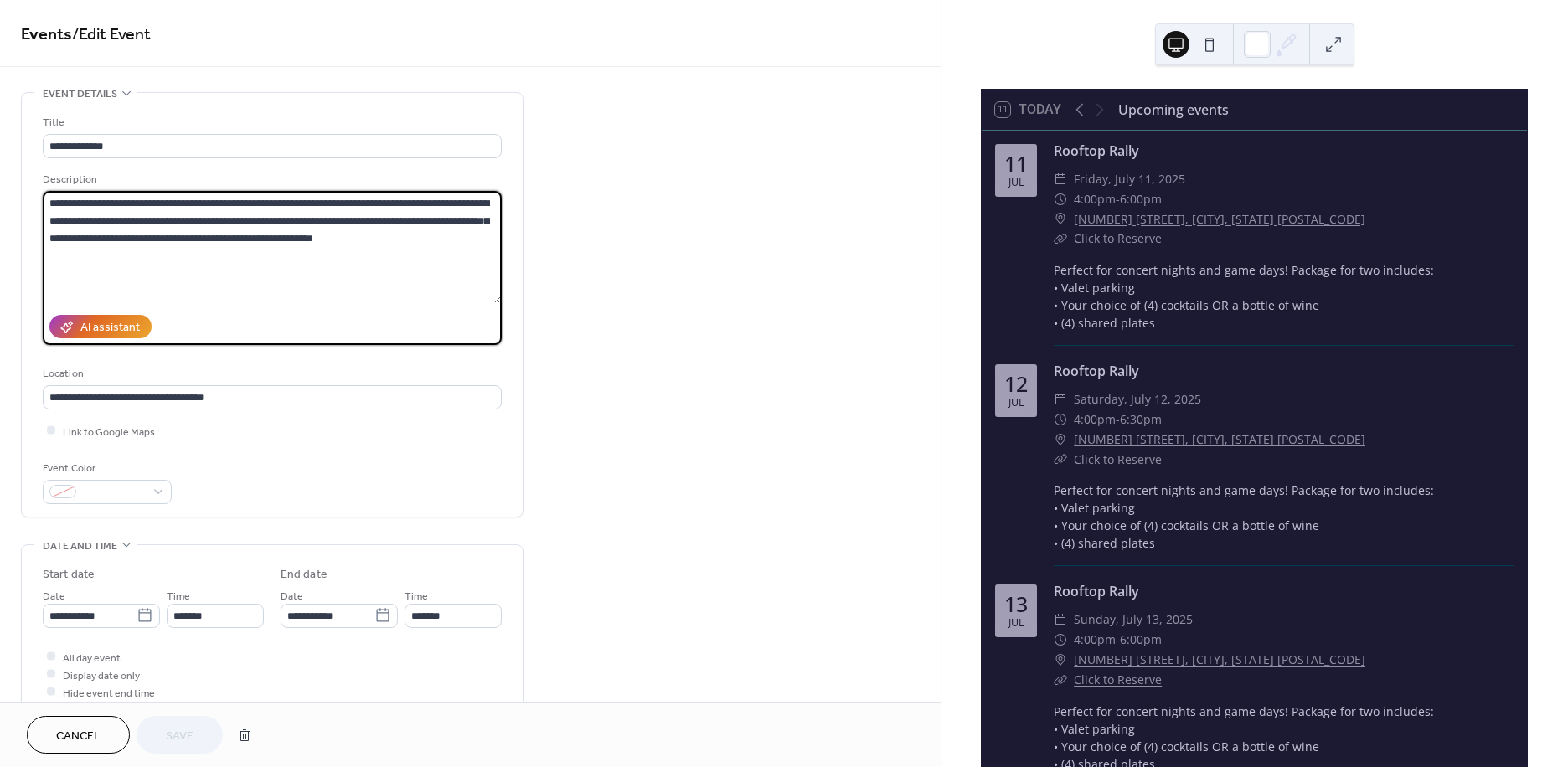 drag, startPoint x: 328, startPoint y: 264, endPoint x: -91, endPoint y: 161, distance: 431.47422 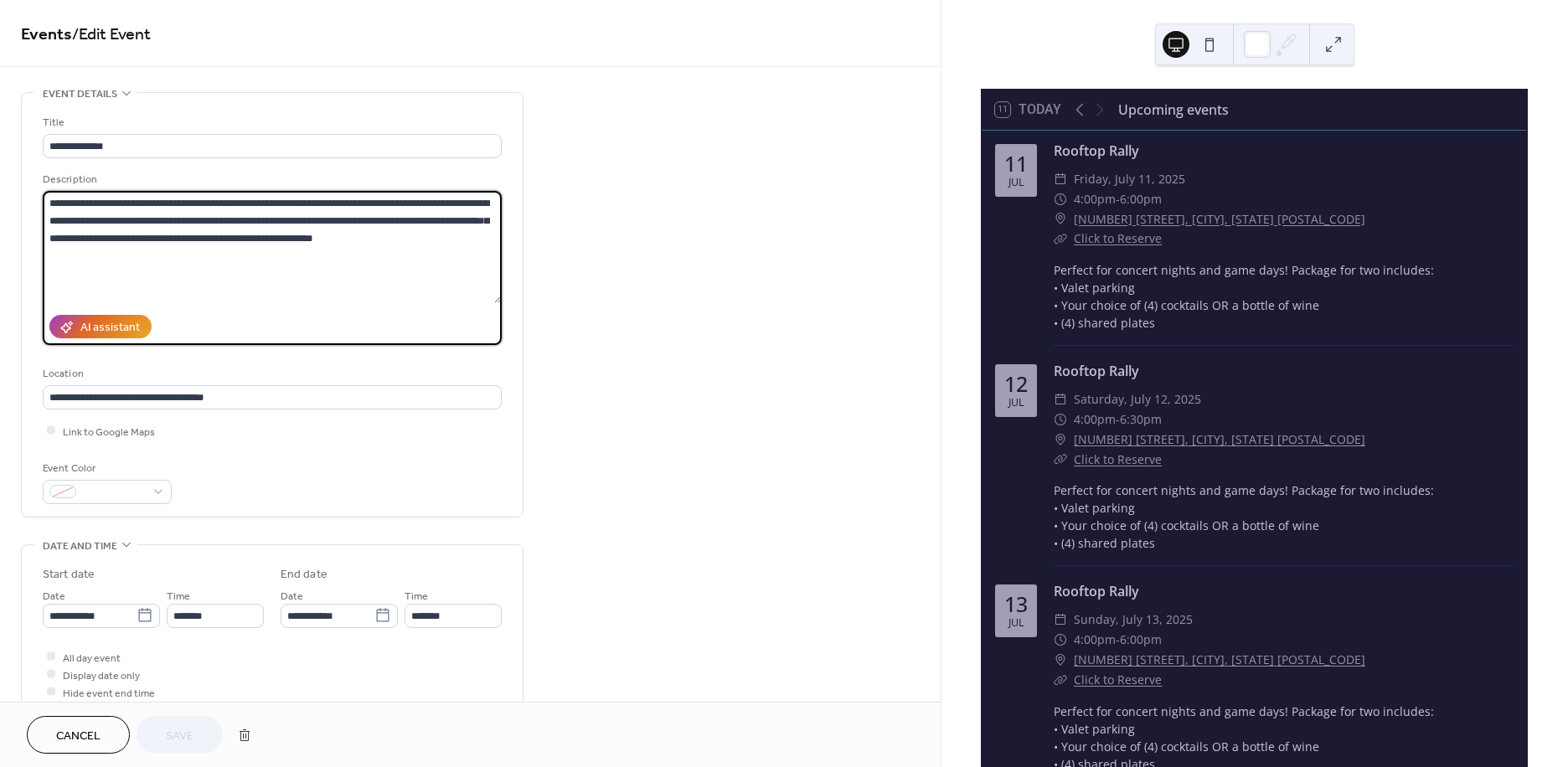 click on "**********" at bounding box center [784, 384] 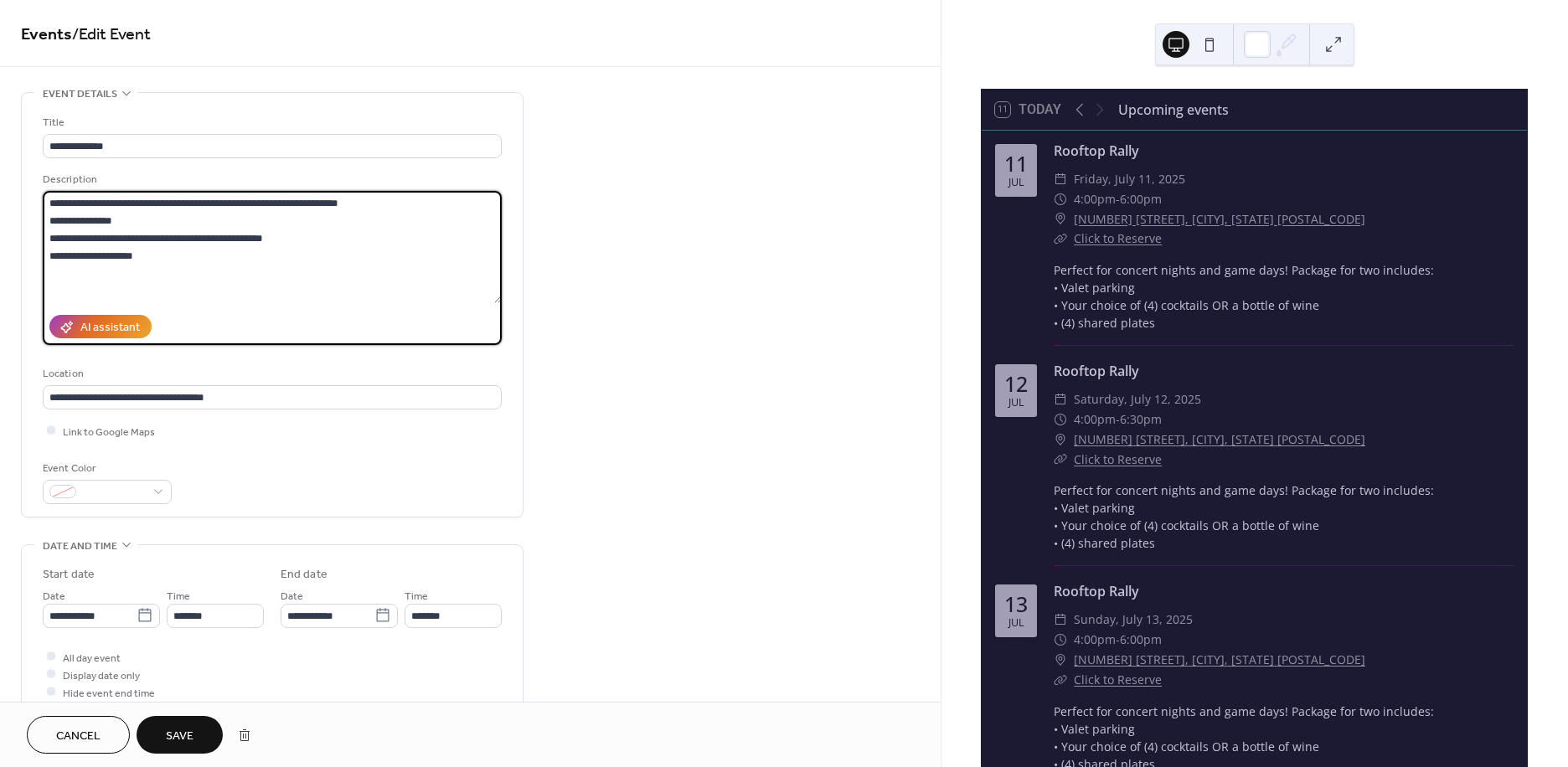 type on "**********" 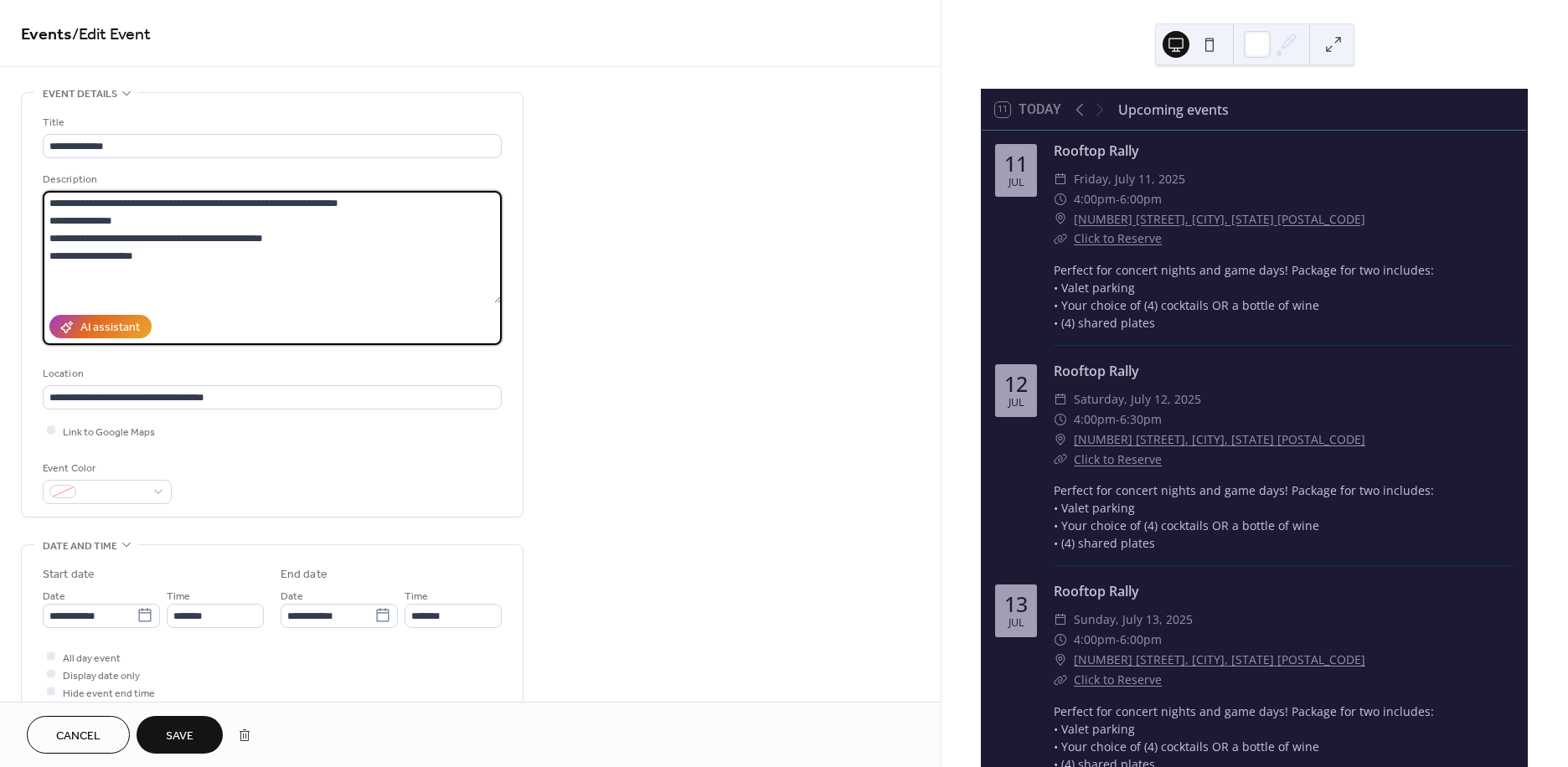 click on "Save" at bounding box center [179, 736] 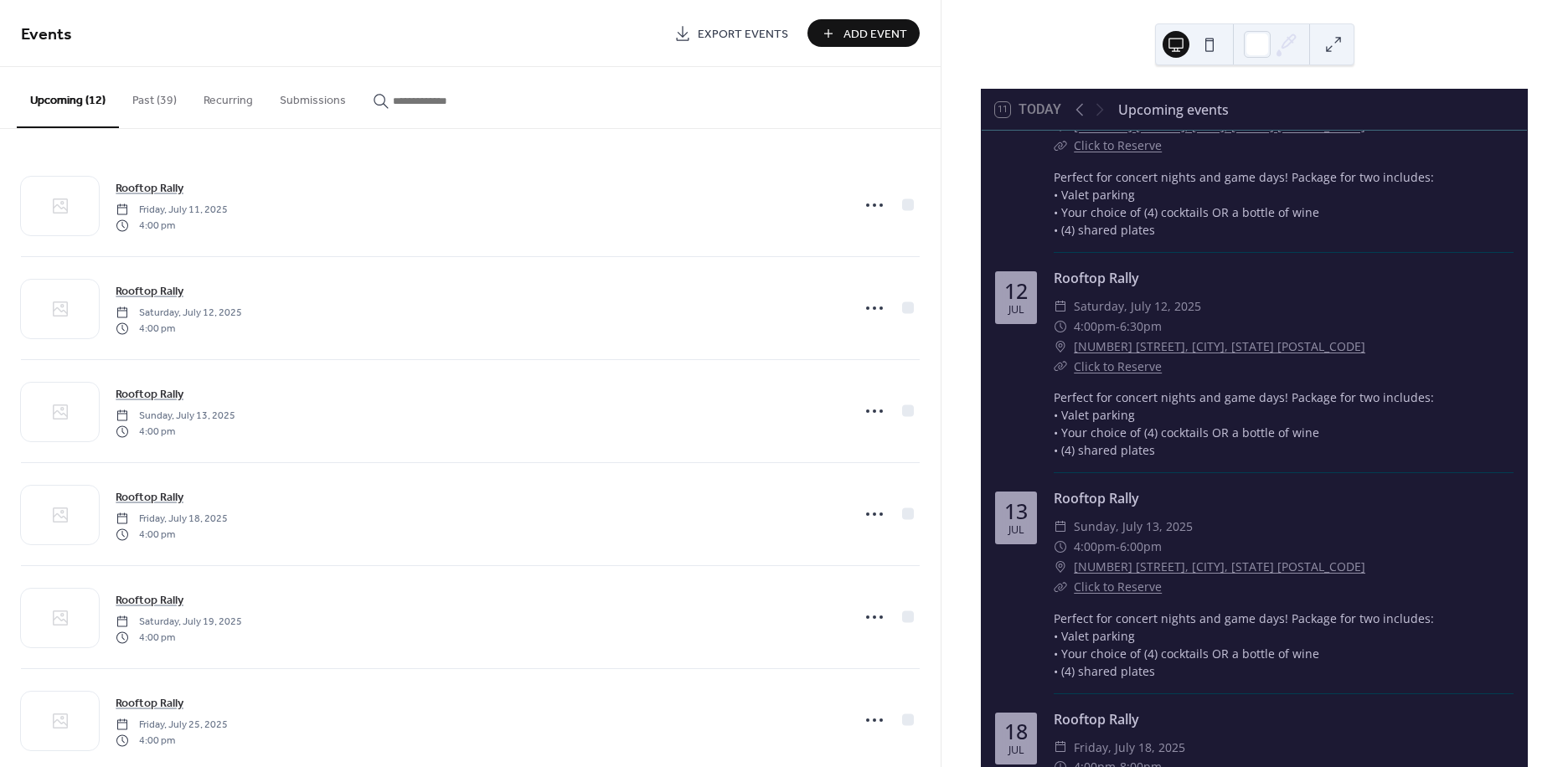 scroll, scrollTop: 279, scrollLeft: 0, axis: vertical 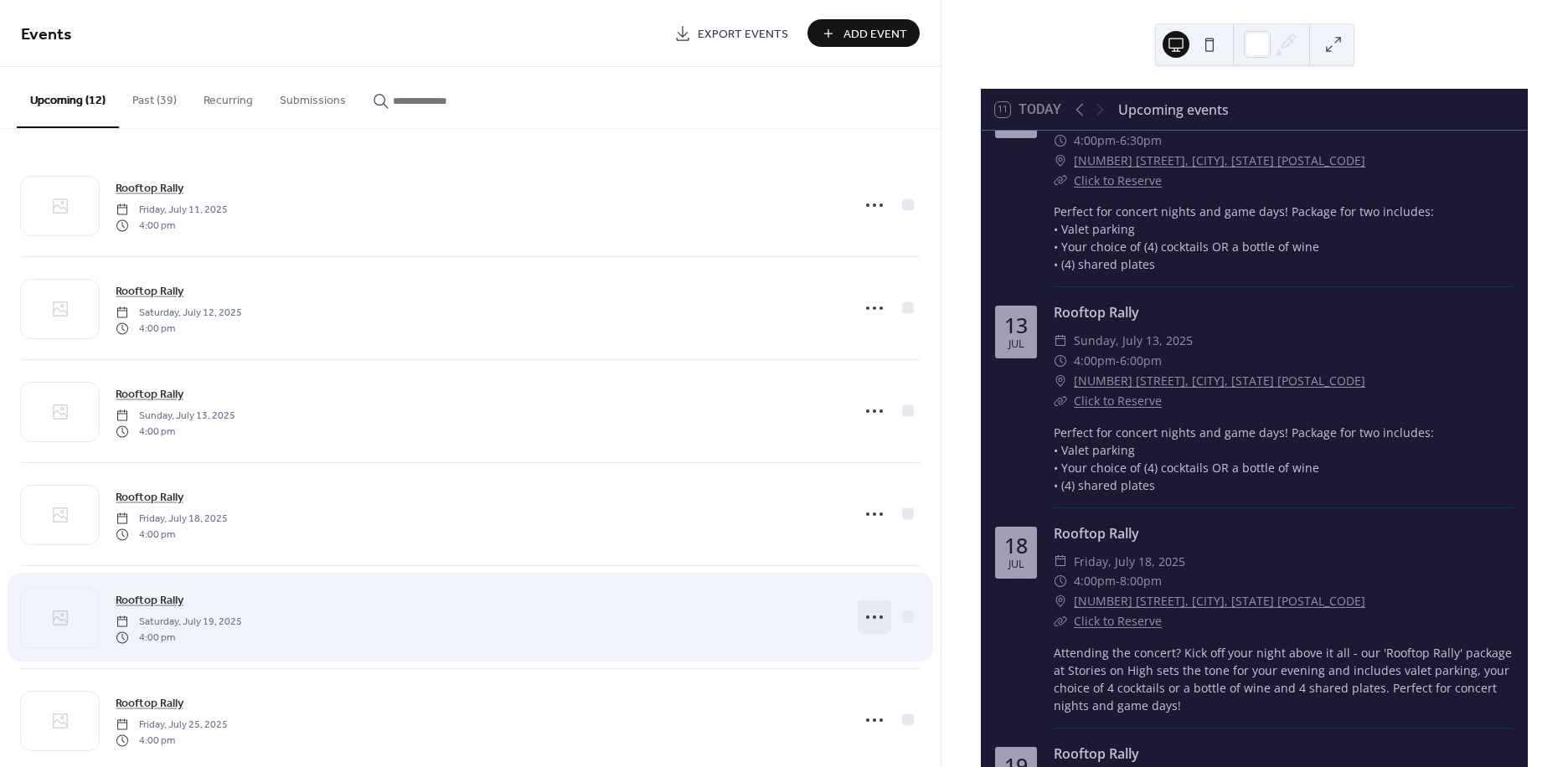 click 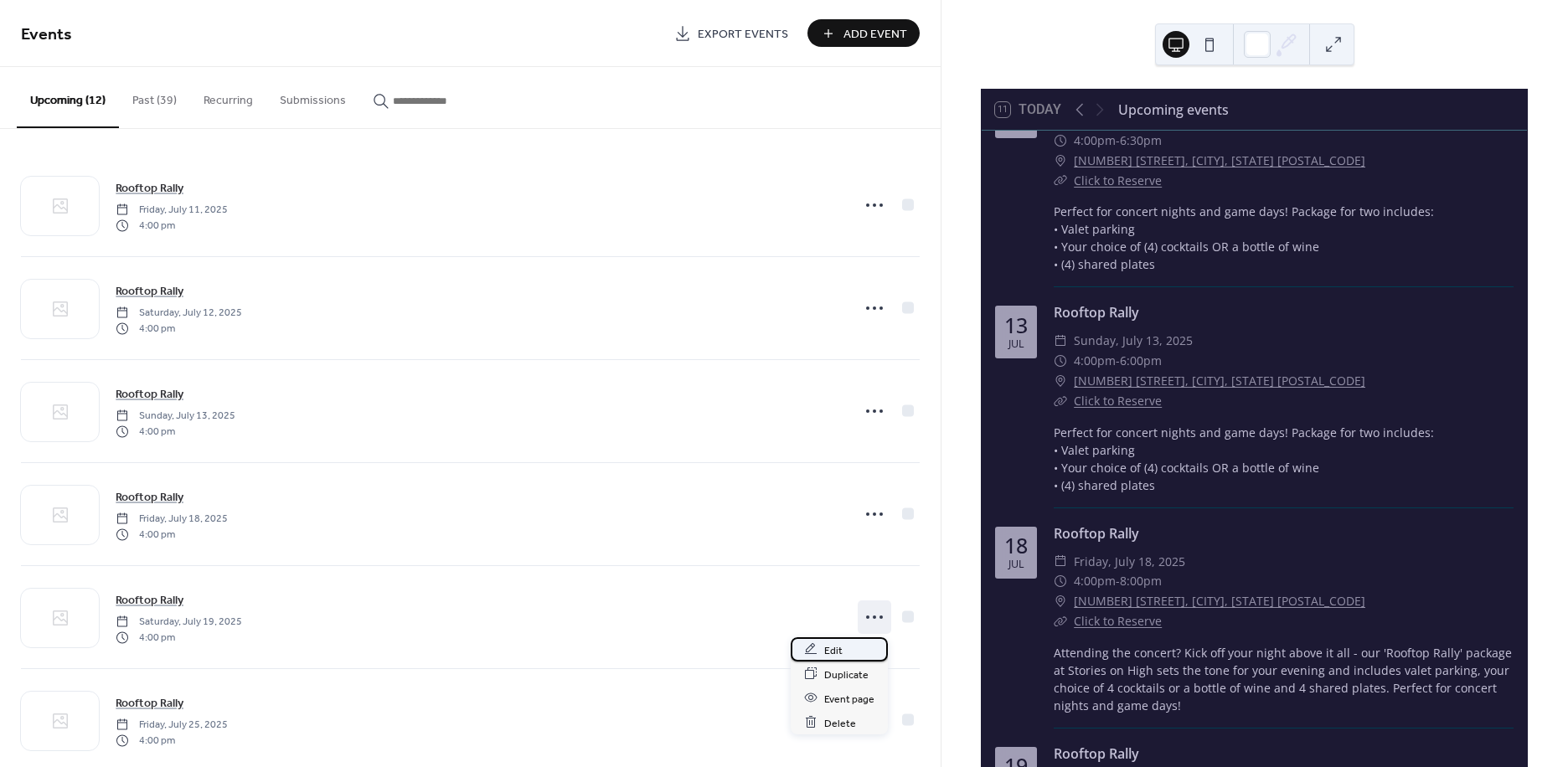 click on "Edit" at bounding box center [833, 650] 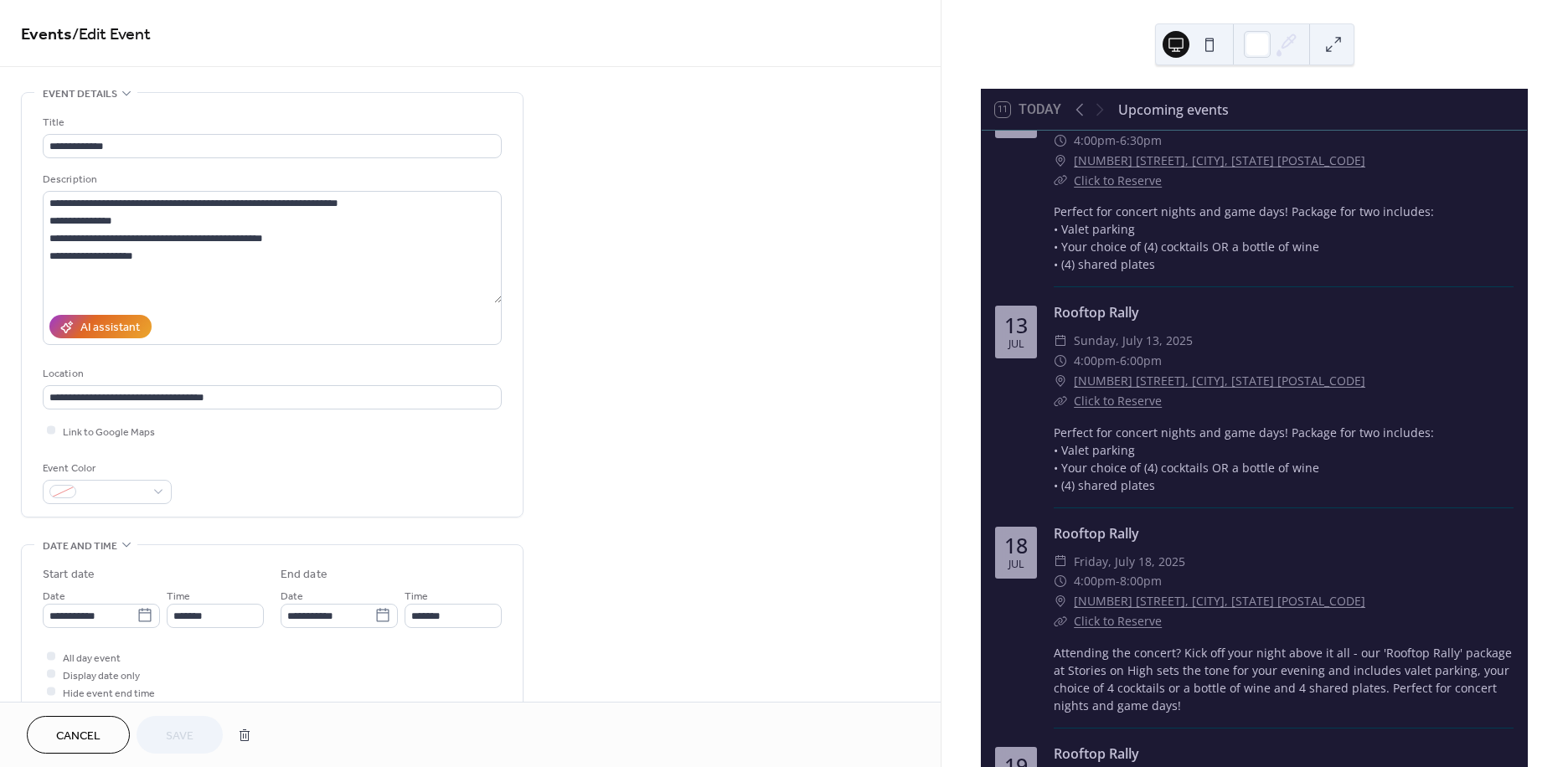 click on "Cancel" at bounding box center (78, 736) 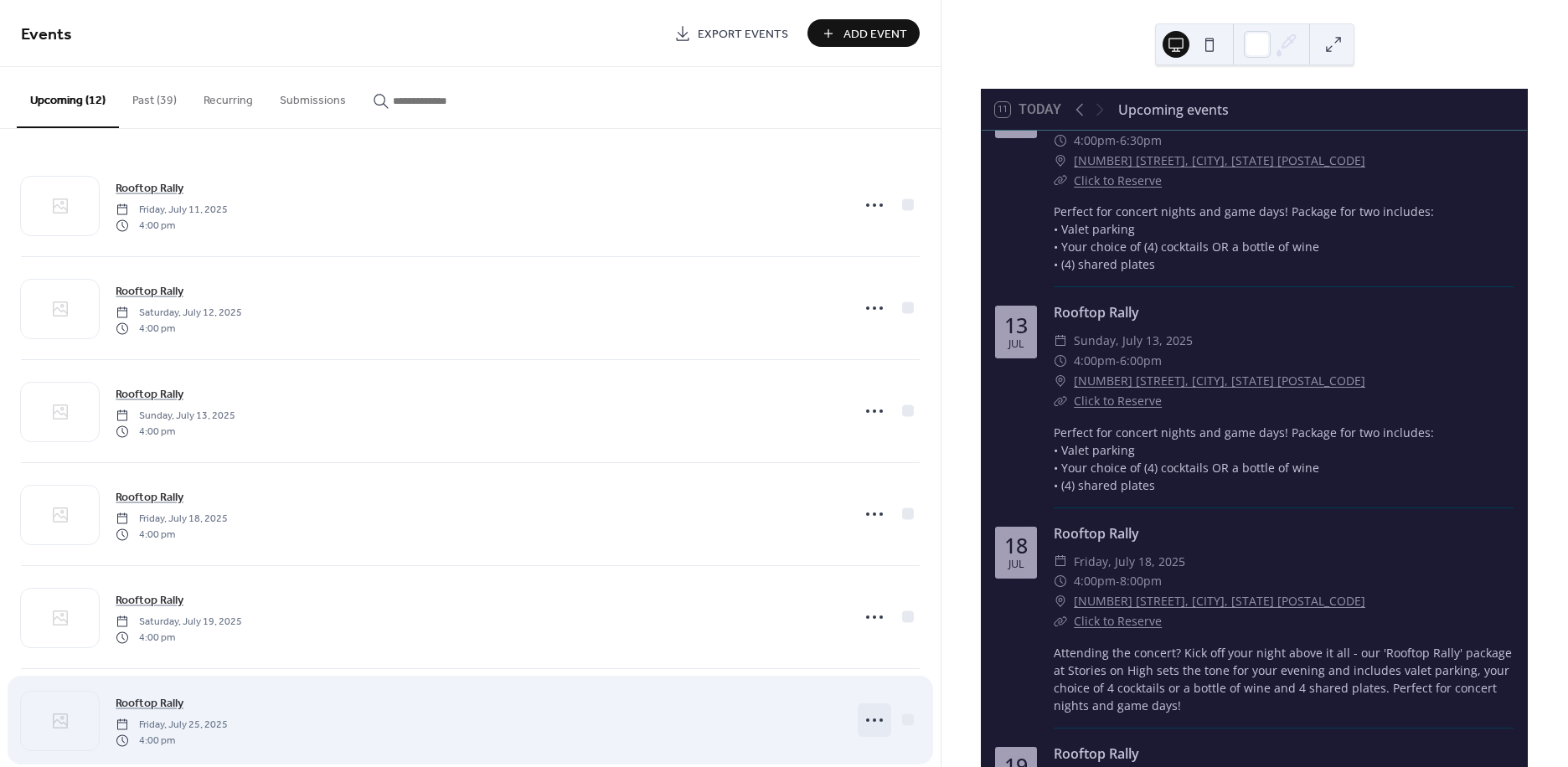 click 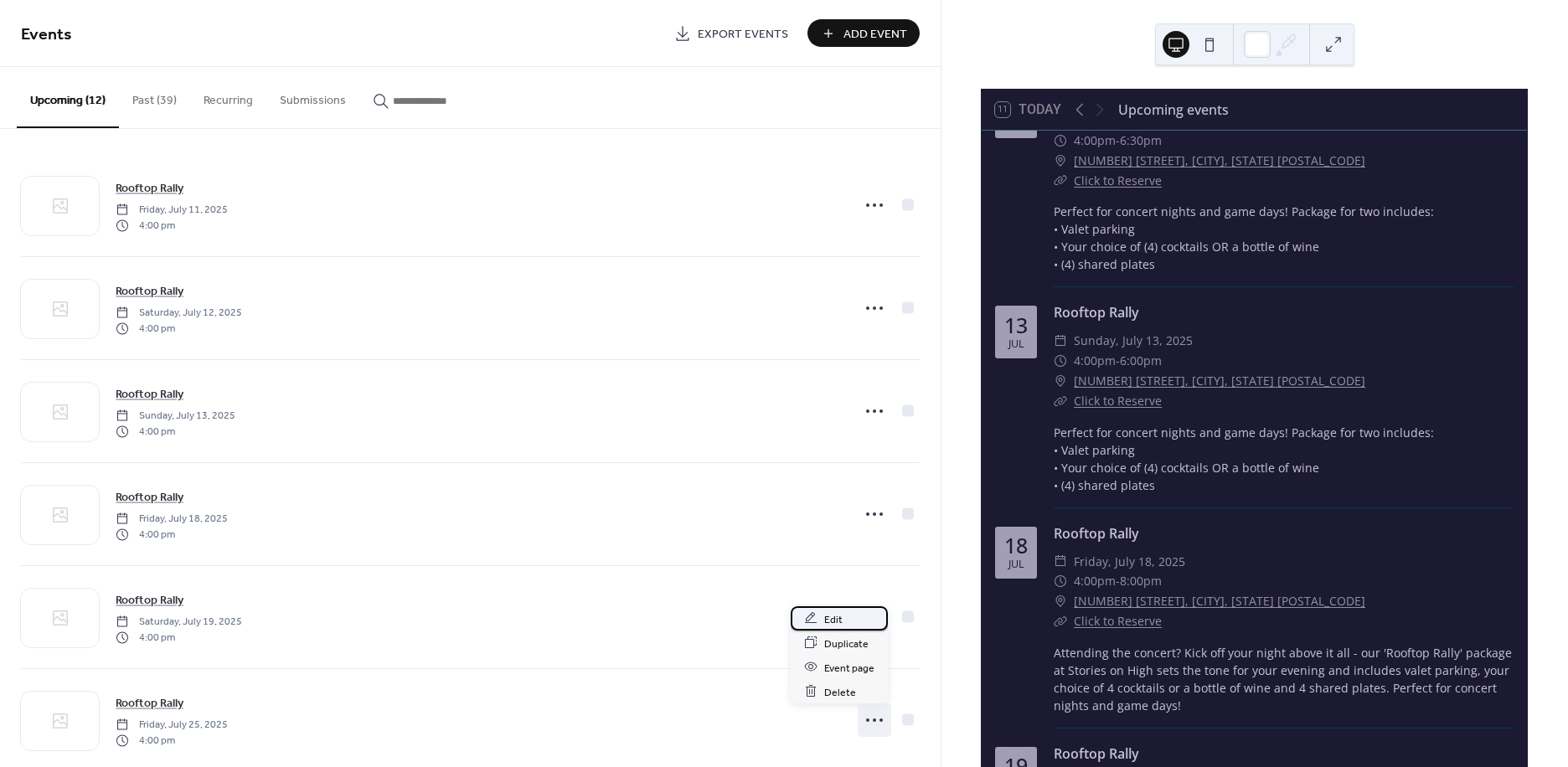 click on "Edit" at bounding box center [833, 619] 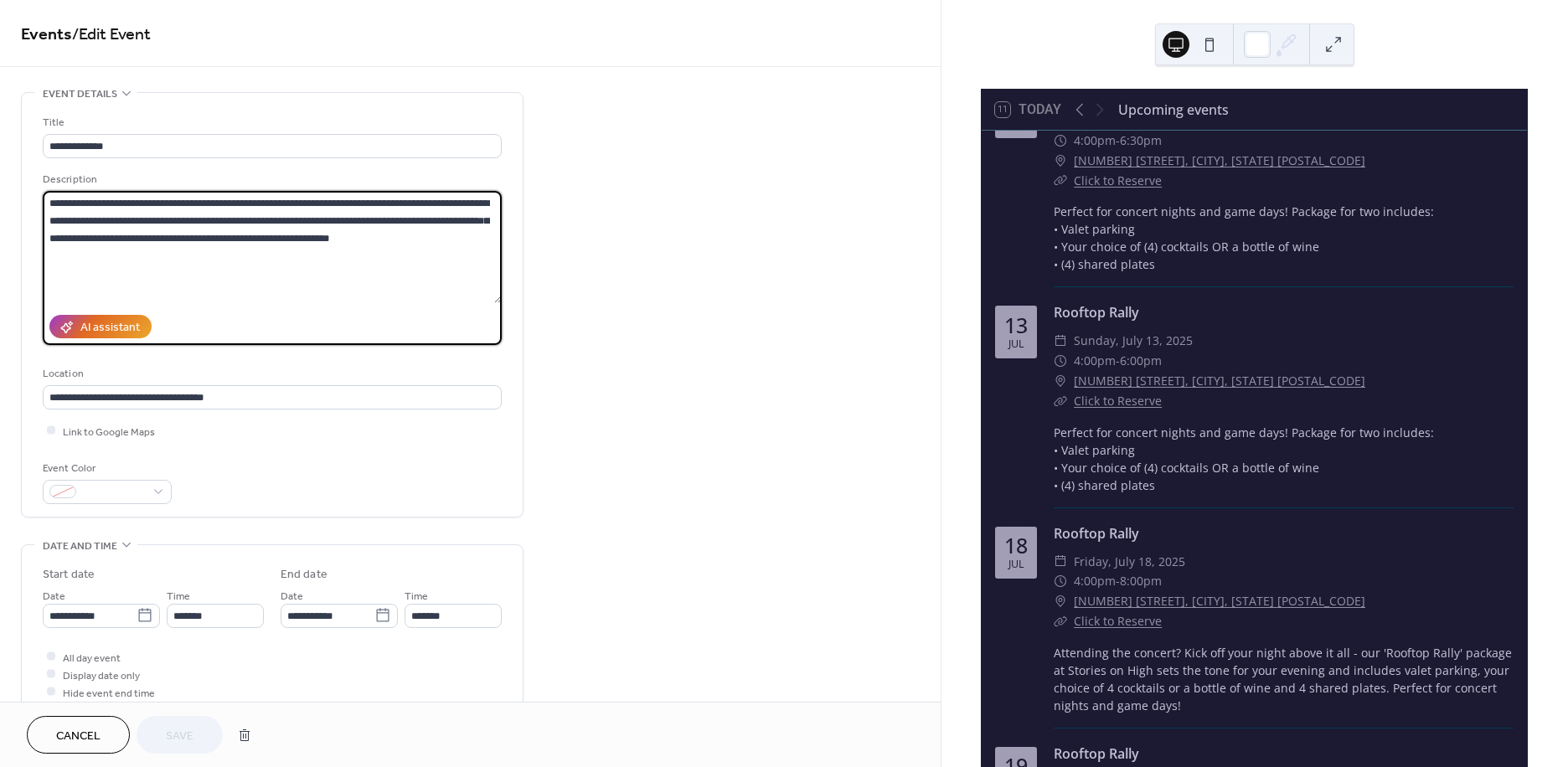 drag, startPoint x: 358, startPoint y: 245, endPoint x: -91, endPoint y: 190, distance: 452.3561 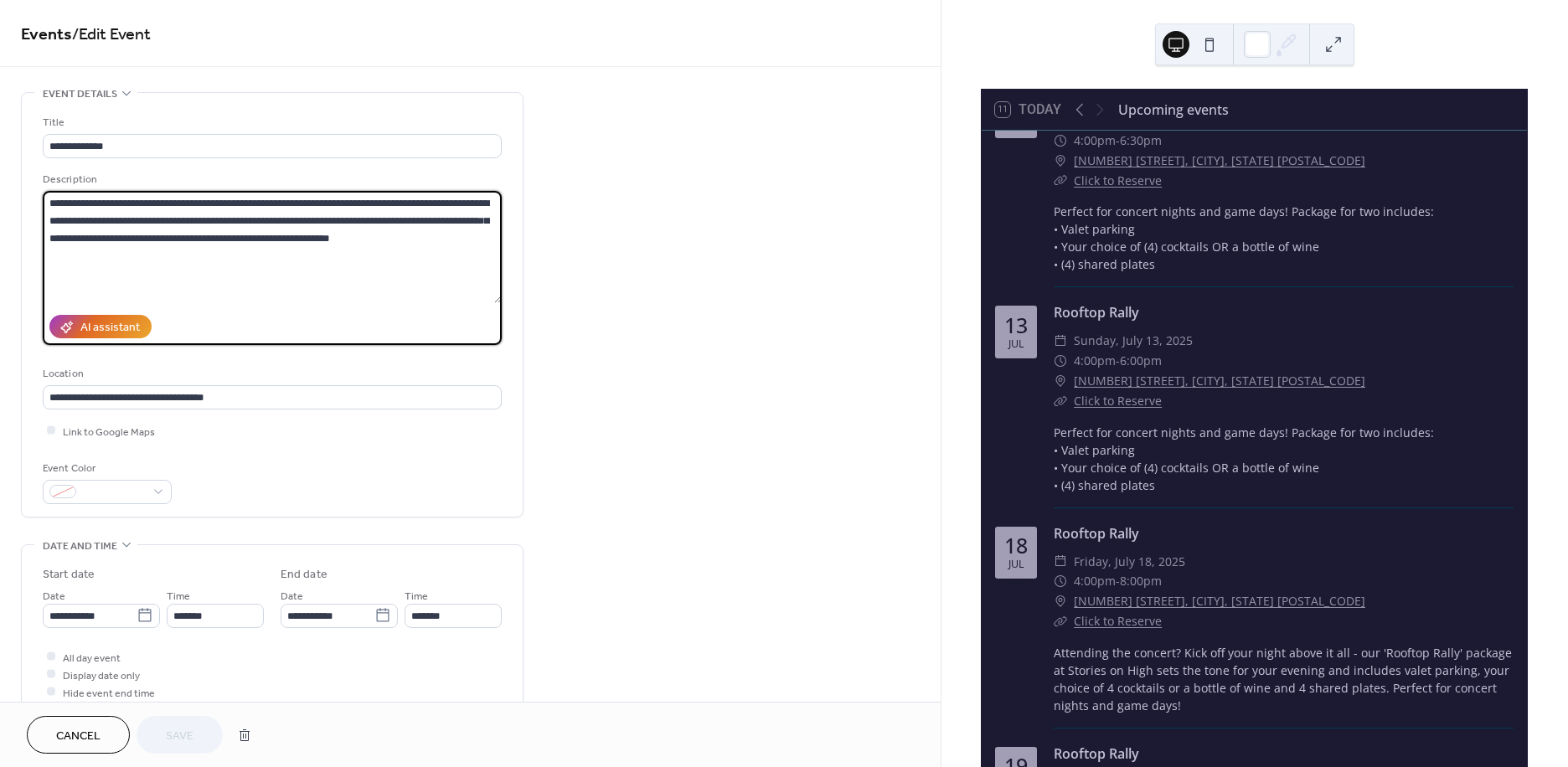 click on "**********" at bounding box center [784, 384] 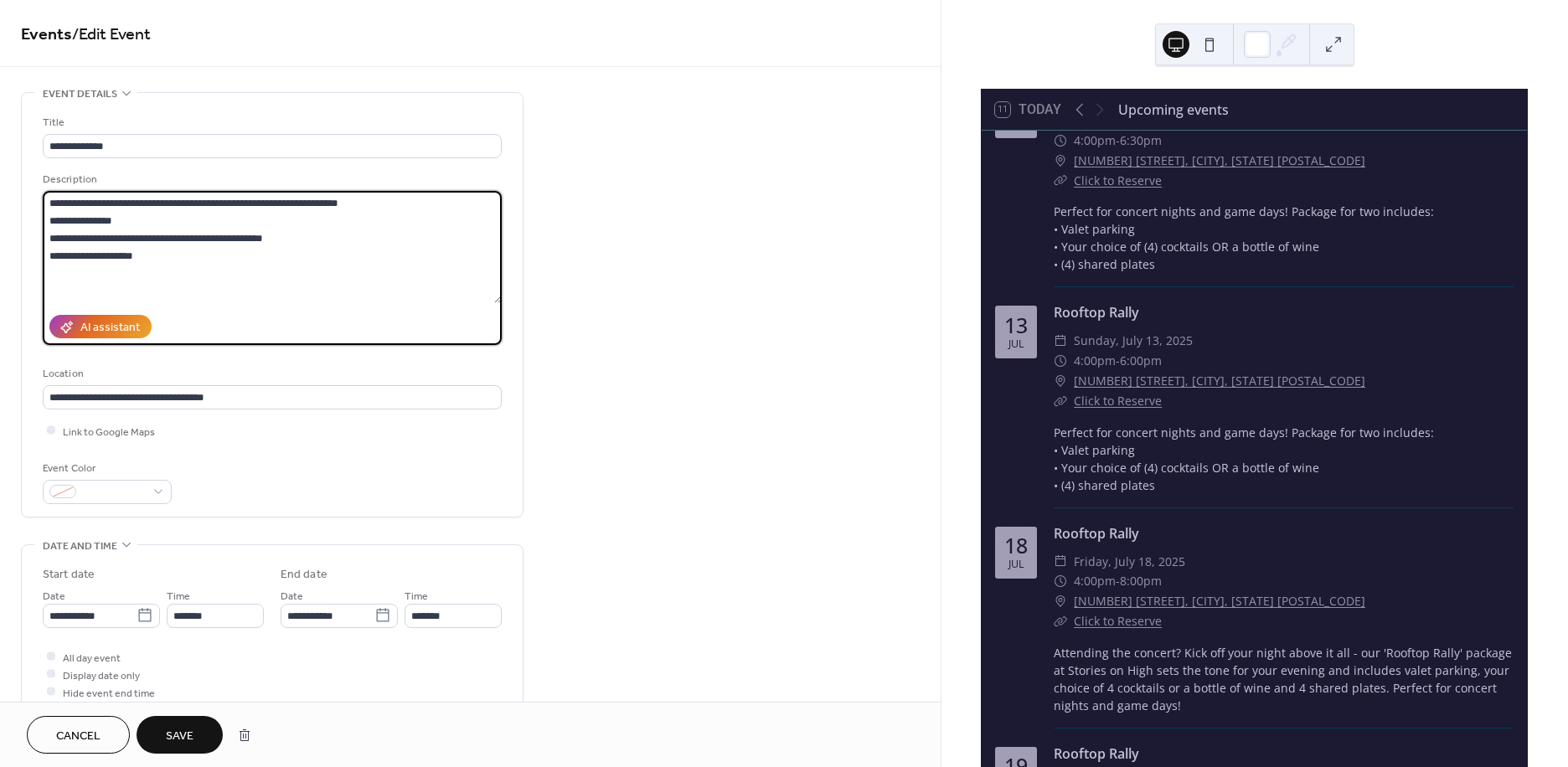 type on "**********" 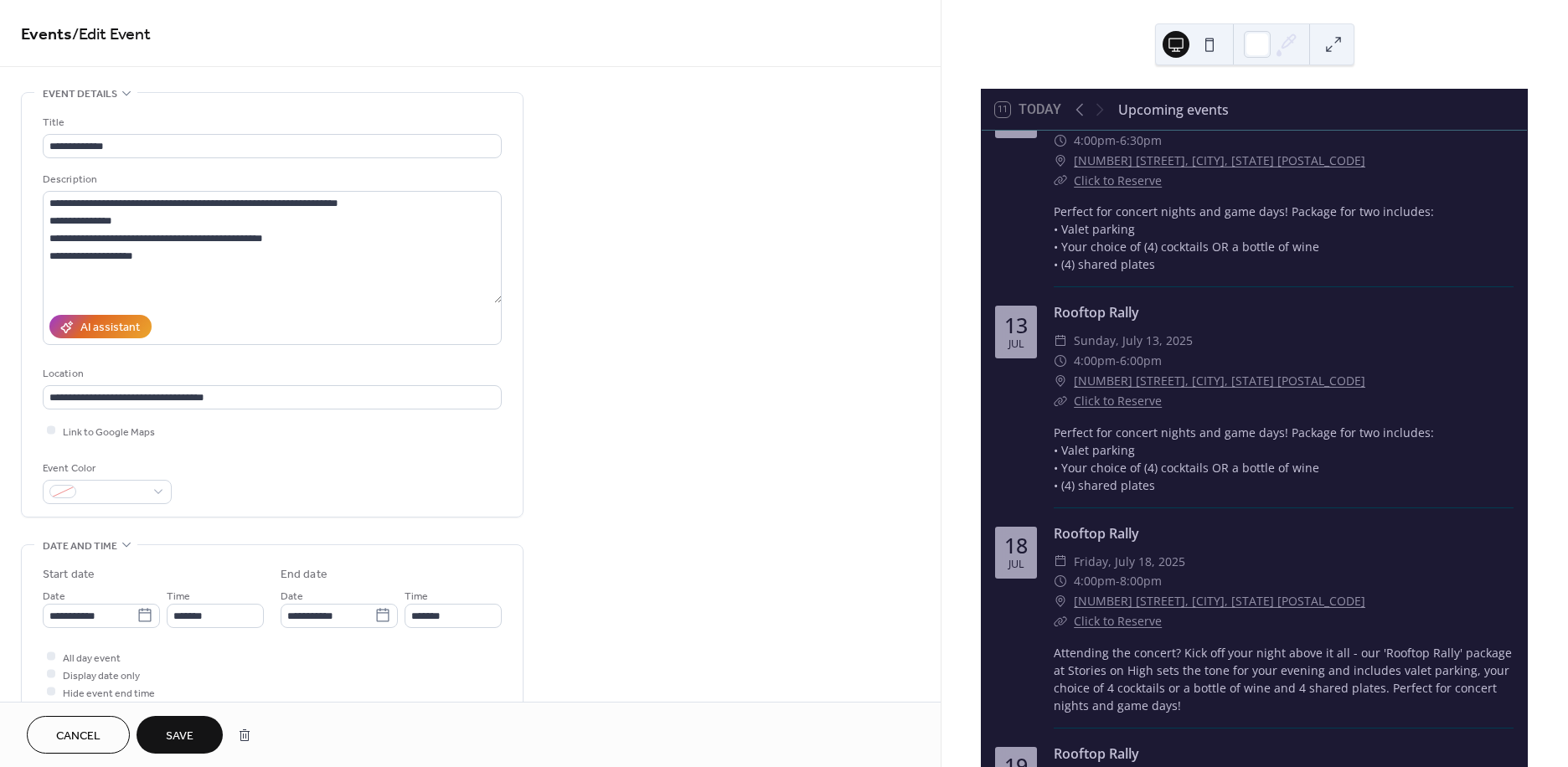 click on "Save" at bounding box center [179, 736] 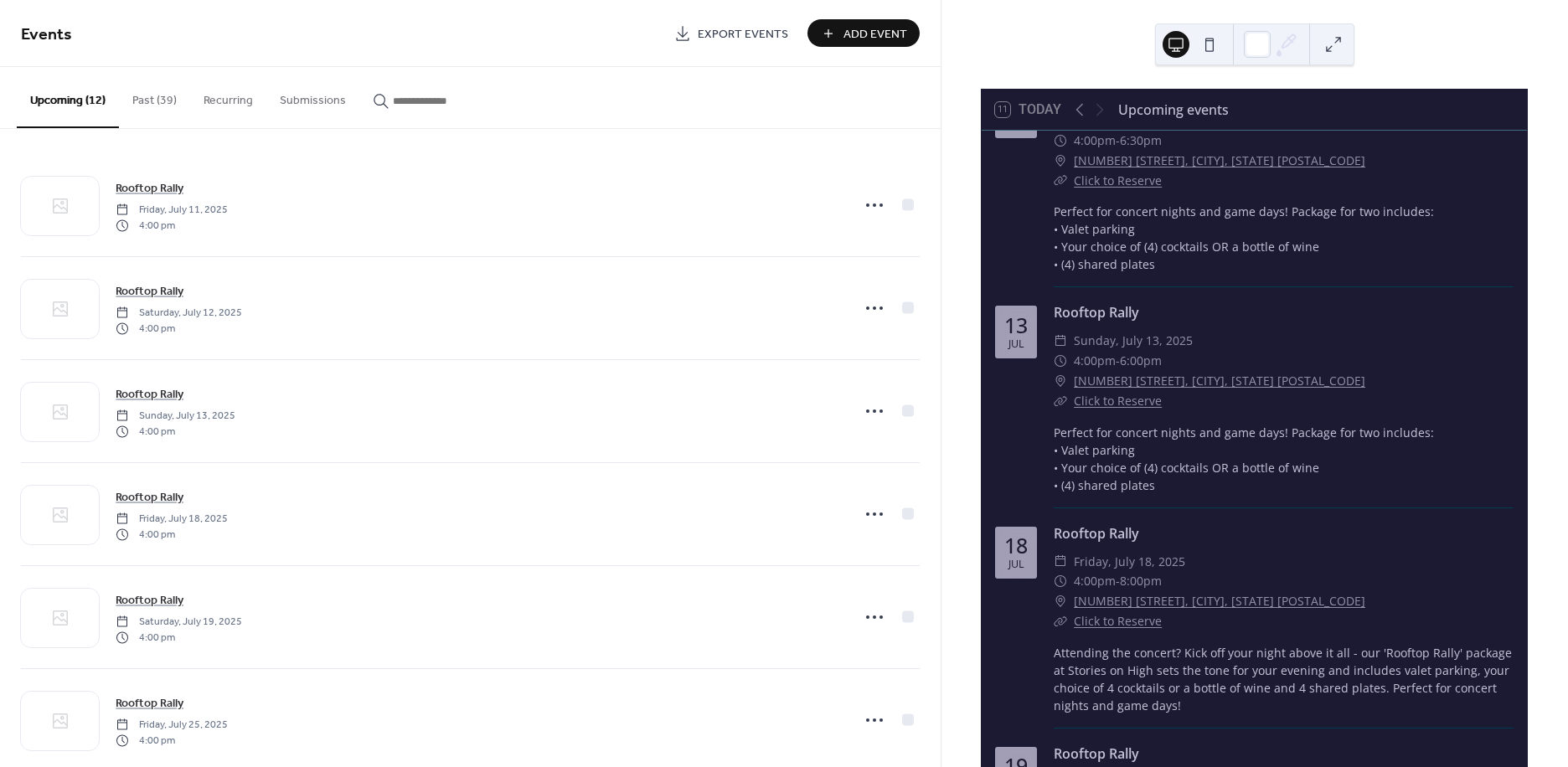 scroll, scrollTop: 279, scrollLeft: 0, axis: vertical 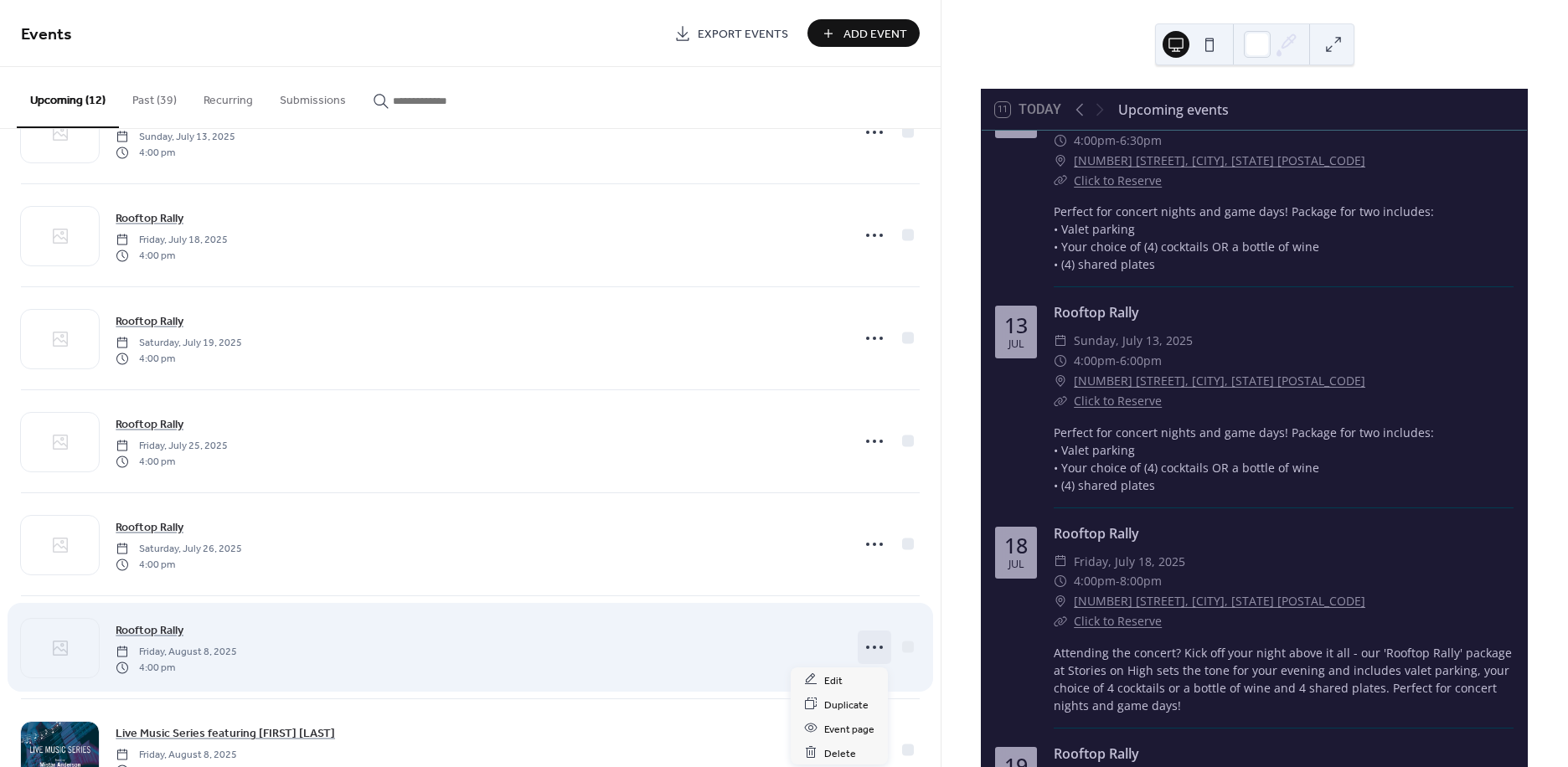 click 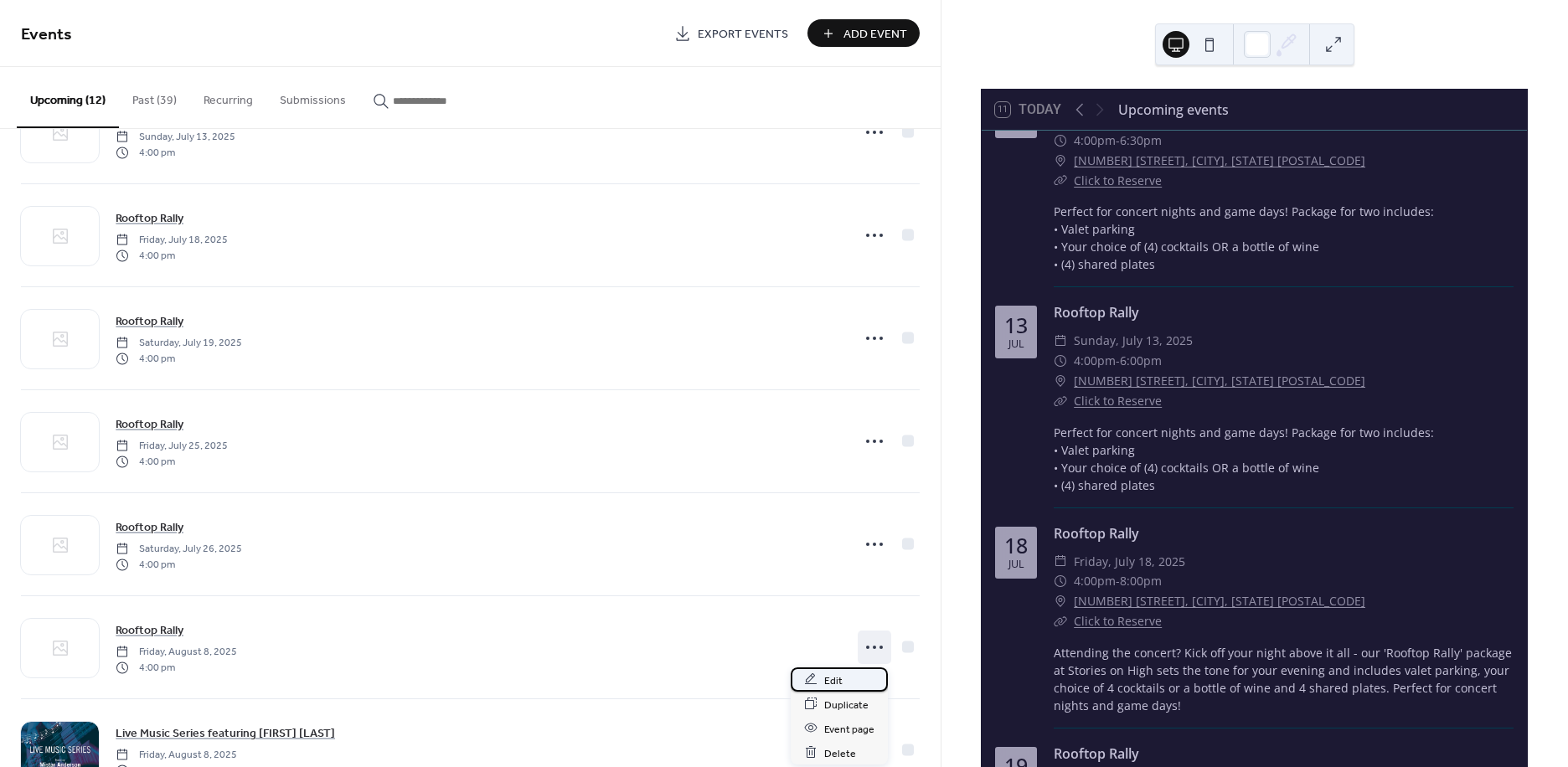 click on "Edit" at bounding box center [839, 679] 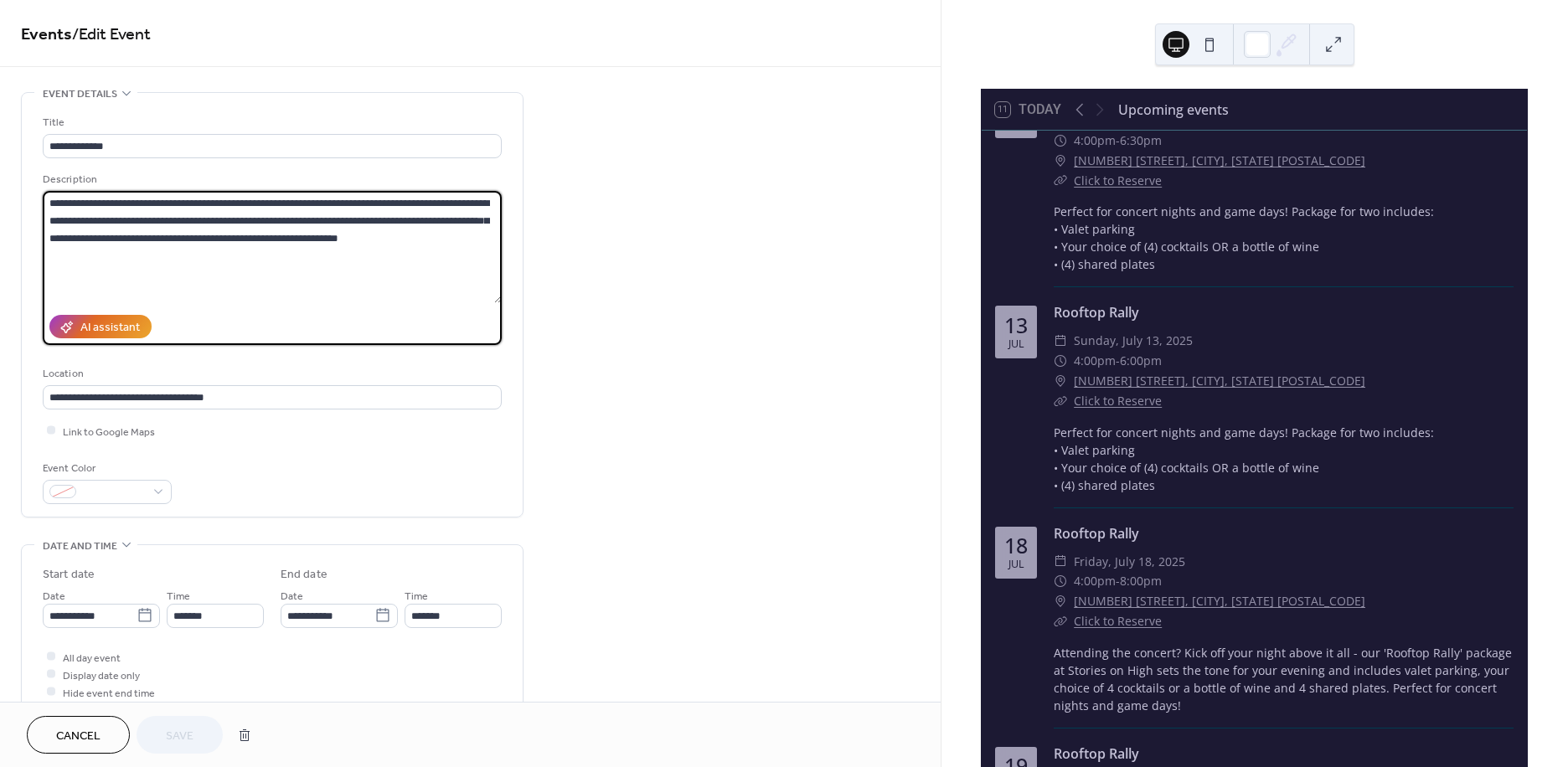 drag, startPoint x: 376, startPoint y: 259, endPoint x: -91, endPoint y: 151, distance: 479.3256 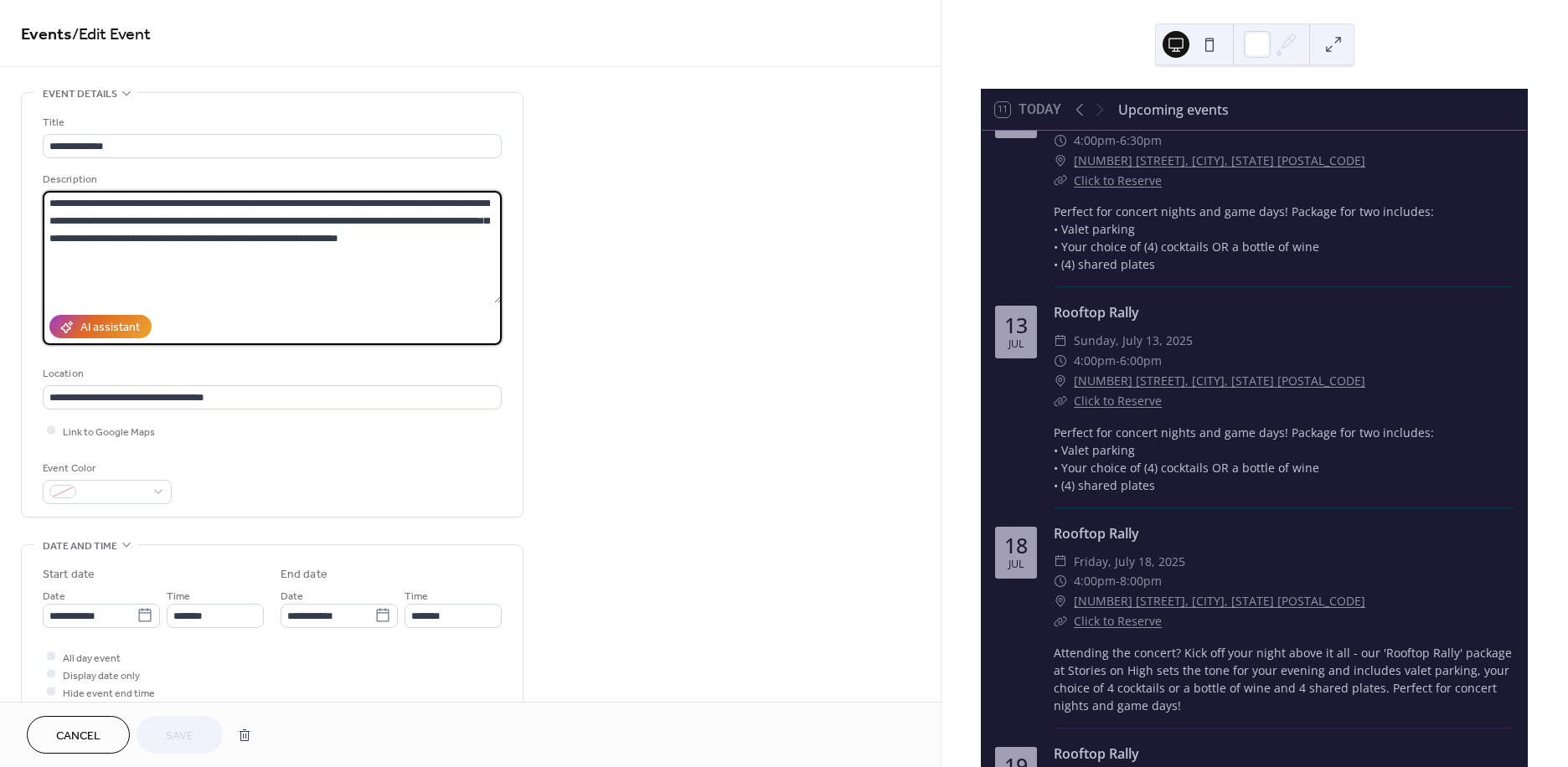 click on "**********" at bounding box center [784, 384] 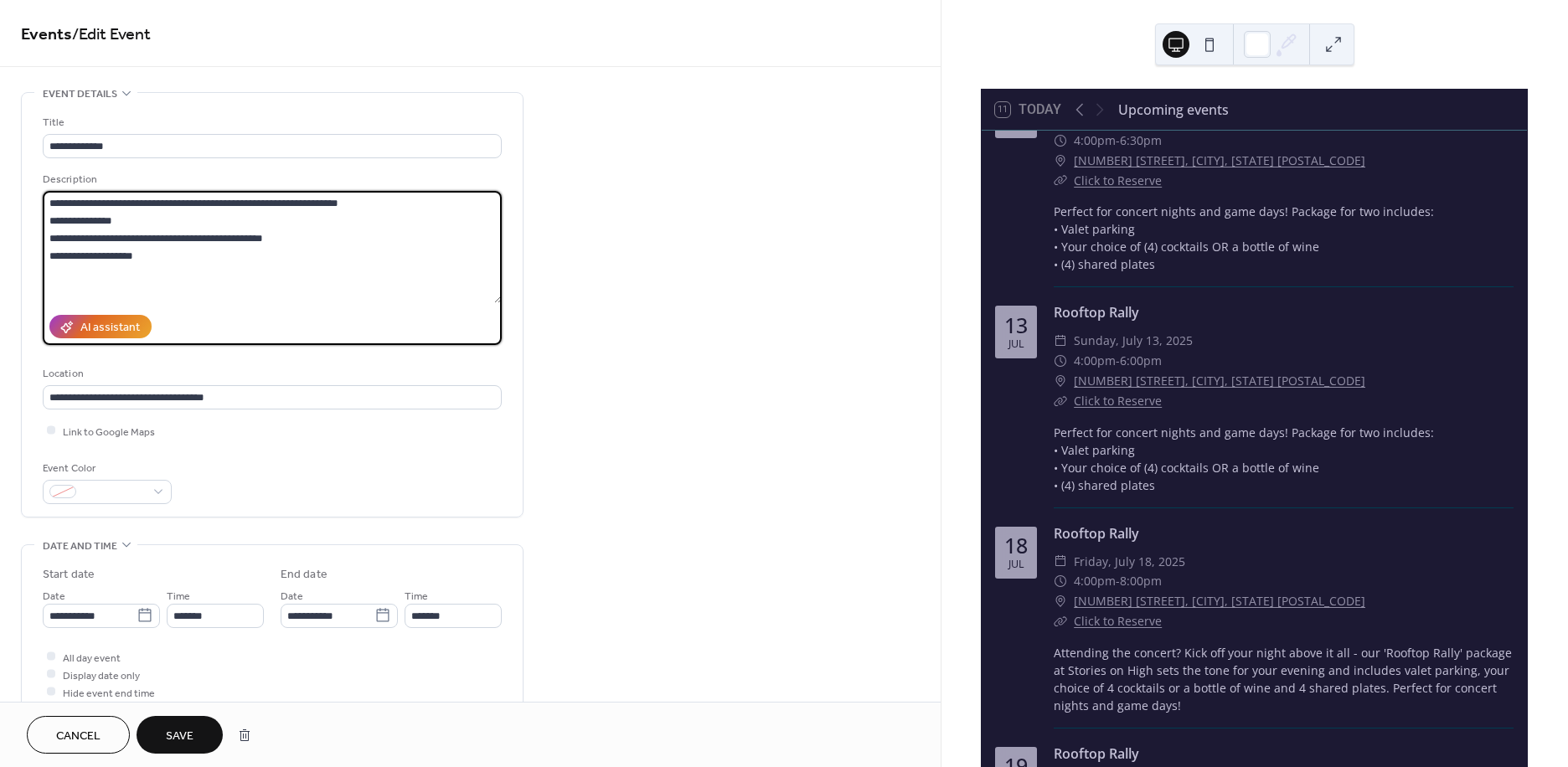 type on "**********" 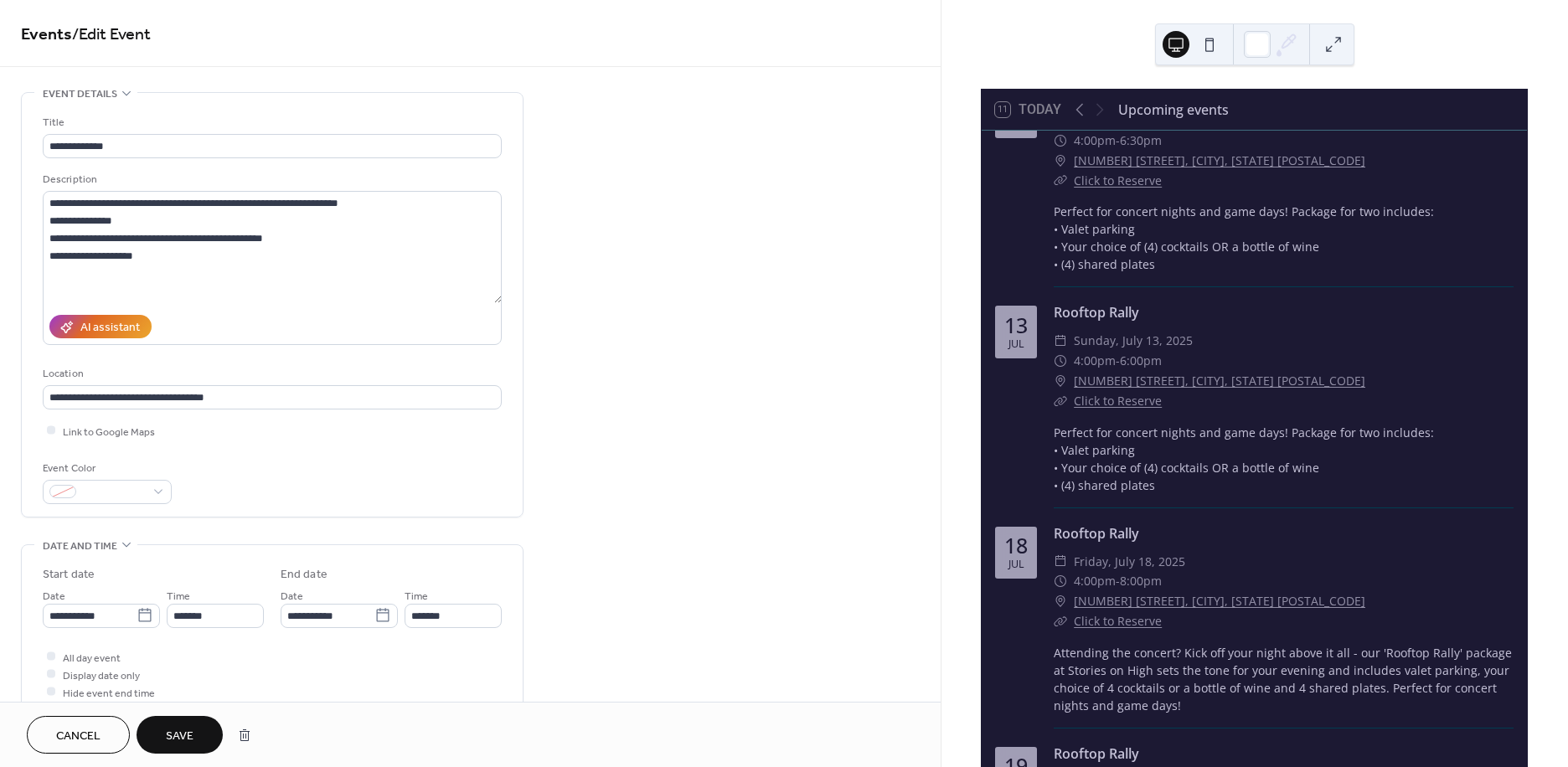 click on "Save" at bounding box center [179, 734] 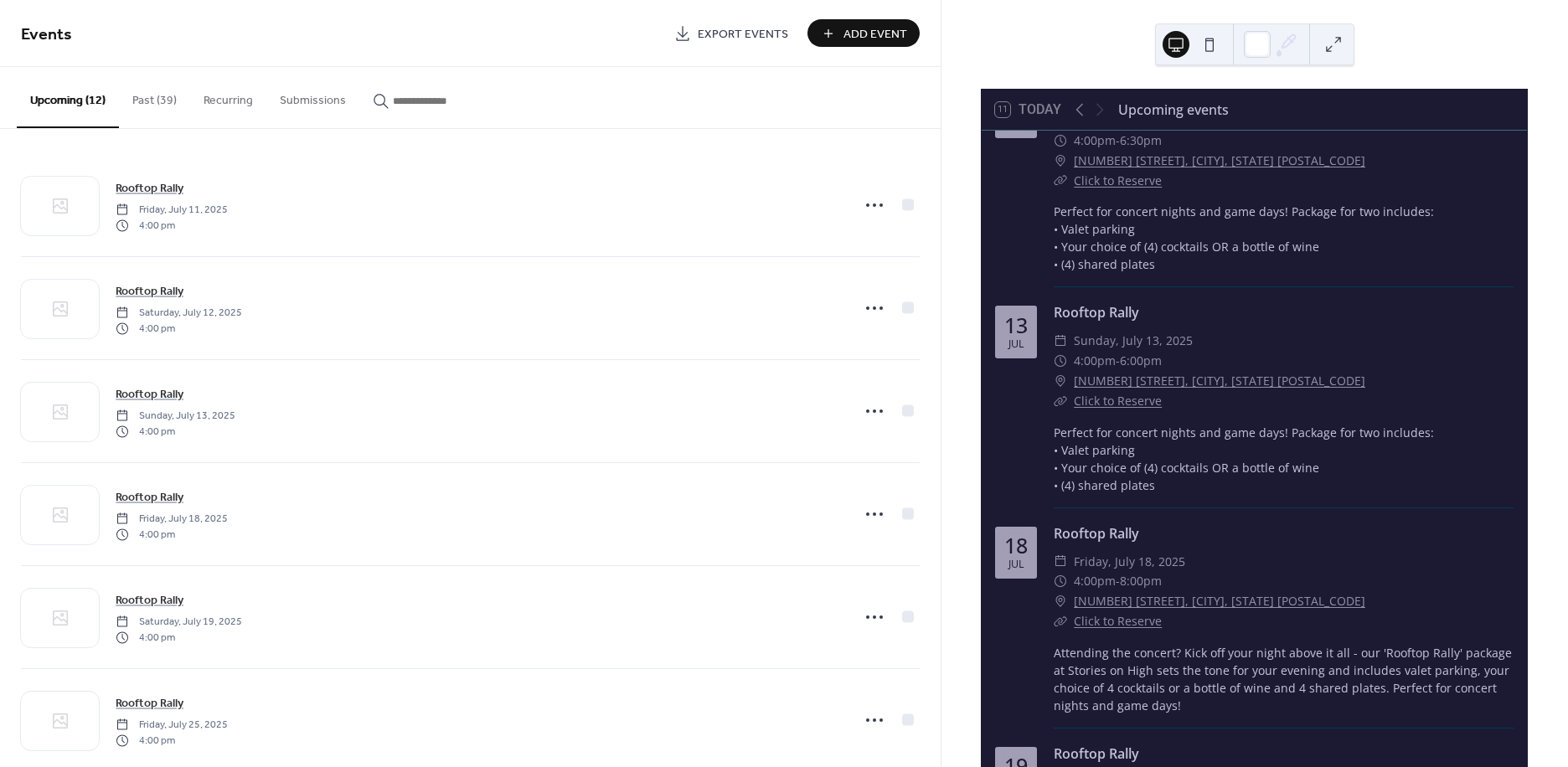 scroll, scrollTop: 465, scrollLeft: 0, axis: vertical 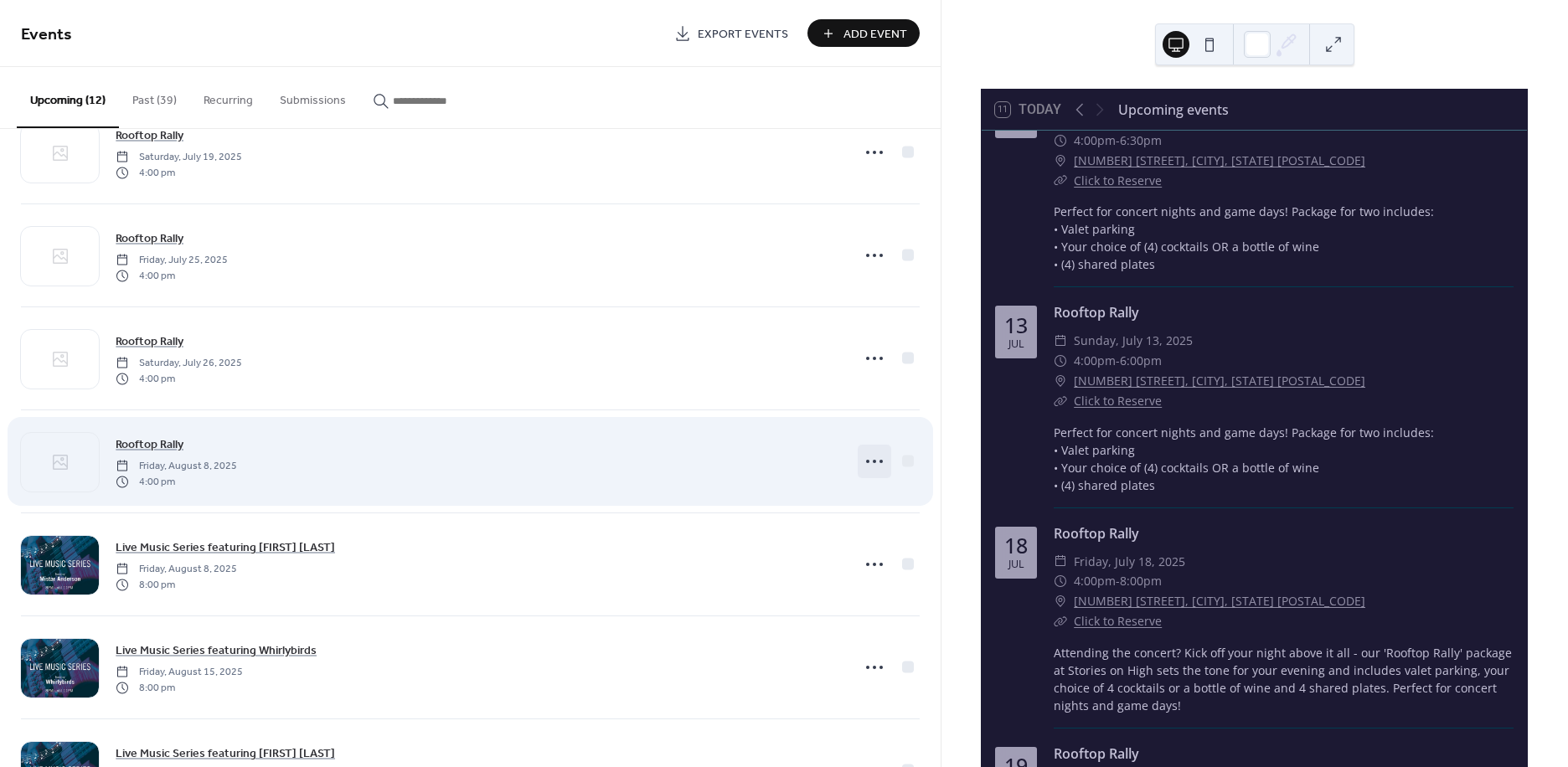 click 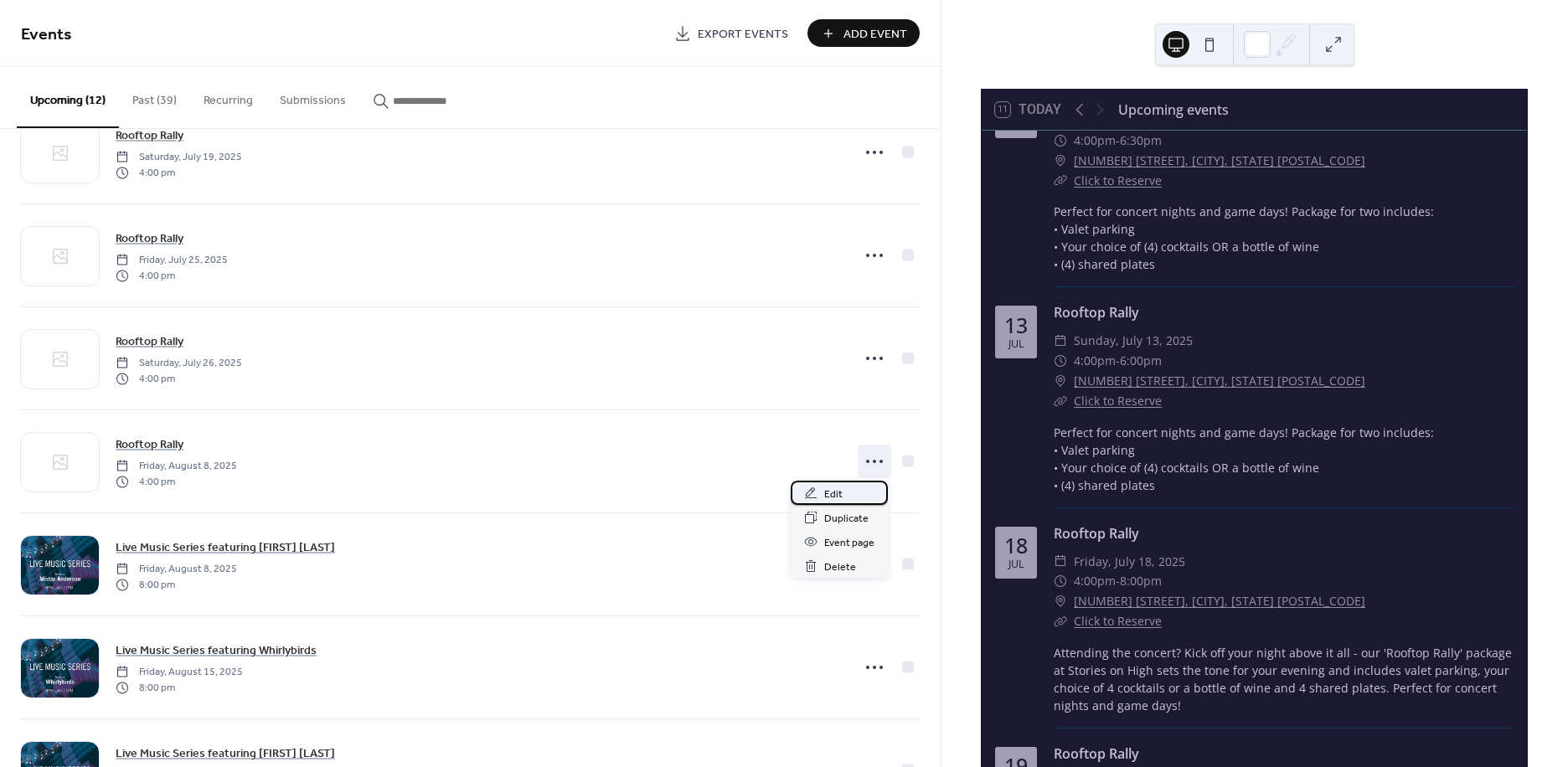 click on "Edit" at bounding box center (839, 492) 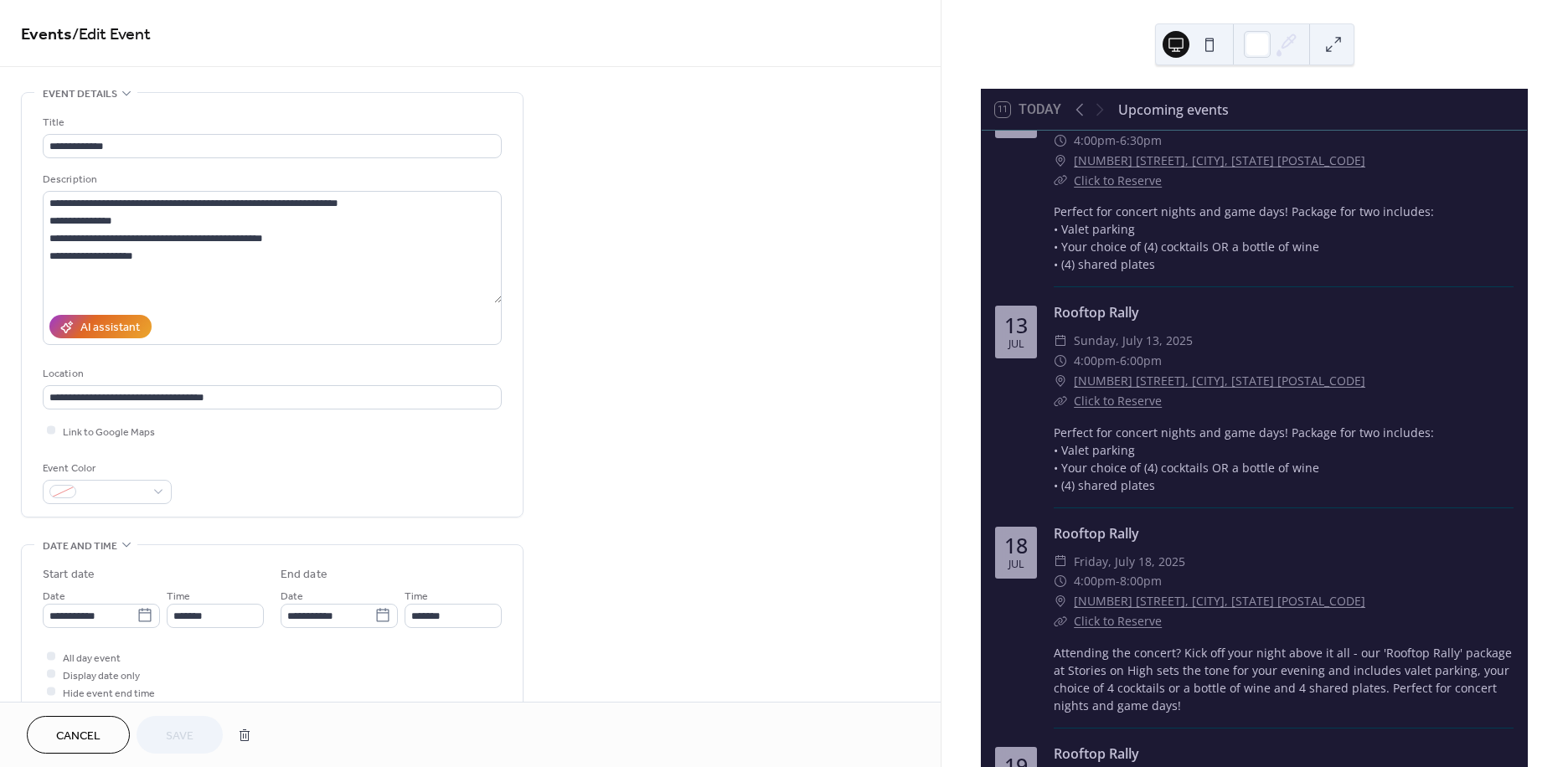 click on "Cancel" at bounding box center [78, 734] 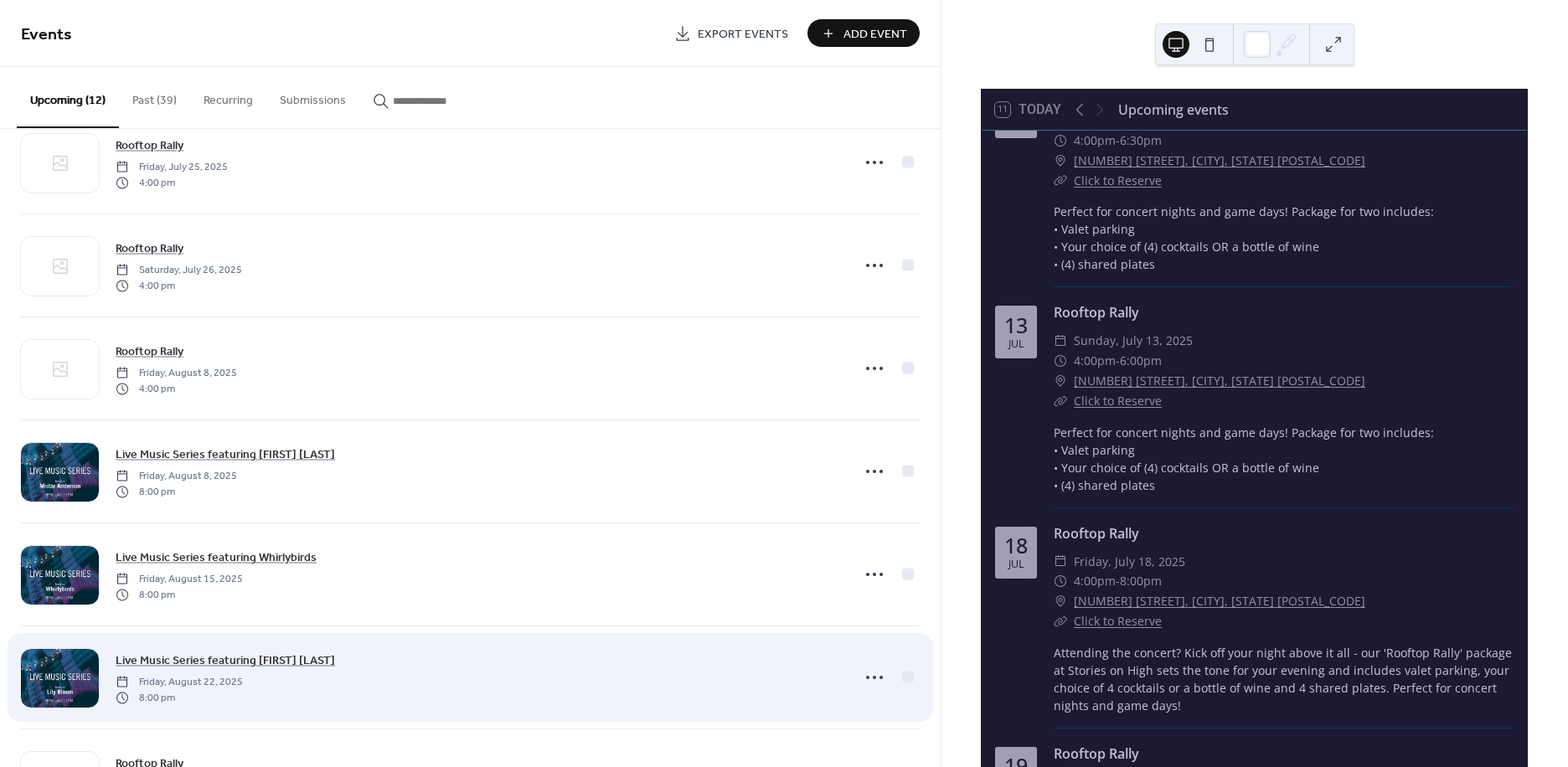 scroll, scrollTop: 646, scrollLeft: 0, axis: vertical 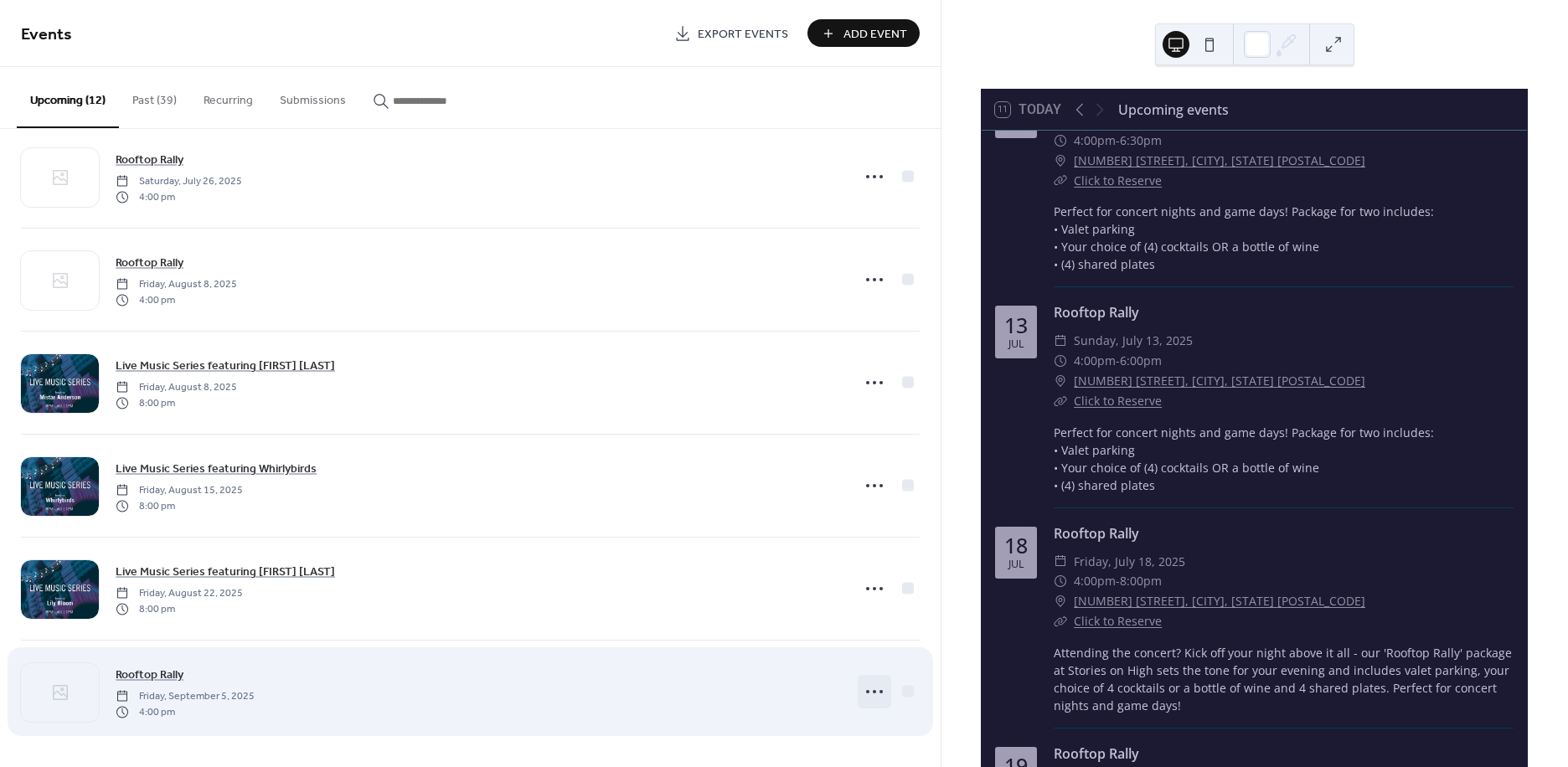 click 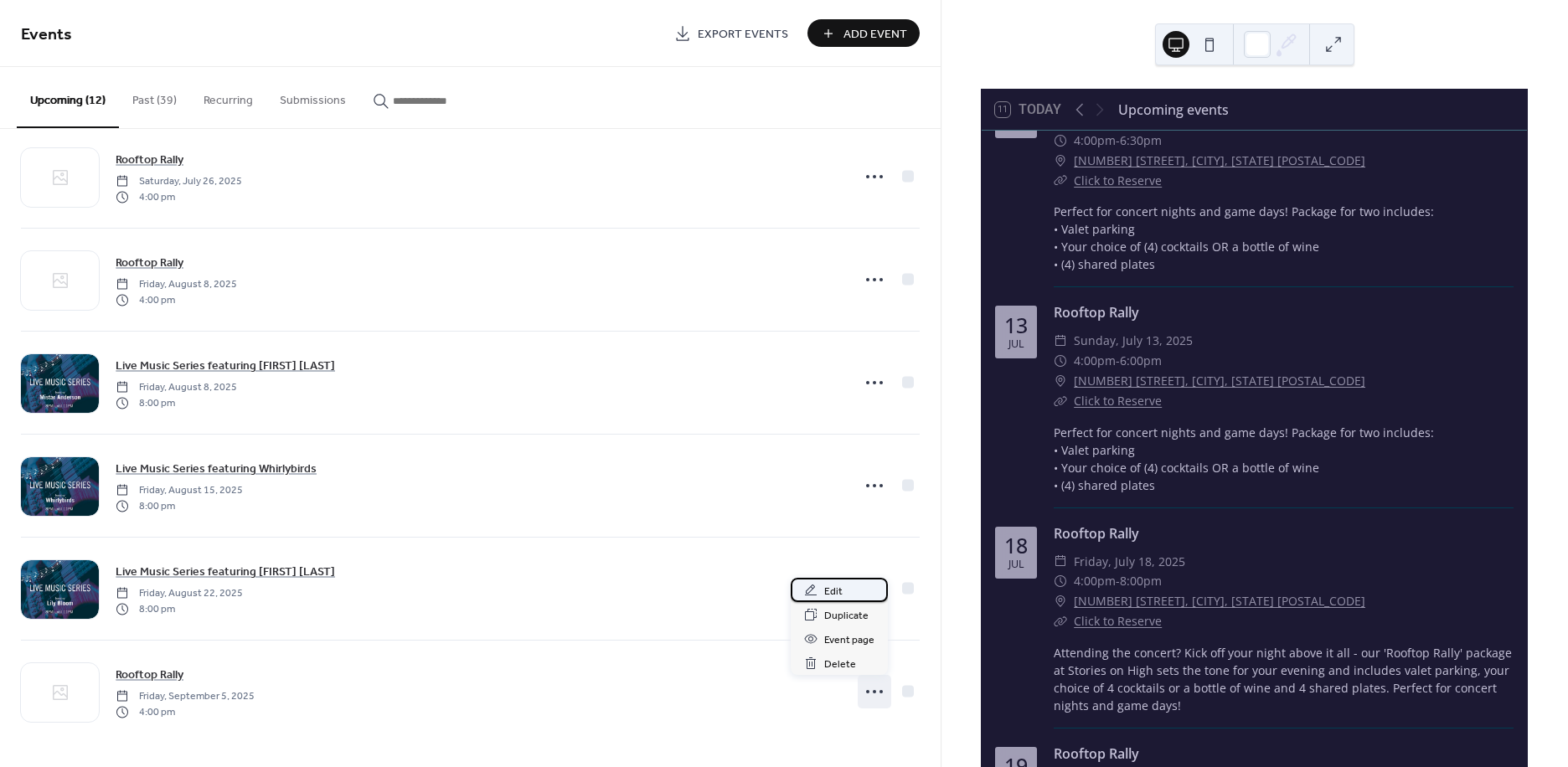 click on "Edit" at bounding box center [833, 591] 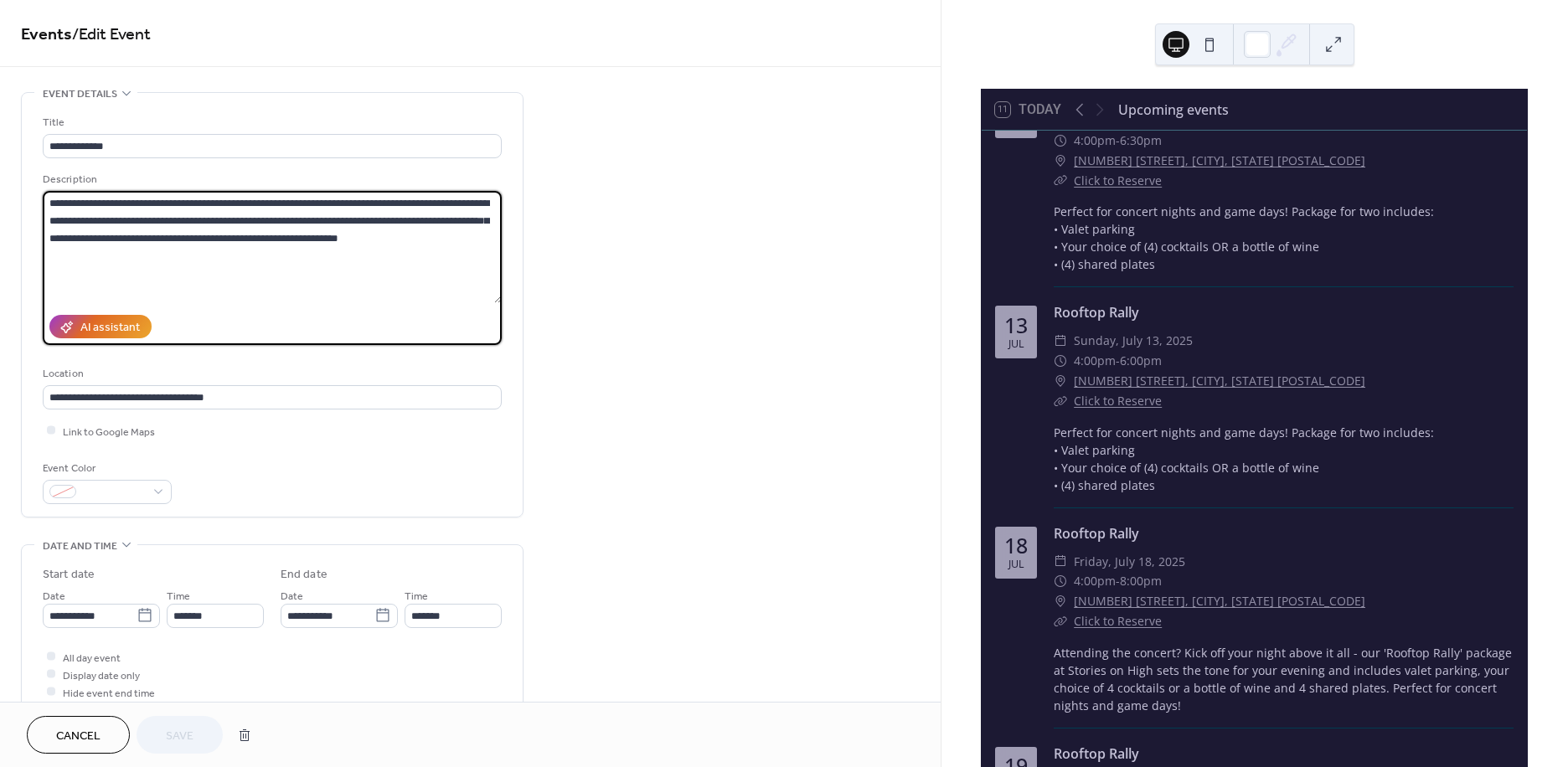 drag, startPoint x: 415, startPoint y: 270, endPoint x: -91, endPoint y: 159, distance: 518.0319 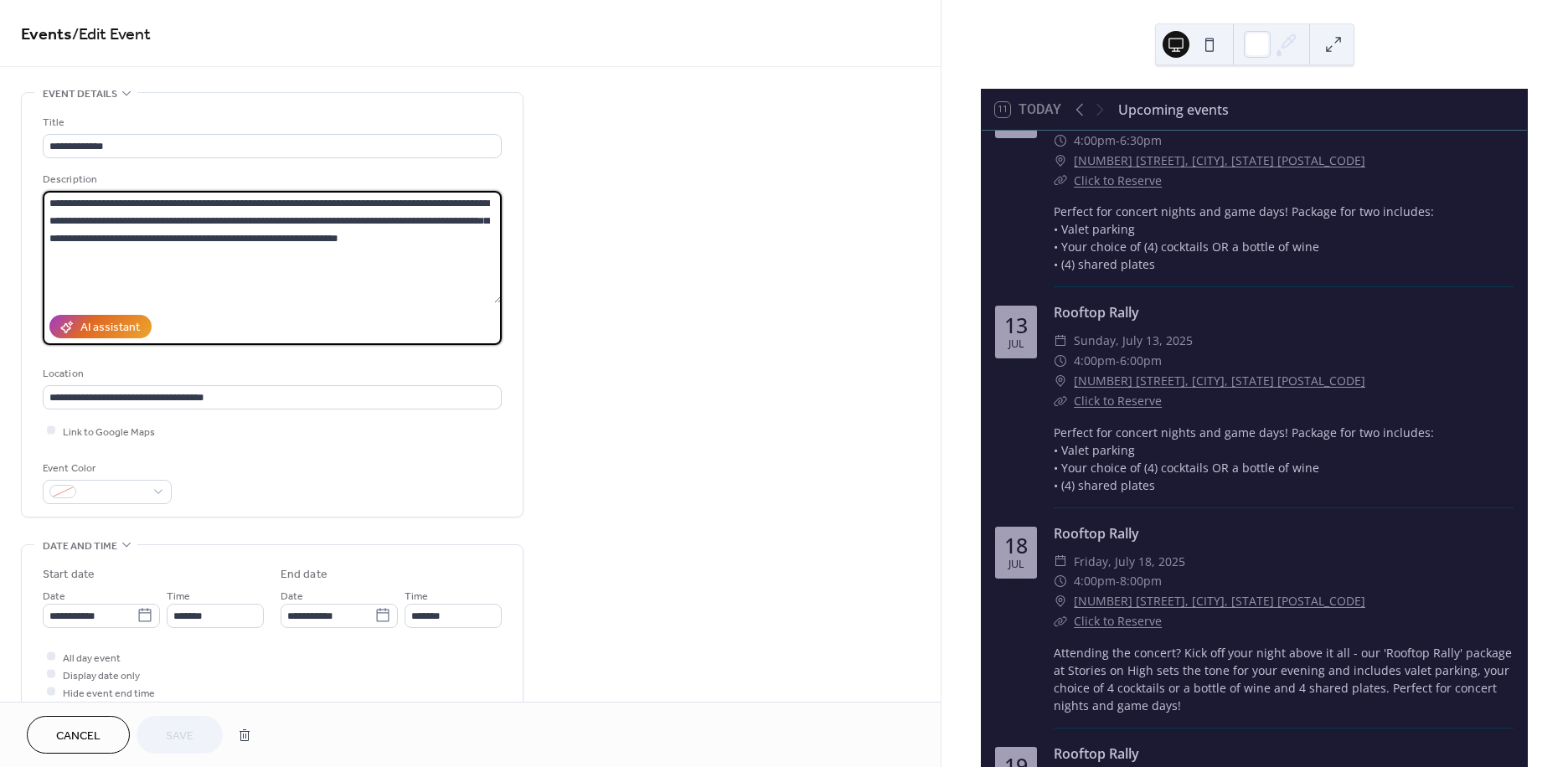 click on "**********" at bounding box center [784, 384] 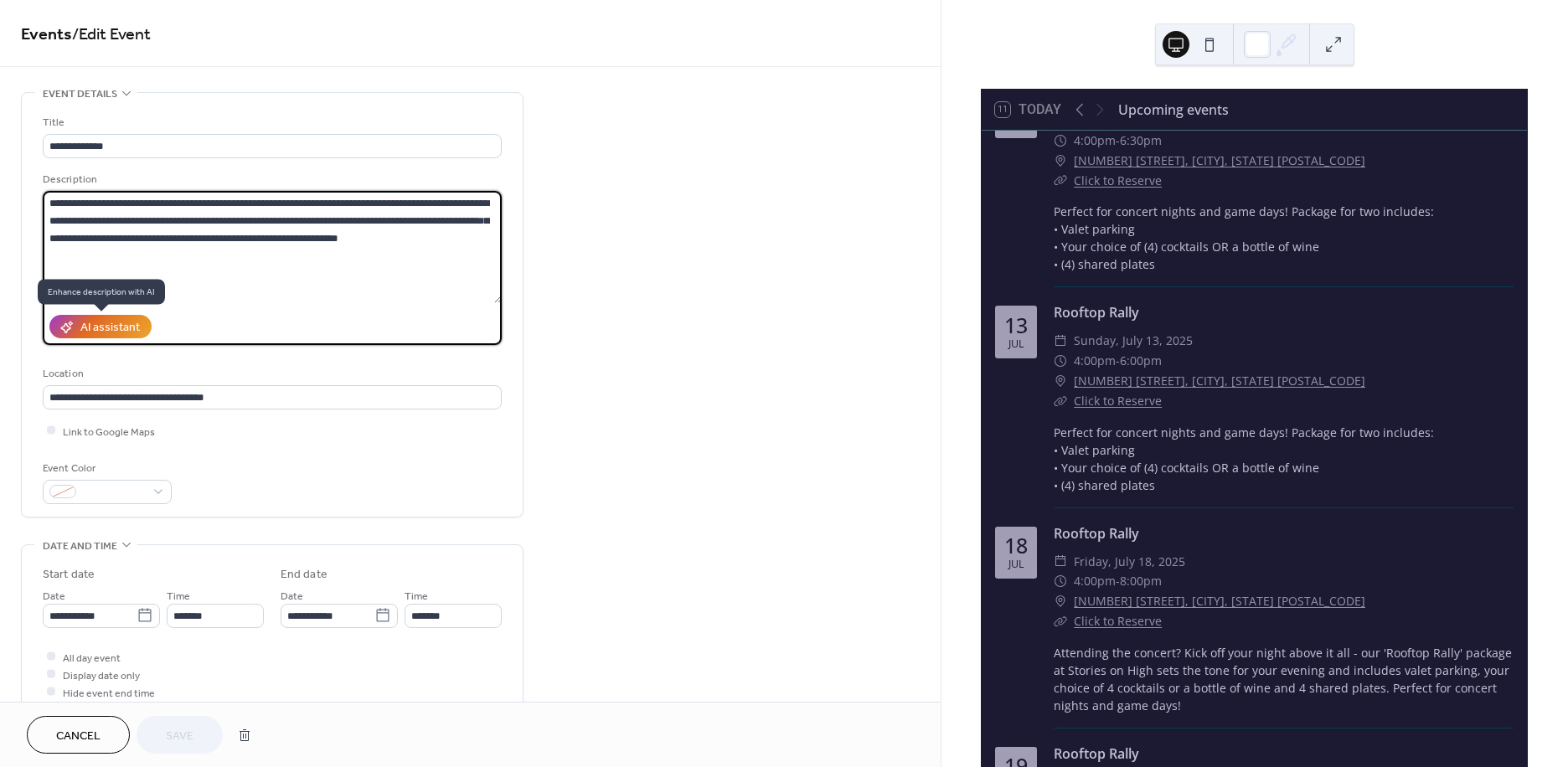 paste on "**********" 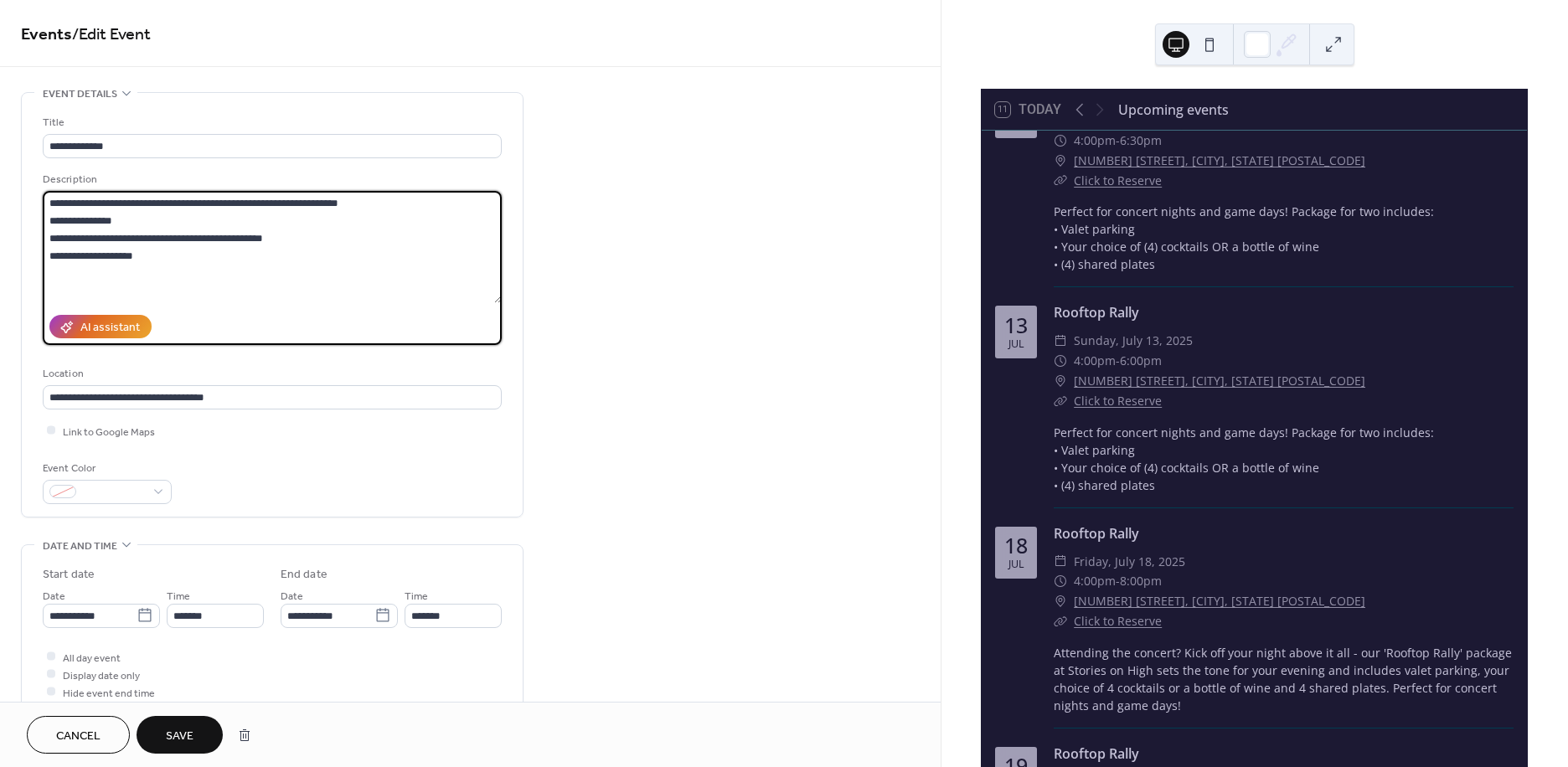 type on "**********" 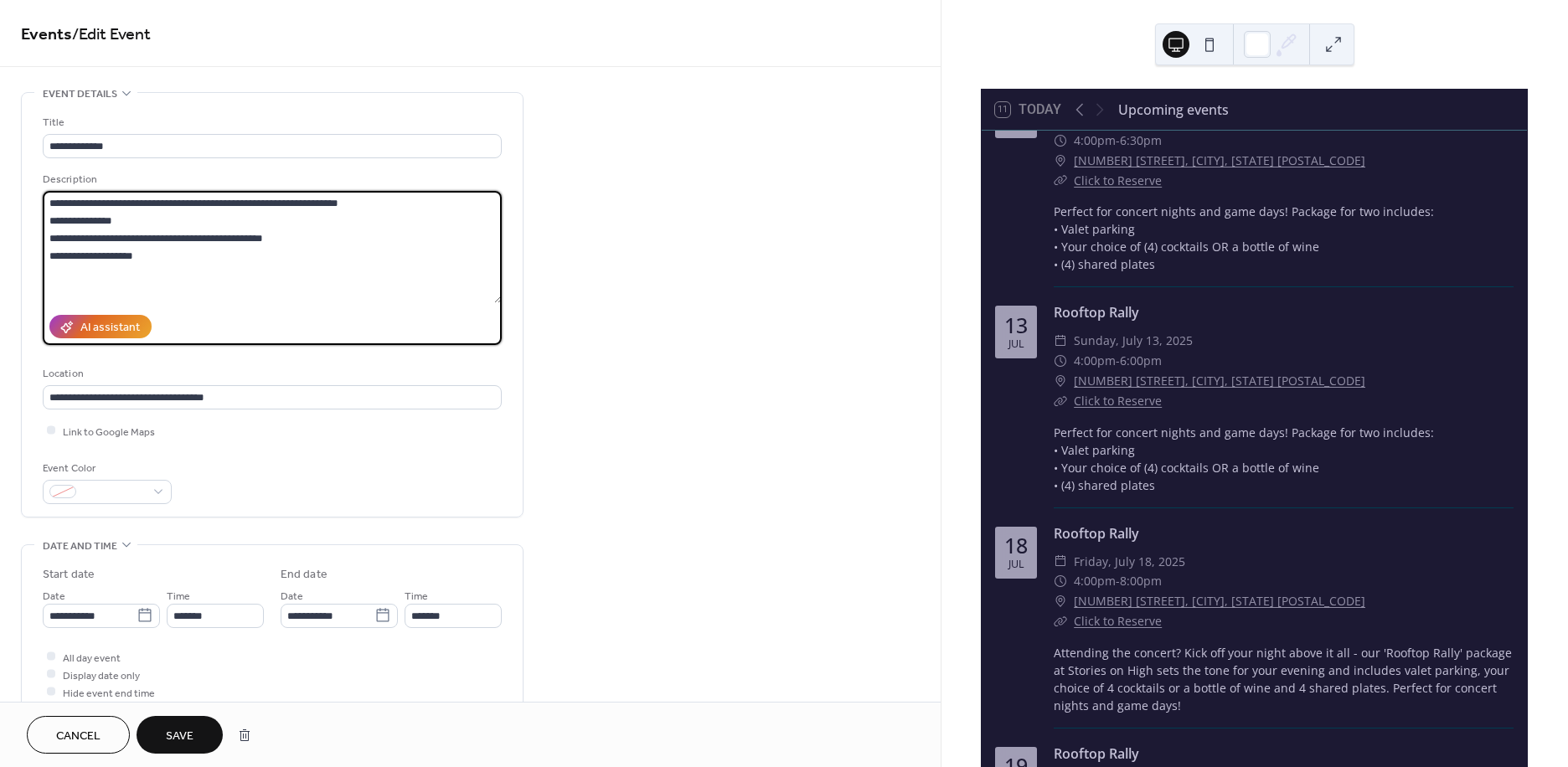 click on "Save" at bounding box center (179, 734) 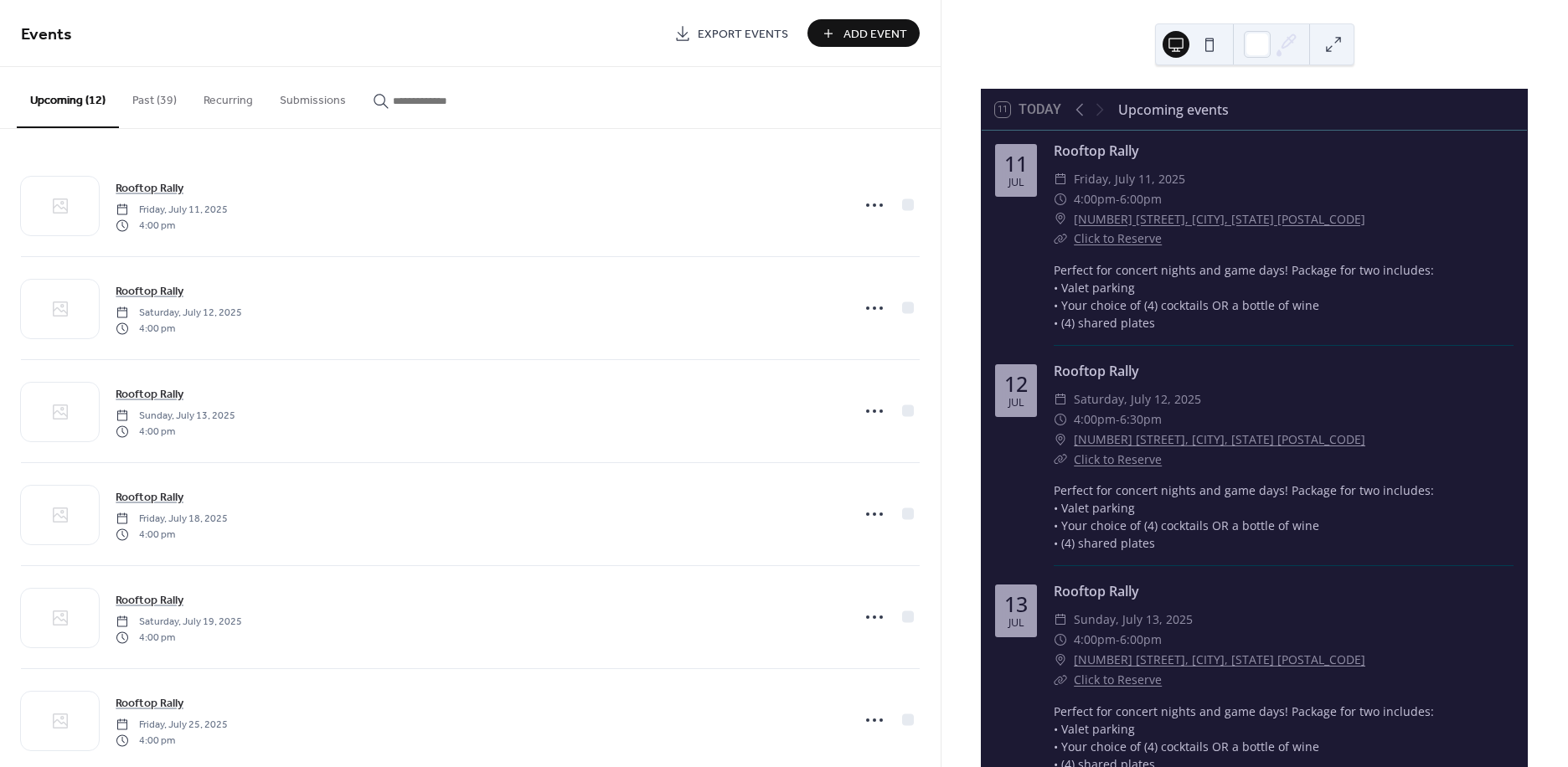 scroll, scrollTop: 0, scrollLeft: 0, axis: both 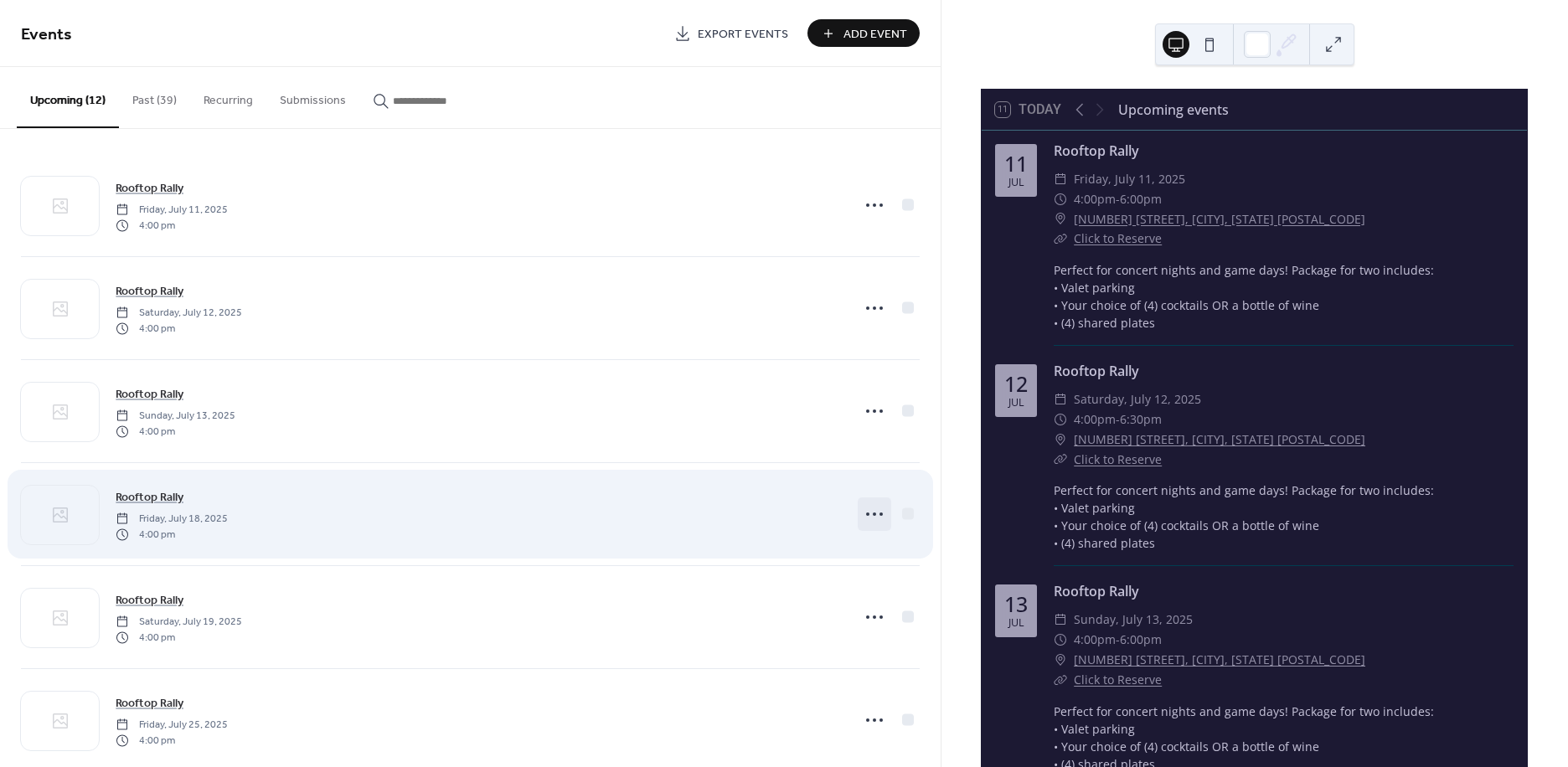 click 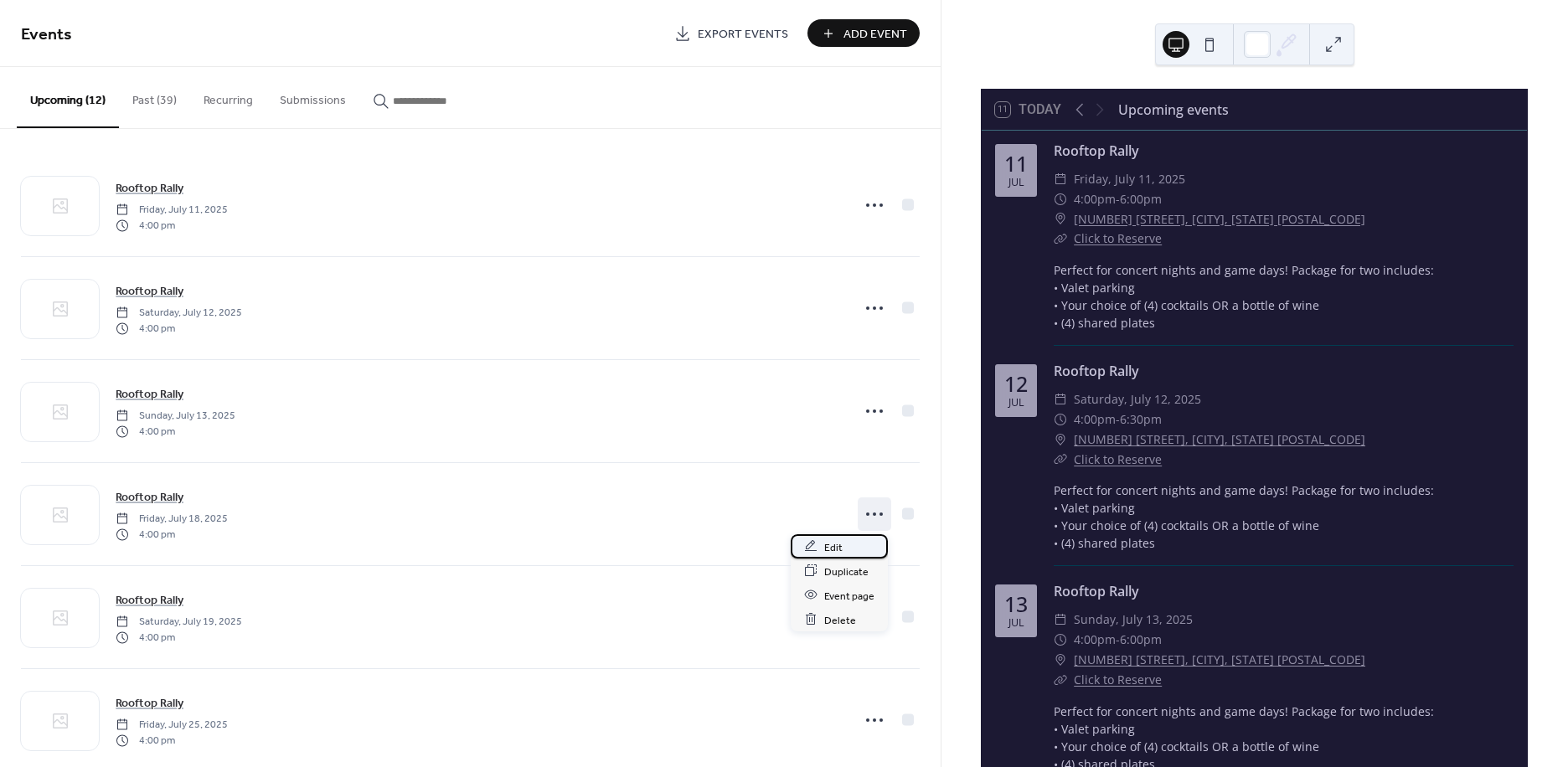 click on "Edit" at bounding box center (833, 547) 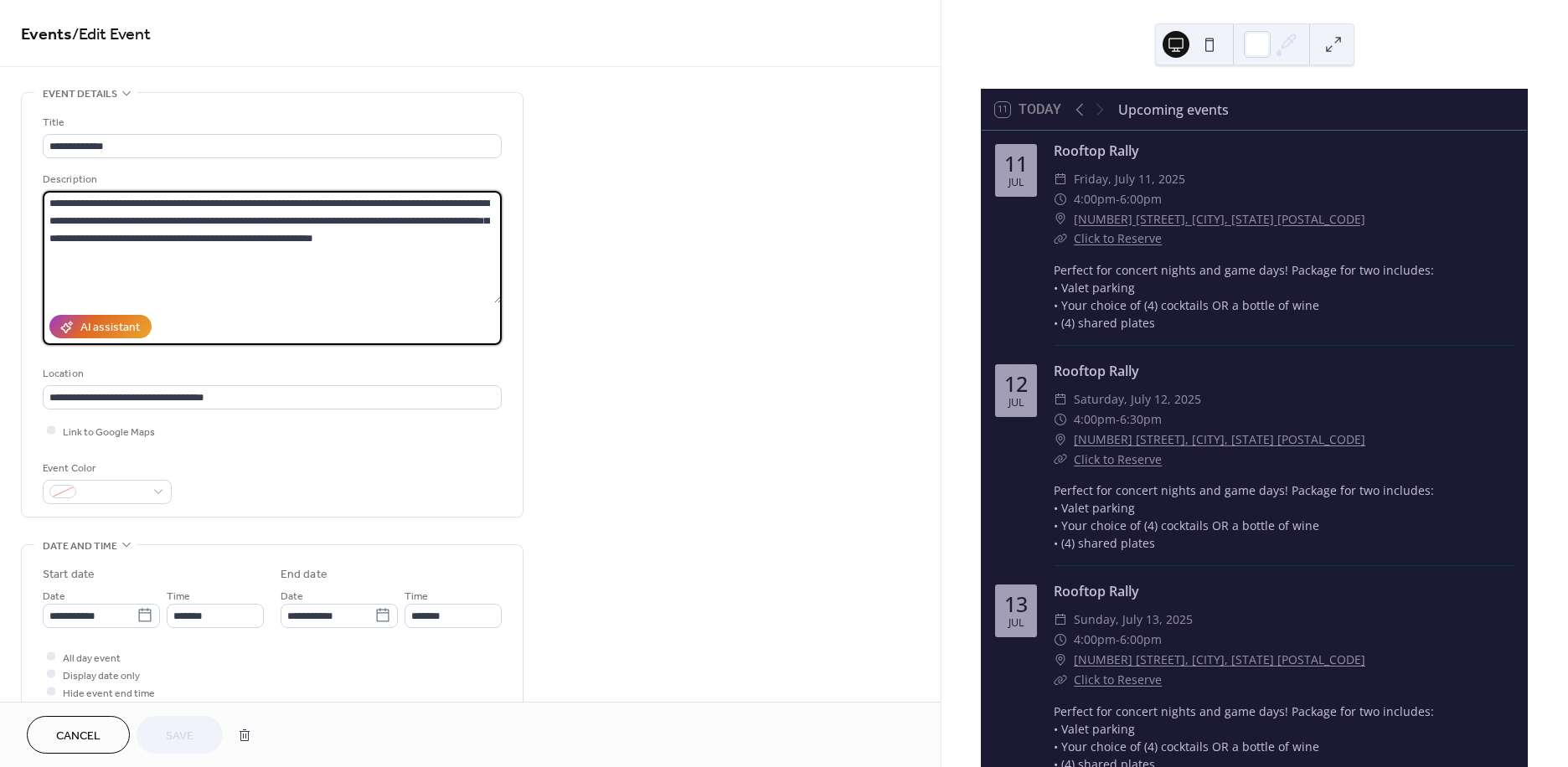 drag, startPoint x: 358, startPoint y: 254, endPoint x: -72, endPoint y: 196, distance: 433.894 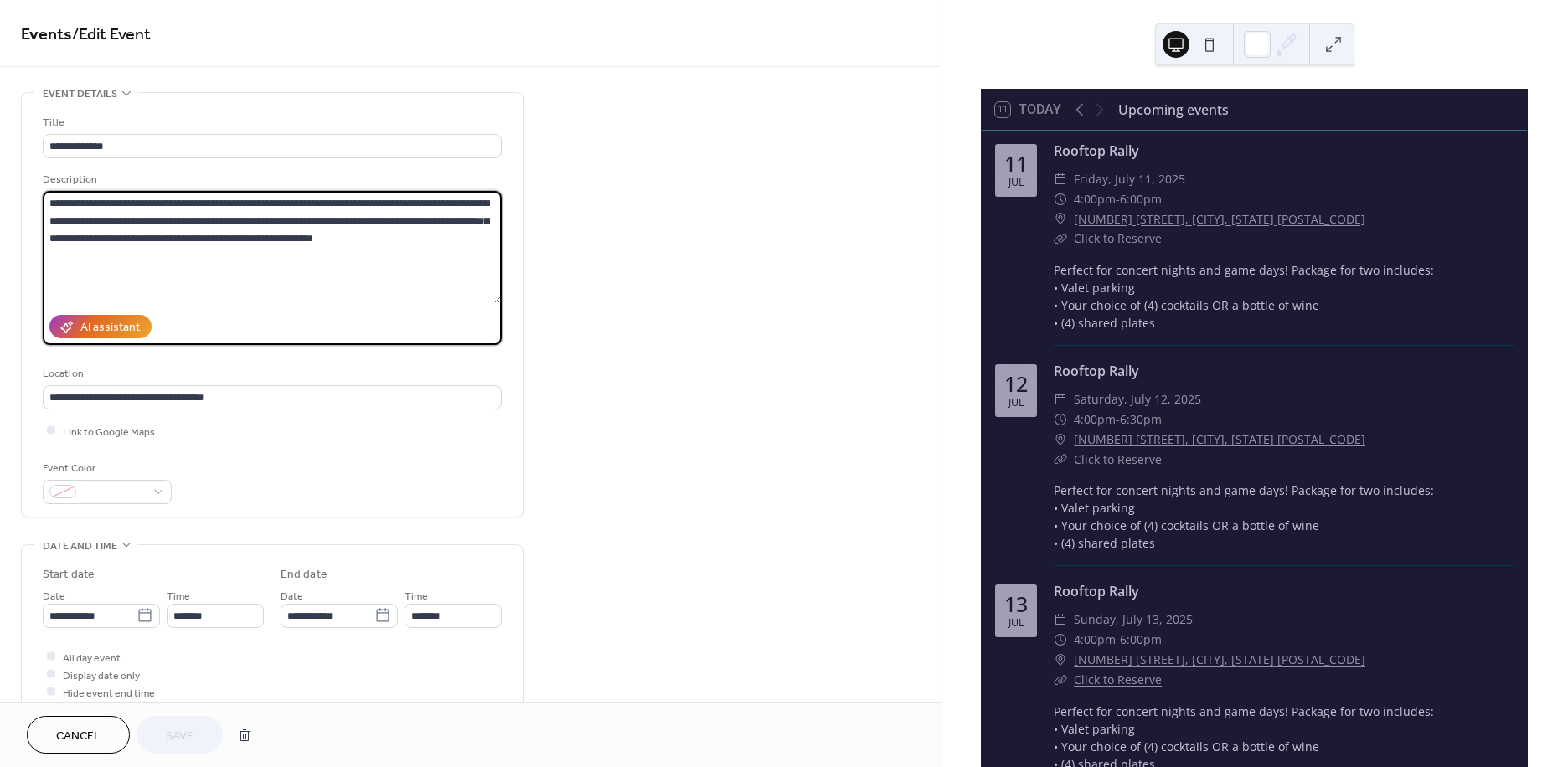 click on "**********" at bounding box center (784, 384) 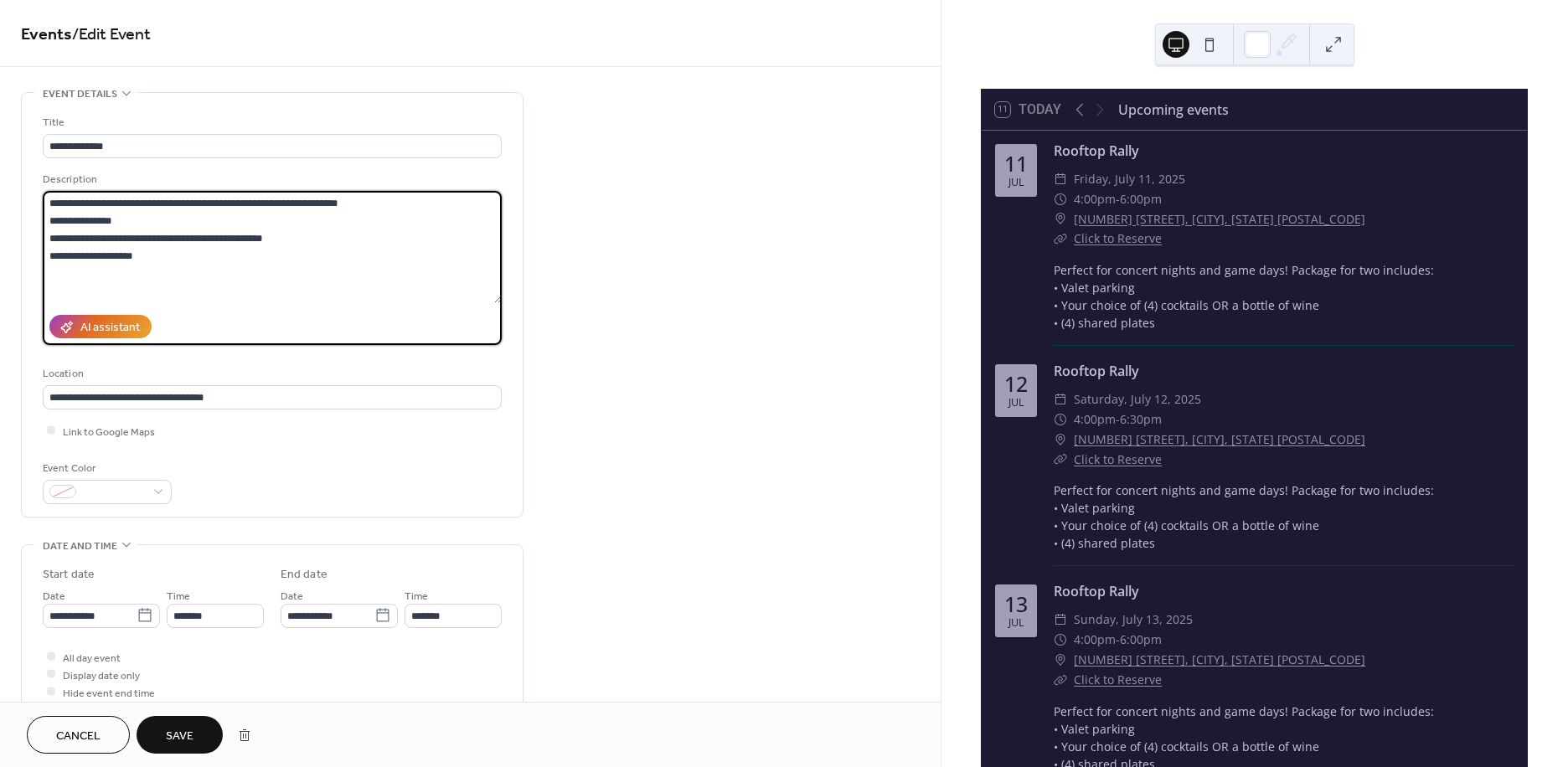 type on "**********" 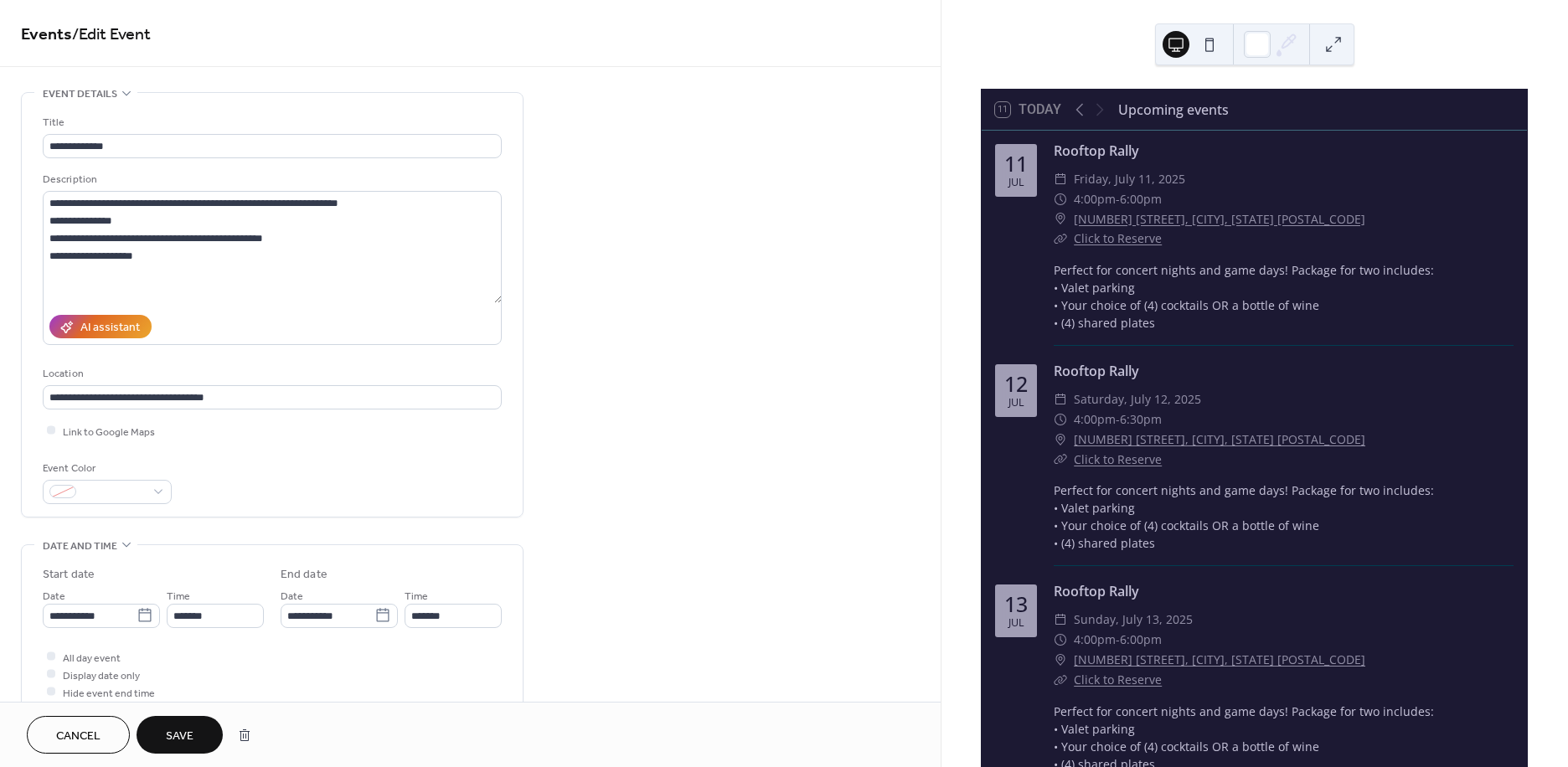 click on "Save" at bounding box center (179, 734) 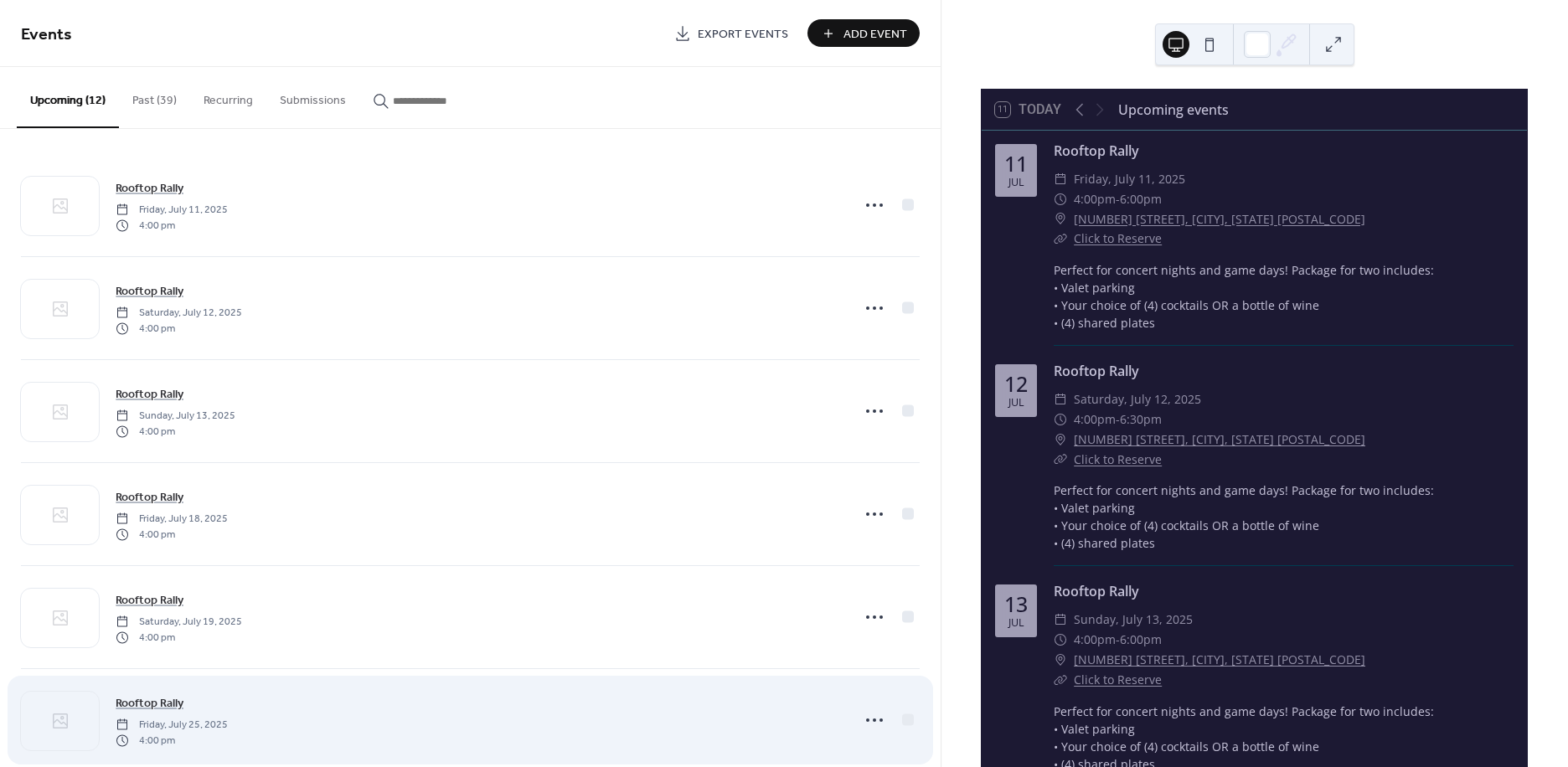 scroll, scrollTop: 186, scrollLeft: 0, axis: vertical 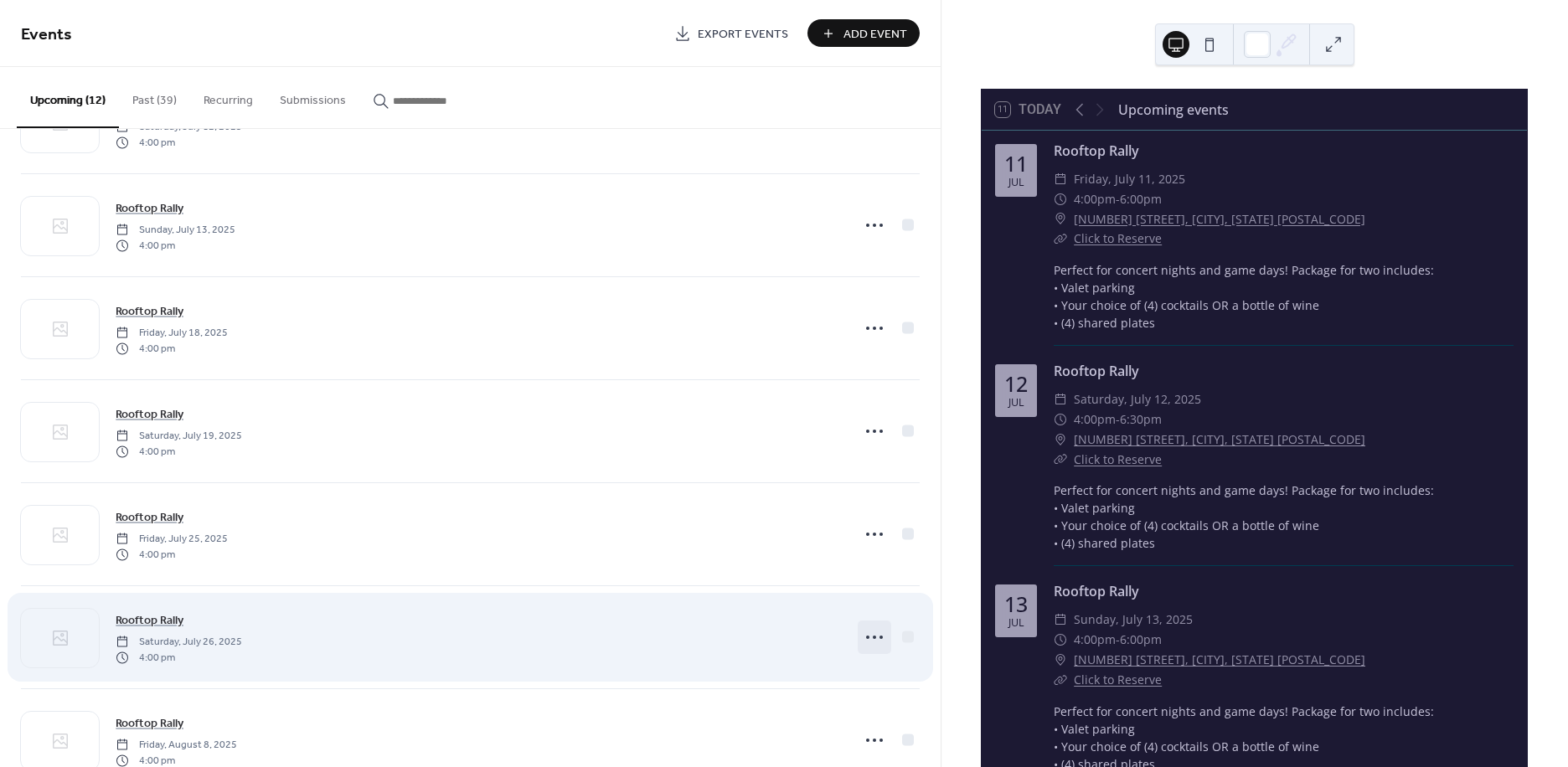 click 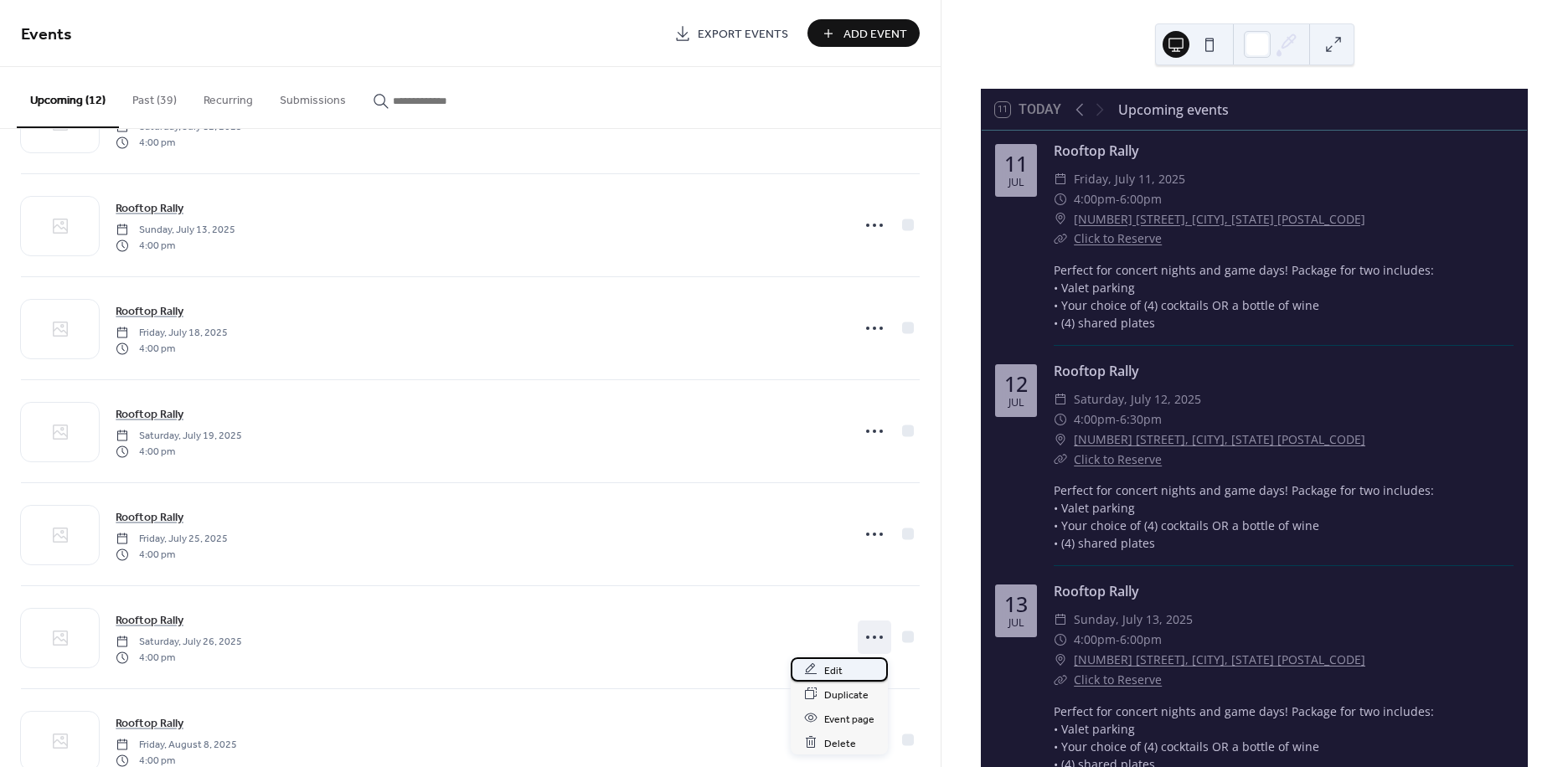 click on "Edit" at bounding box center [839, 669] 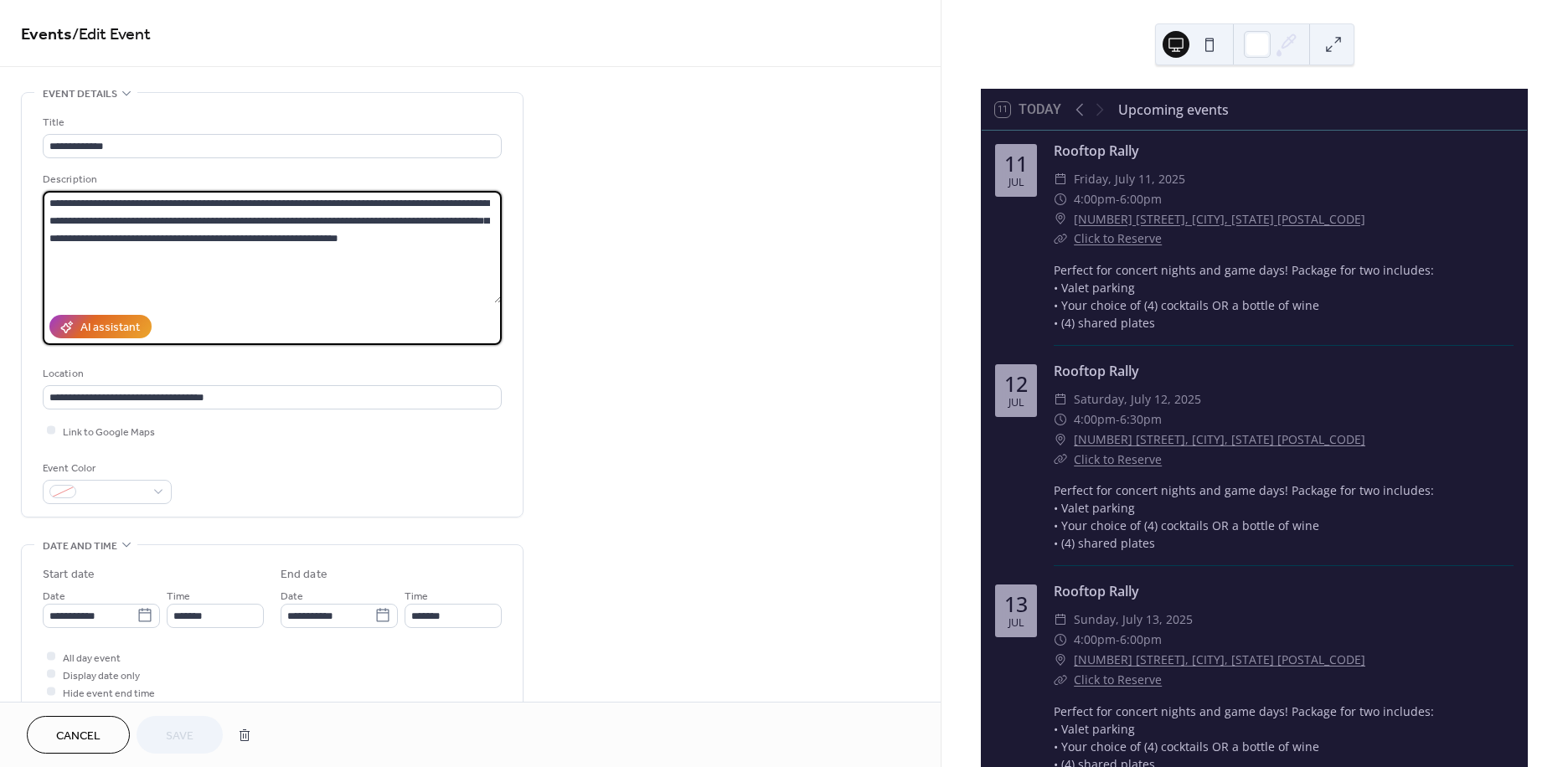 drag, startPoint x: 363, startPoint y: 270, endPoint x: -91, endPoint y: 178, distance: 463.22781 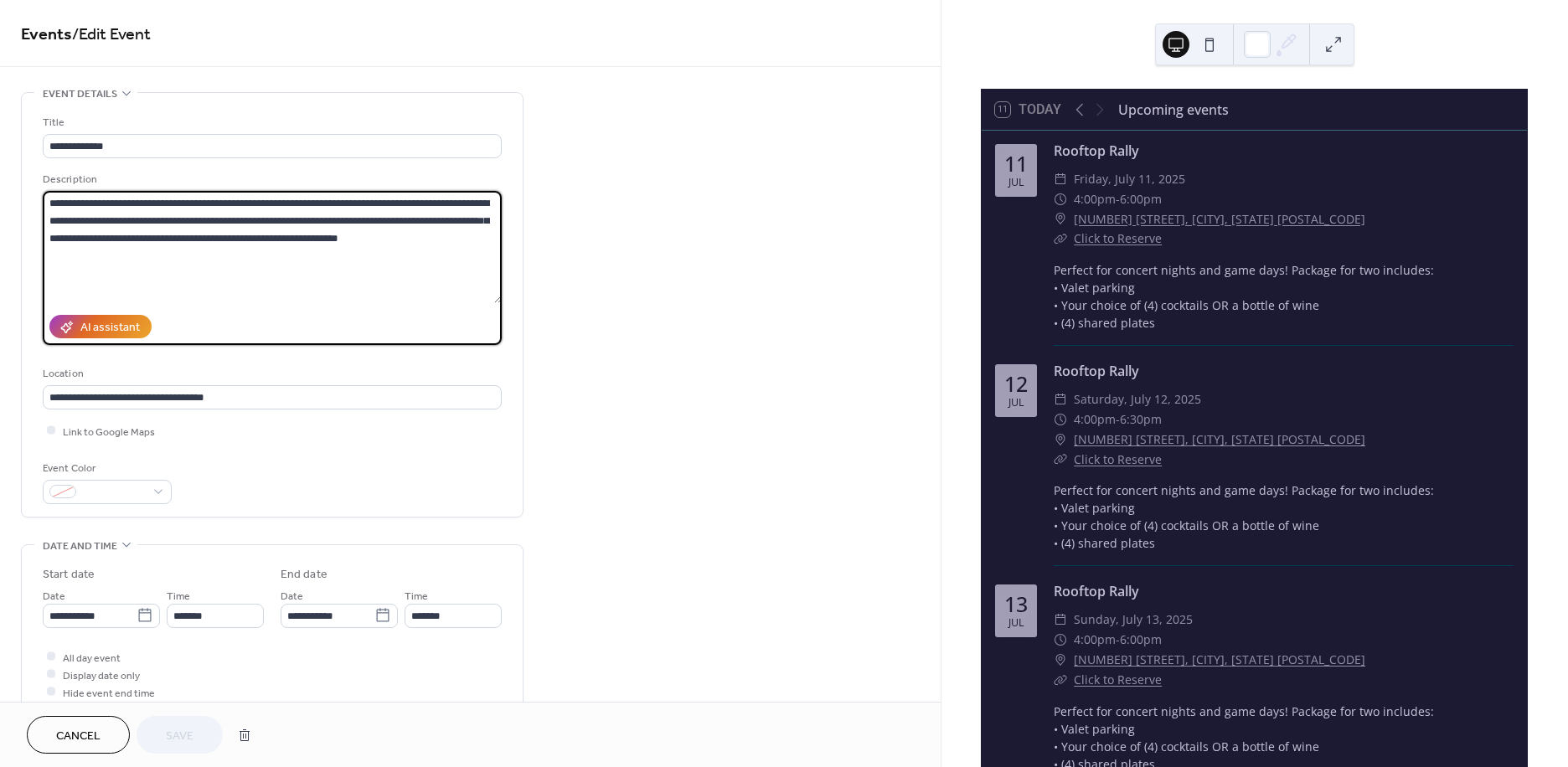 click on "**********" at bounding box center (784, 384) 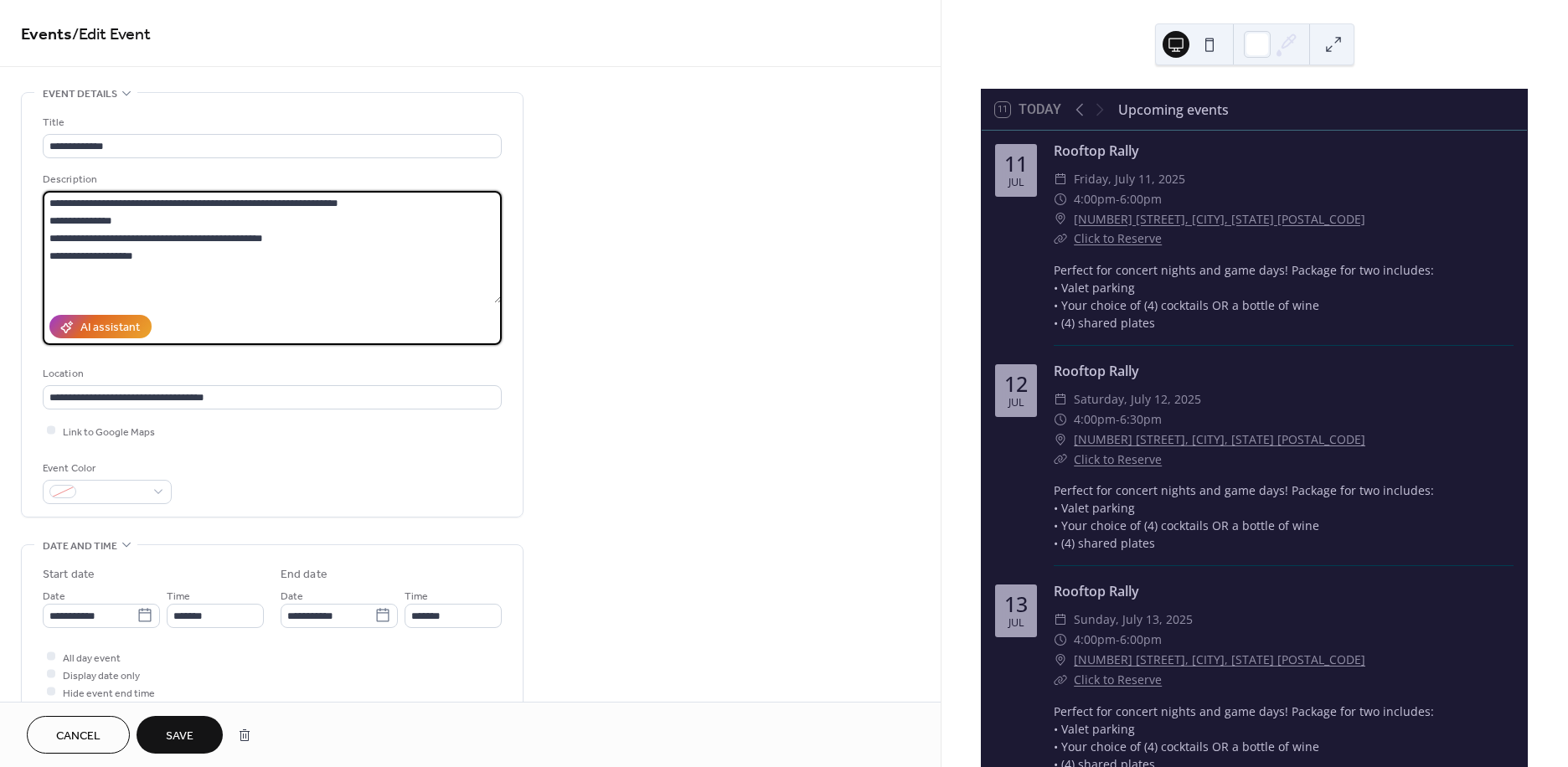 type on "**********" 